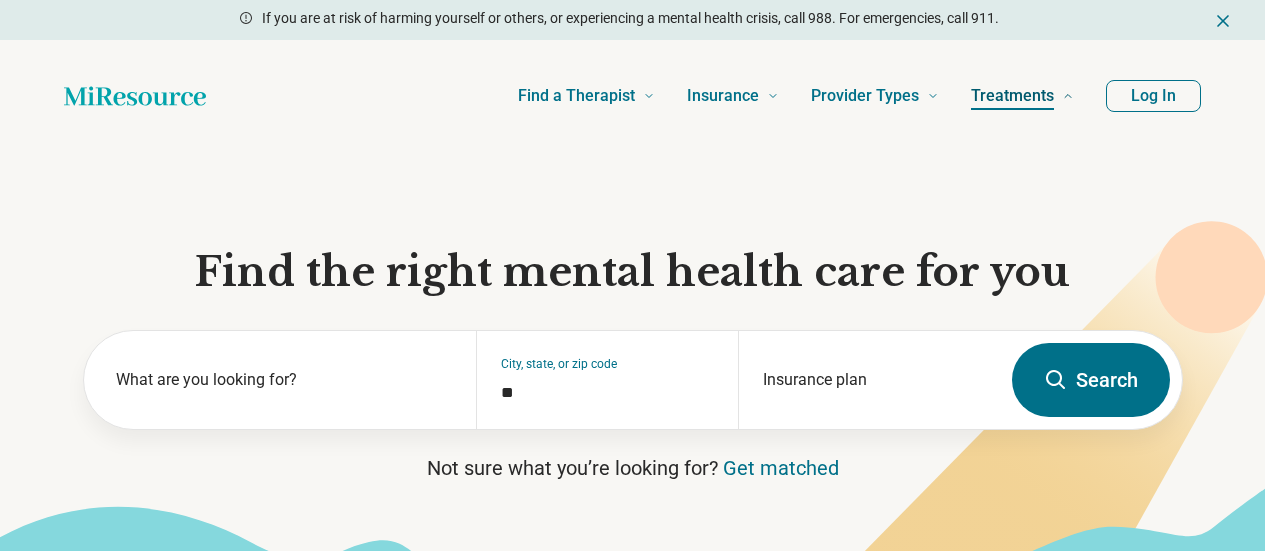 scroll, scrollTop: 0, scrollLeft: 0, axis: both 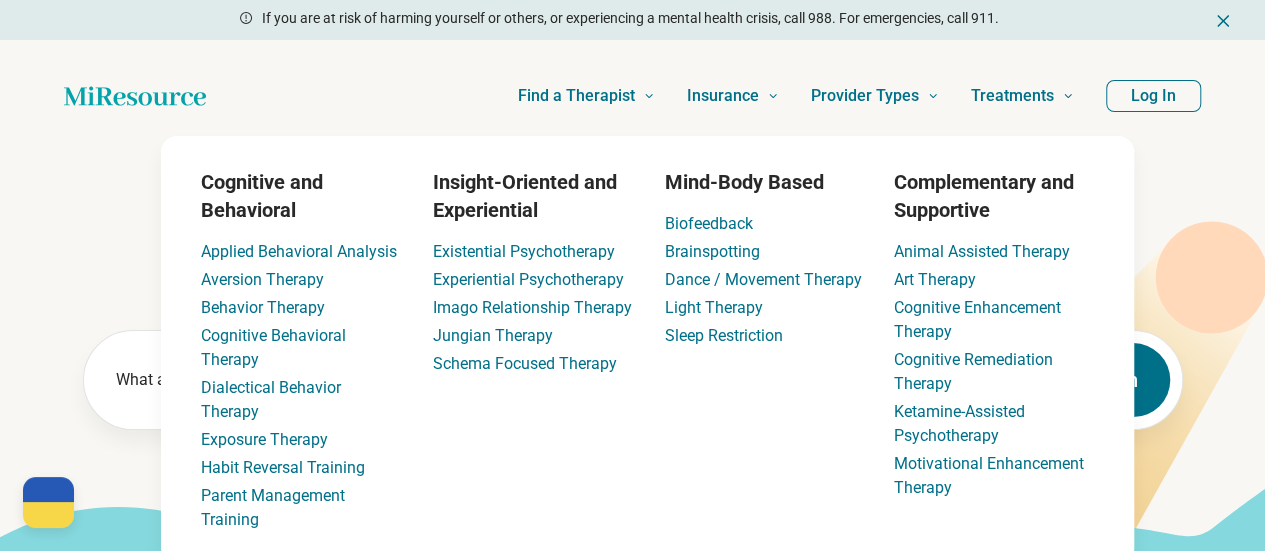 click on "Log In" at bounding box center (1153, 96) 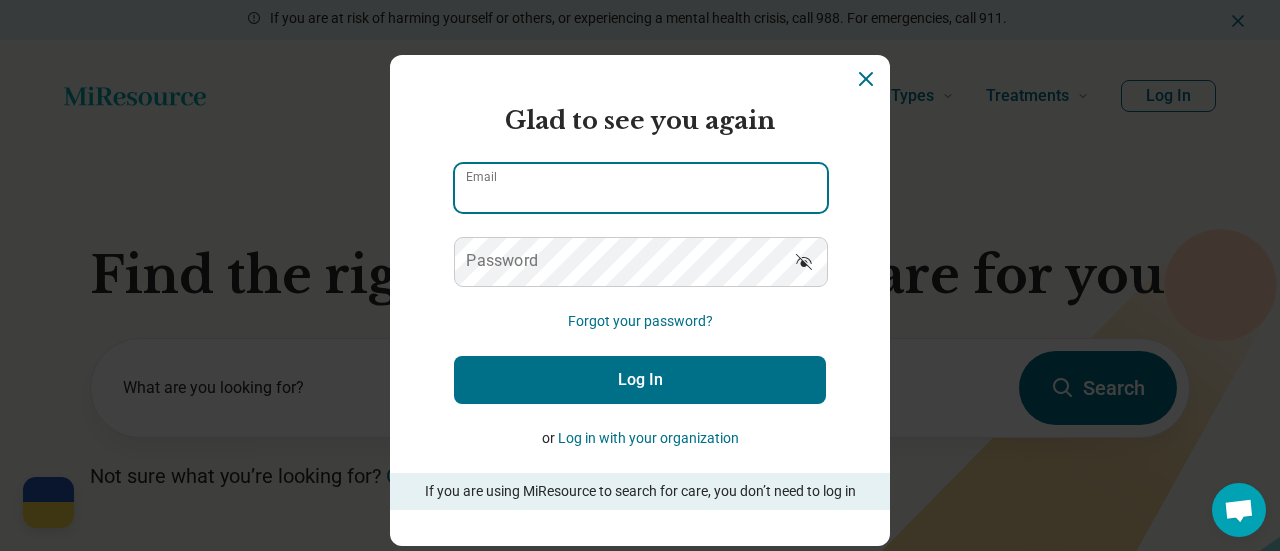 type on "**********" 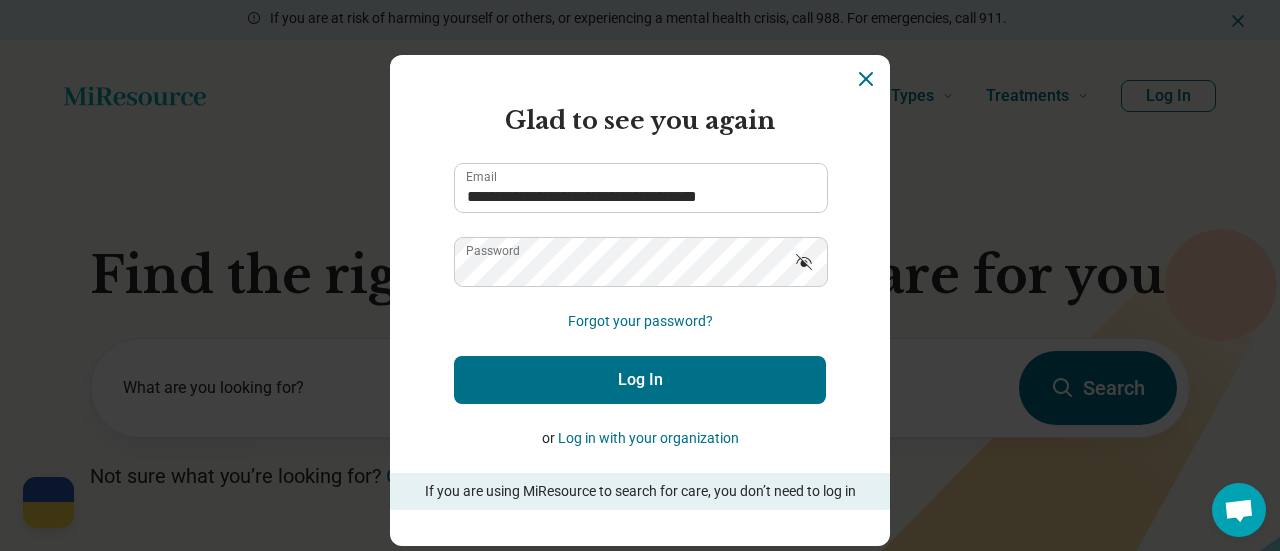 click on "Log In" at bounding box center (640, 380) 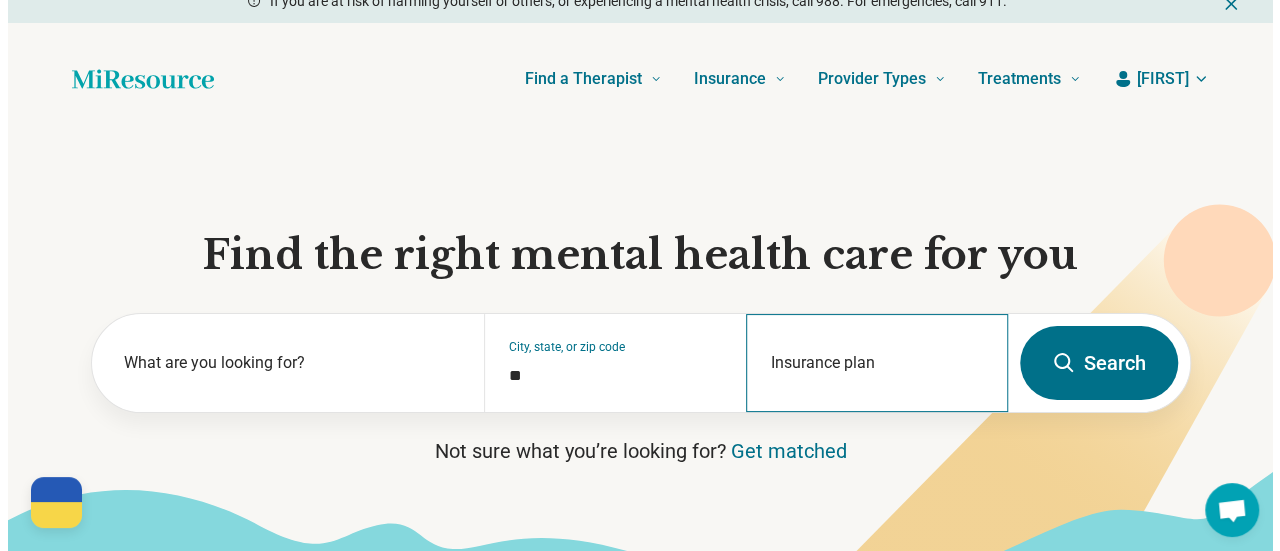 scroll, scrollTop: 2, scrollLeft: 0, axis: vertical 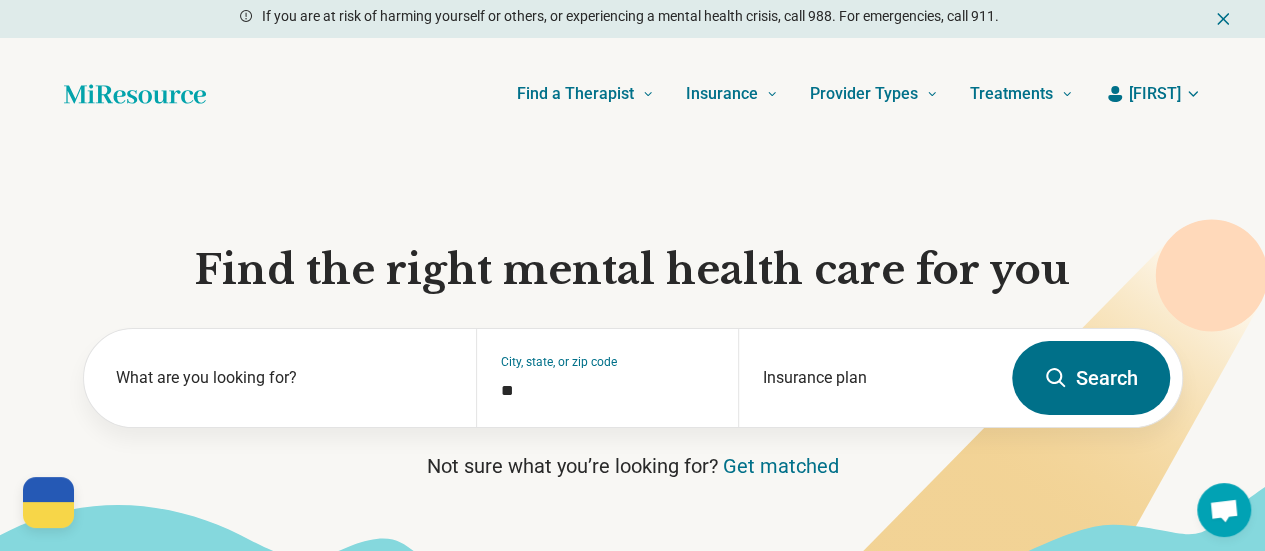 click on "Find a Therapist Mental Health Conditions ADHD Anxiety Anorexia Autism Bipolar Binge Eating Bulimia Depression OCD Panic Phobias Postpartum Depression PTSD Schizophrenia Social Anxiety Behavioral and Coping Challenges Alcohol Anger Issues Antisocial Borderline Personality Drug Use Gambling Hoarding Narcissistic Personality Disorder OCPD Personality Disorders Sex Addiction Skin Picking Trichotillomania Relationships & Life Events Adoption Divorce End of Life Grief & Loss Infertility Infidelity Life Transitions Parenting Pregnancy Loss Relationships Identity and Emotional Wellbeing Abuse Body Image Bullying Childhood Abuse Chronic Pain Domestic Abuse Gender Identity Loneliness Sexual Assault Self Harm Suicidal Ideation Trauma Career & Performance Burnout Career Learning Disorder Personal Growth Self Esteem Sleep Work Life Balance Insurance National Insurers Aetna Anthem Blue Cross Blue Shield Cigna Humana Optum UnitedHealthCare Government & Public Programs GEHA Medicaid Medicare TriCare Emblem Health Net Molina" at bounding box center [632, 94] 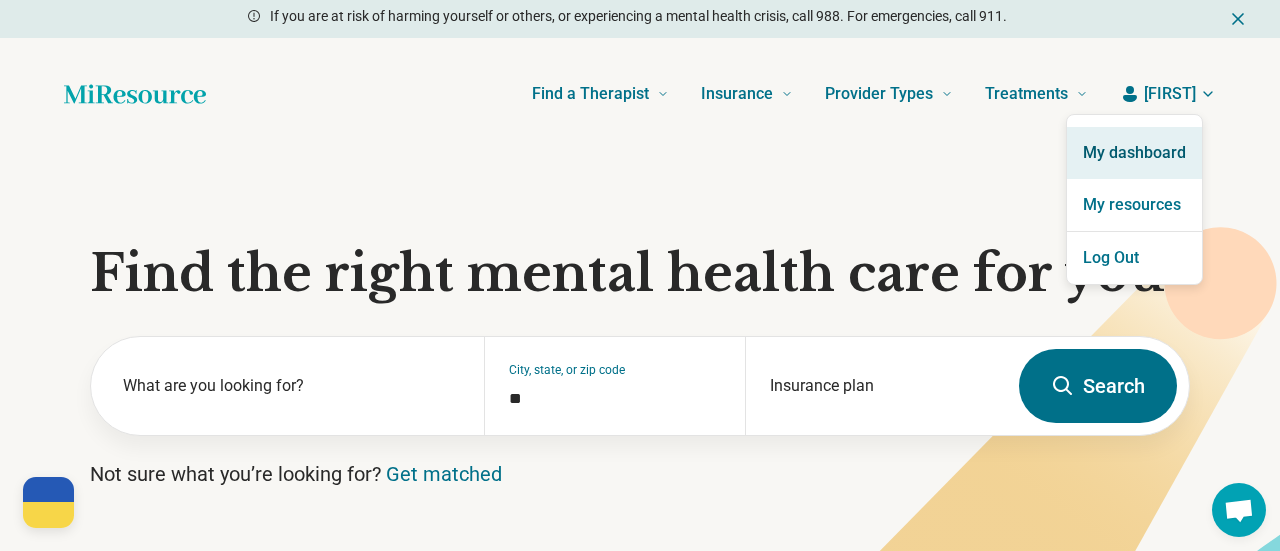 click on "My dashboard" at bounding box center (1134, 153) 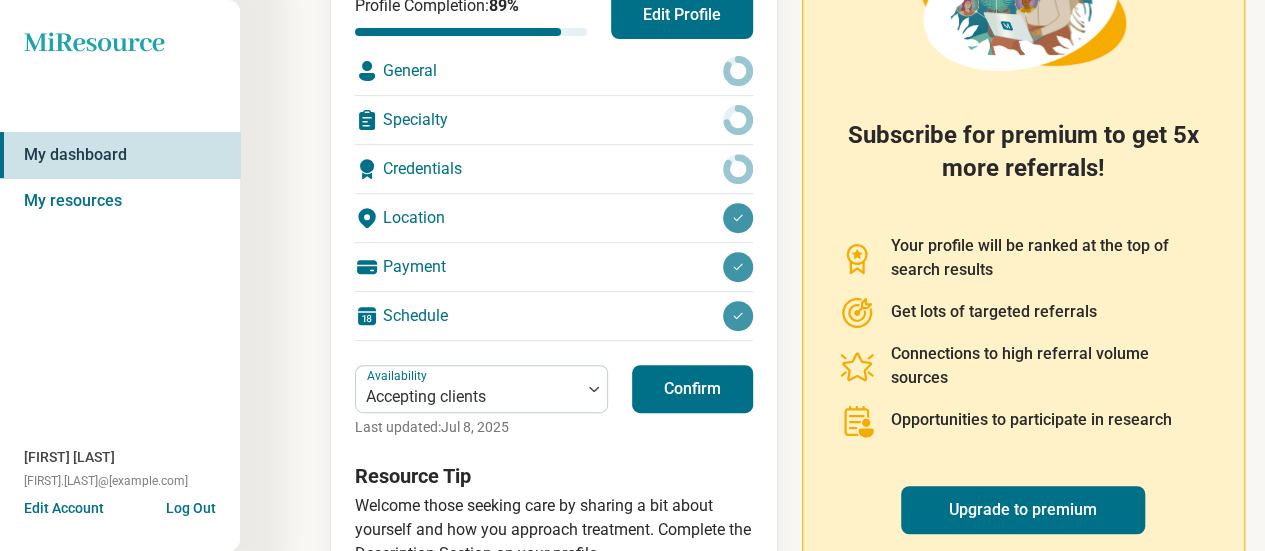 scroll, scrollTop: 388, scrollLeft: 0, axis: vertical 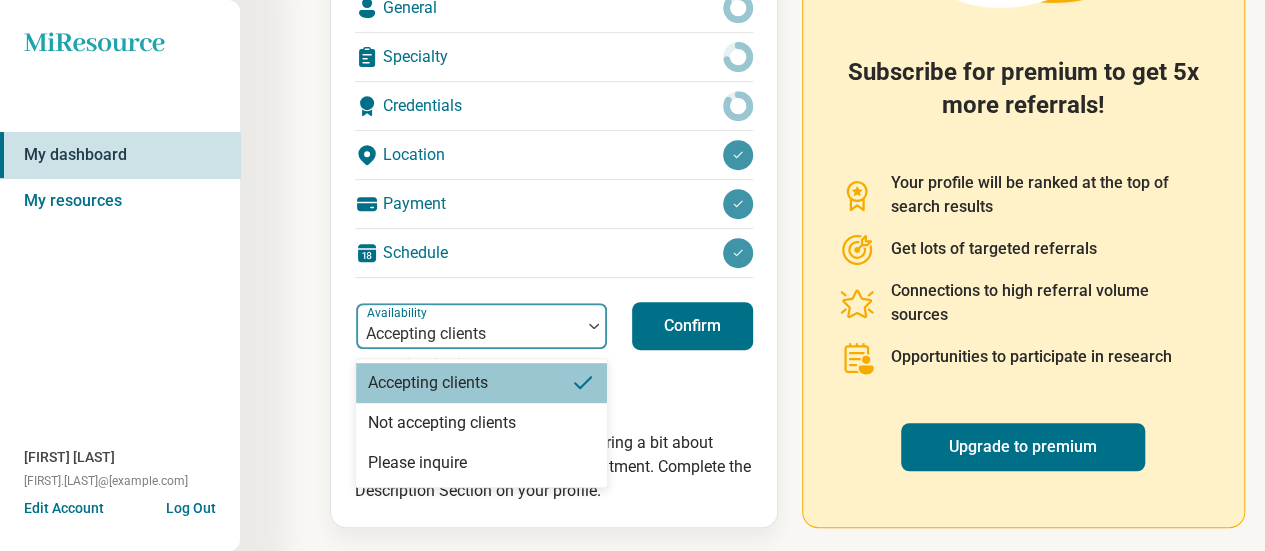 click at bounding box center (594, 326) 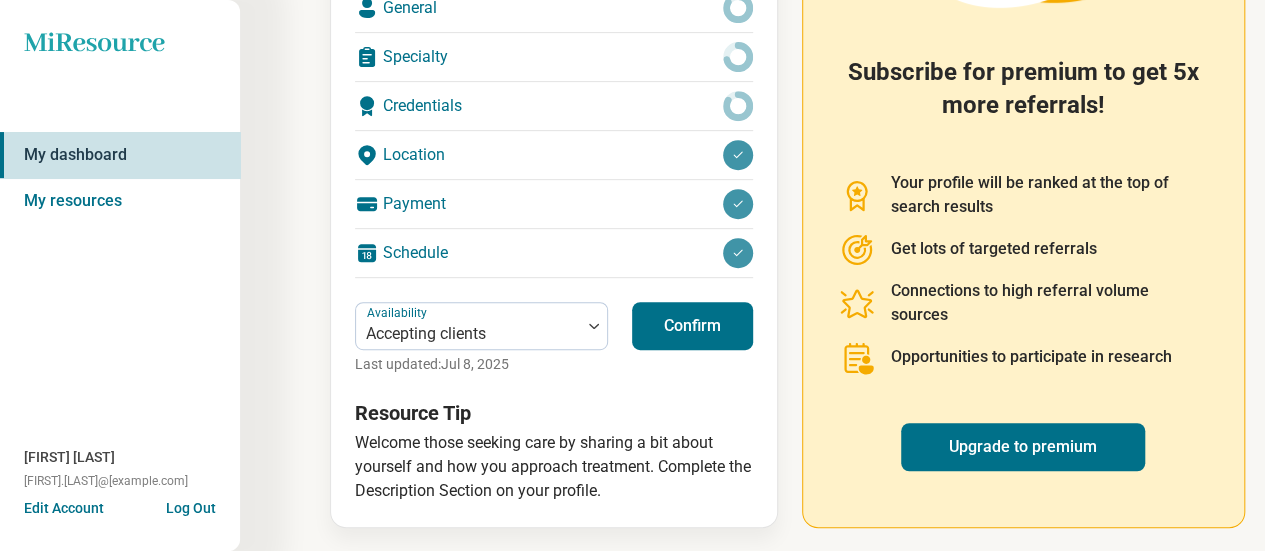 click on "Confirm" at bounding box center (692, 326) 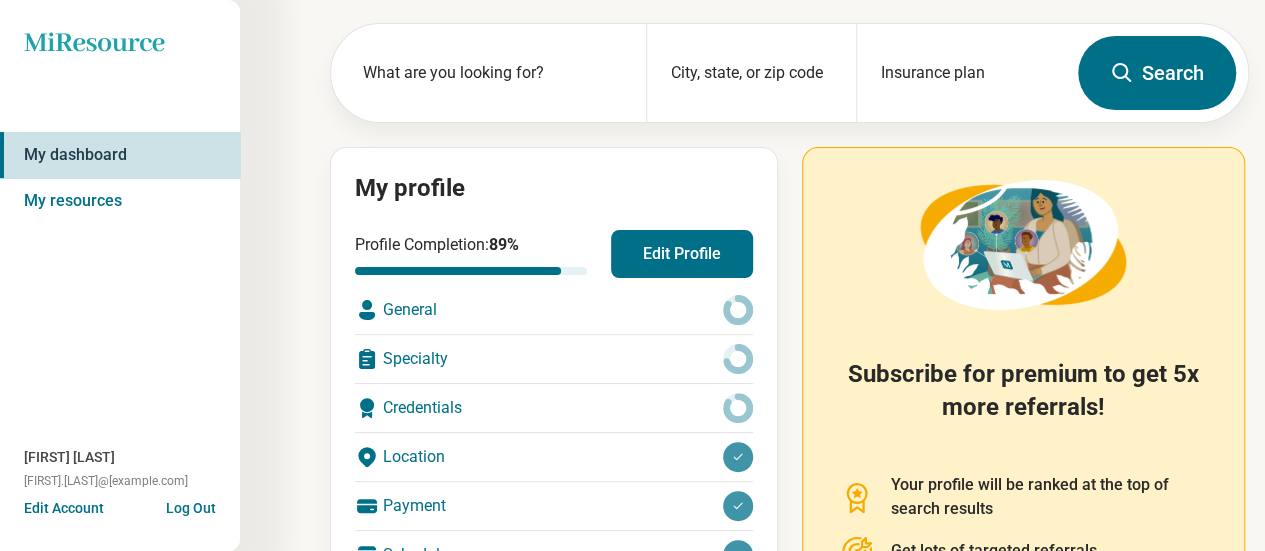 scroll, scrollTop: 0, scrollLeft: 0, axis: both 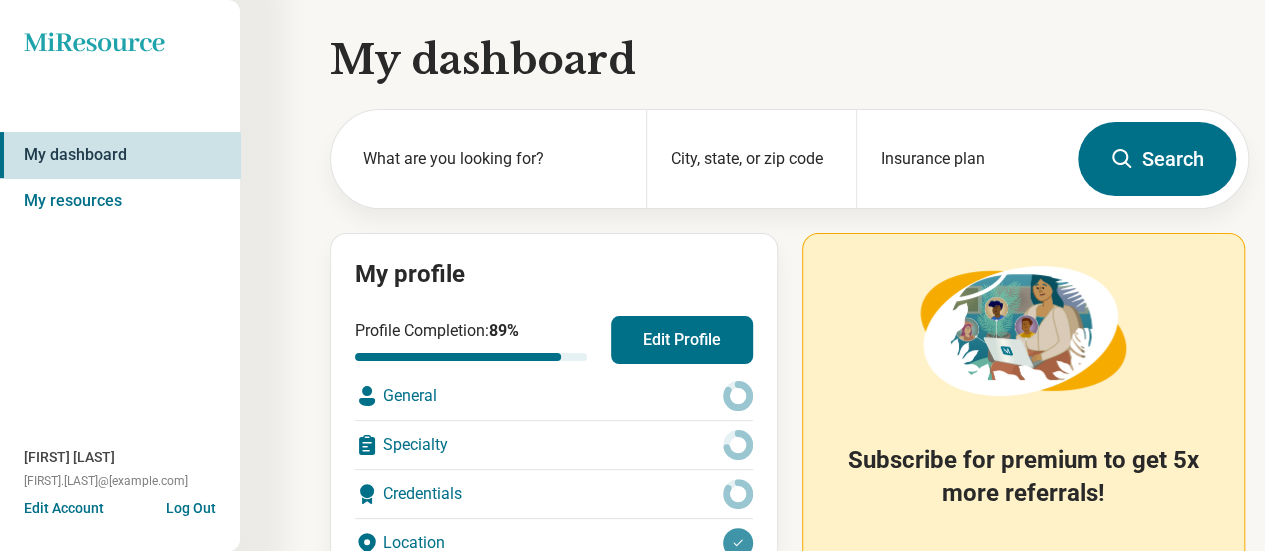click on "Edit Profile" at bounding box center [682, 340] 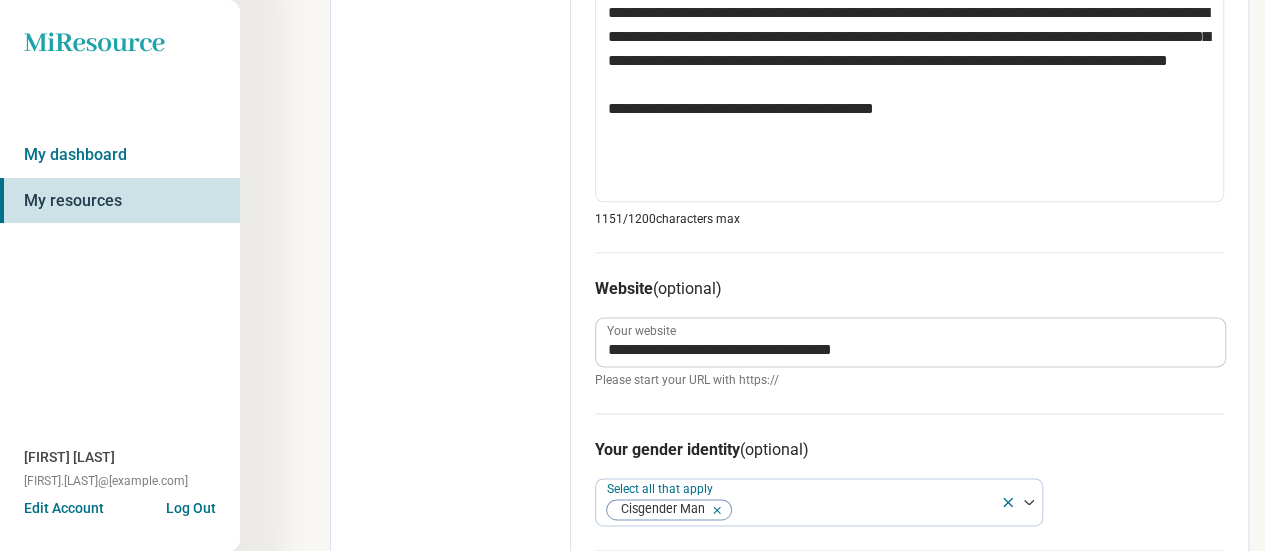 scroll, scrollTop: 1150, scrollLeft: 0, axis: vertical 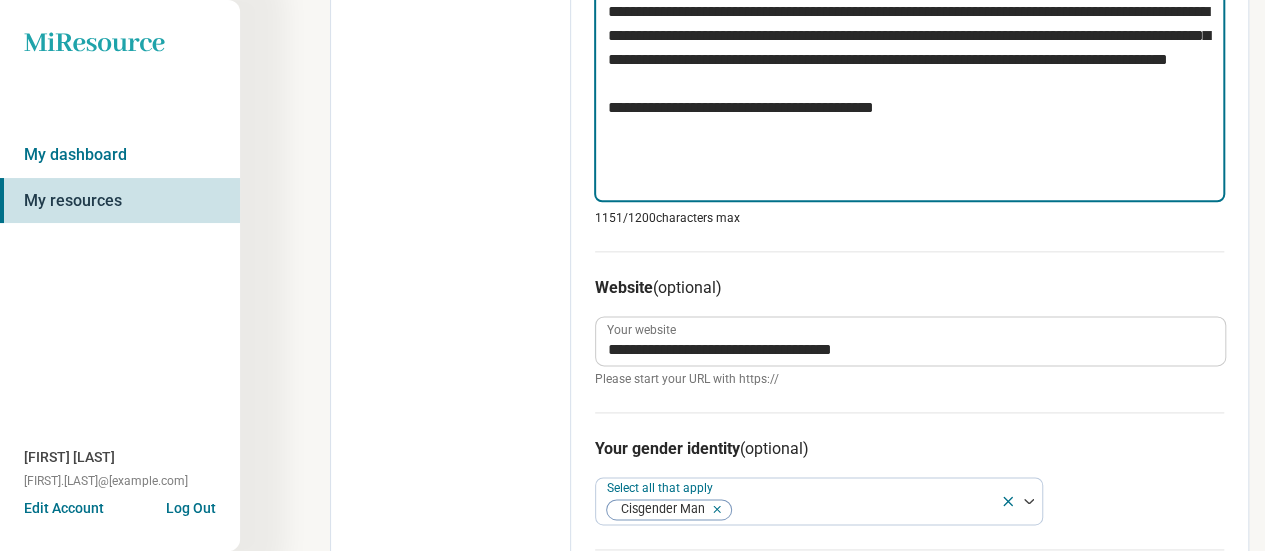 drag, startPoint x: 921, startPoint y: 174, endPoint x: 822, endPoint y: 185, distance: 99.60924 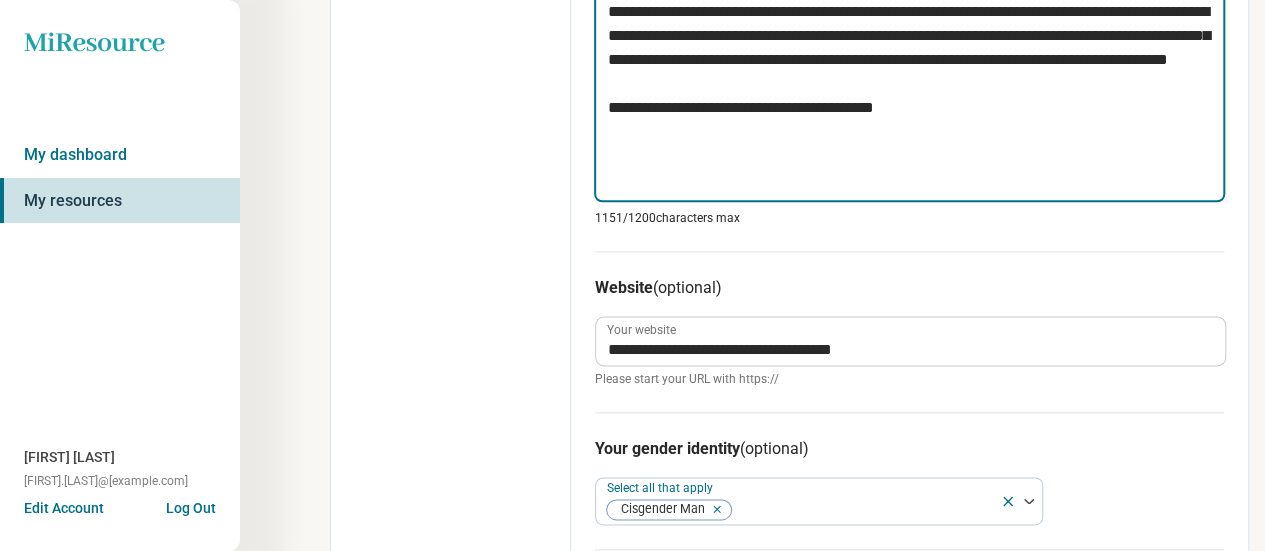 click at bounding box center (909, -36) 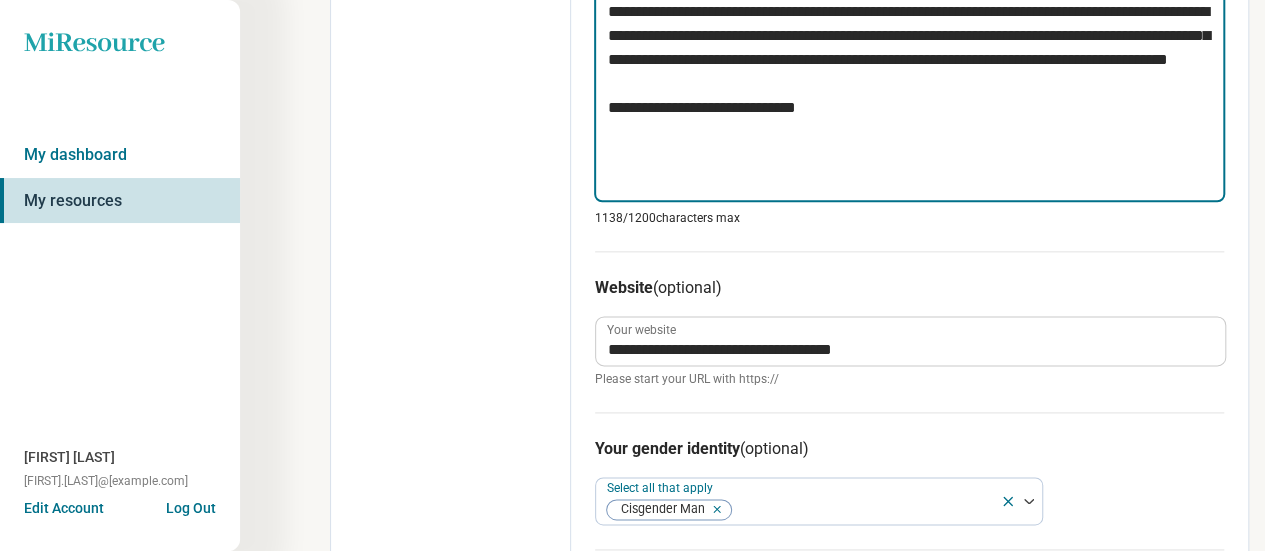 type on "*" 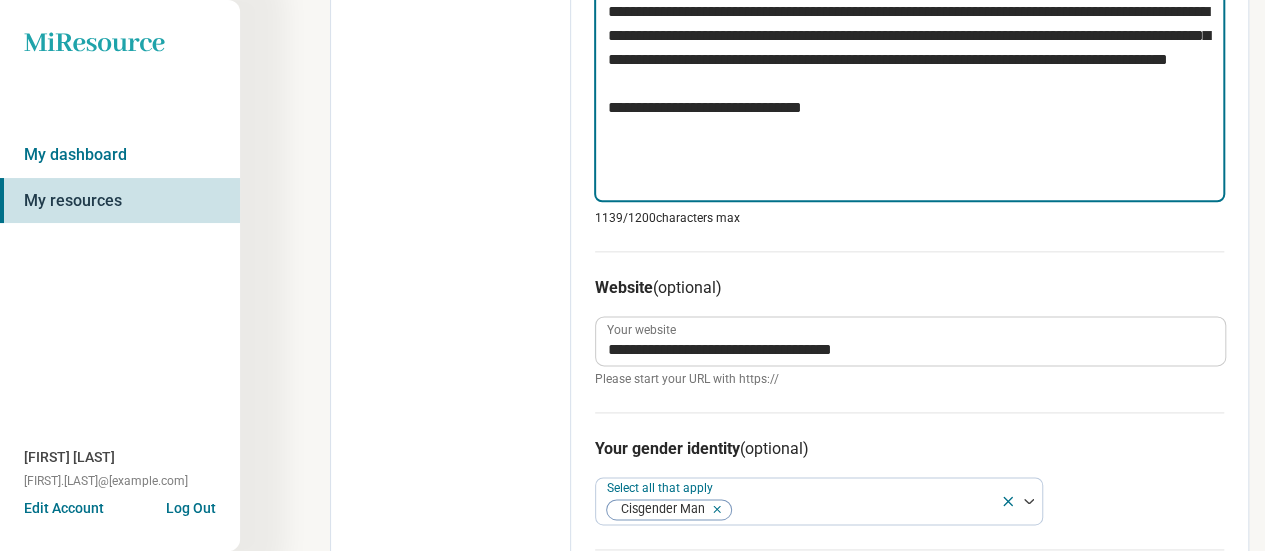 type on "*" 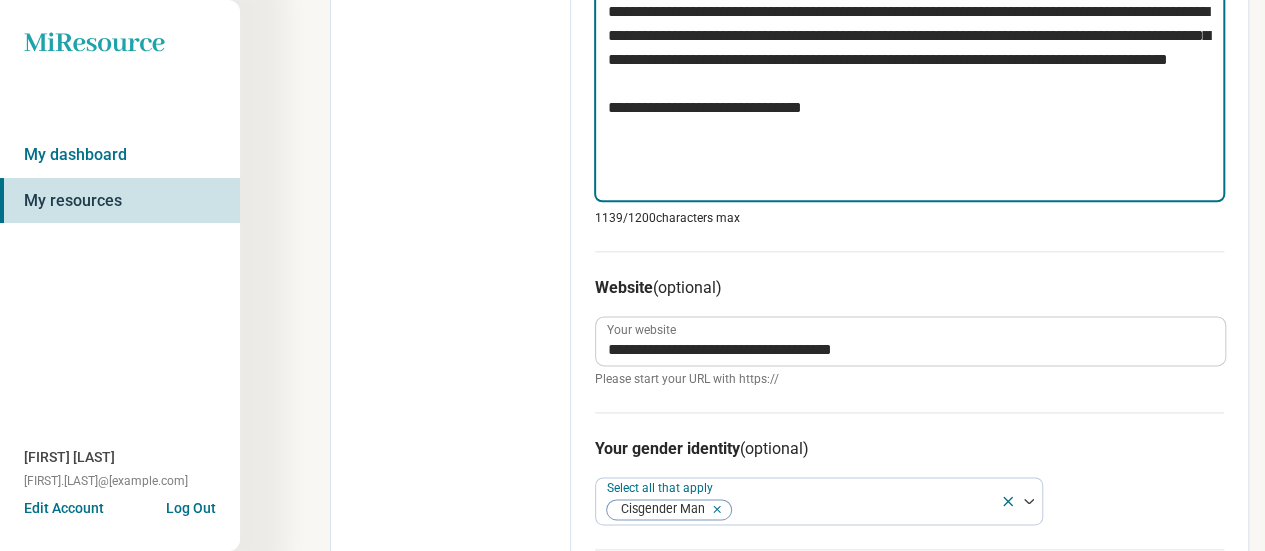 type on "**********" 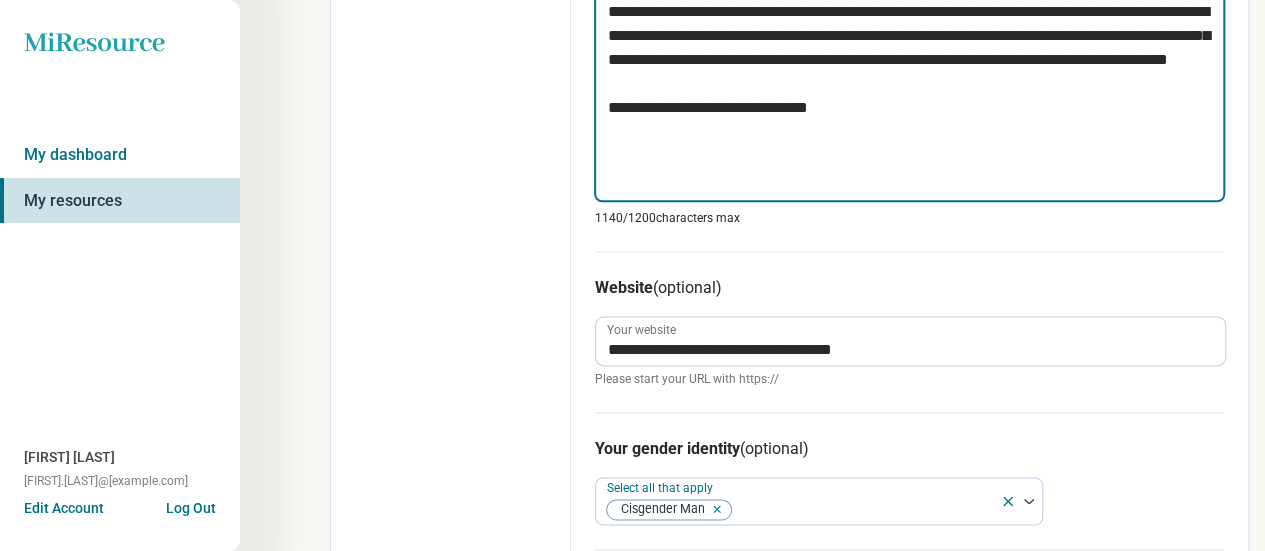 type on "*" 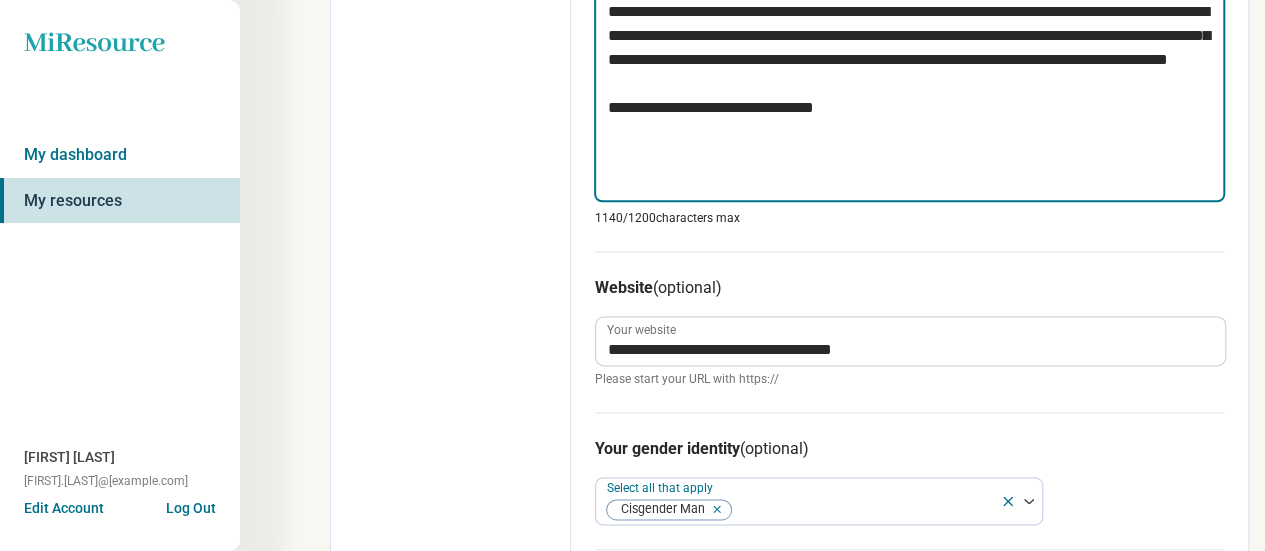 type on "*" 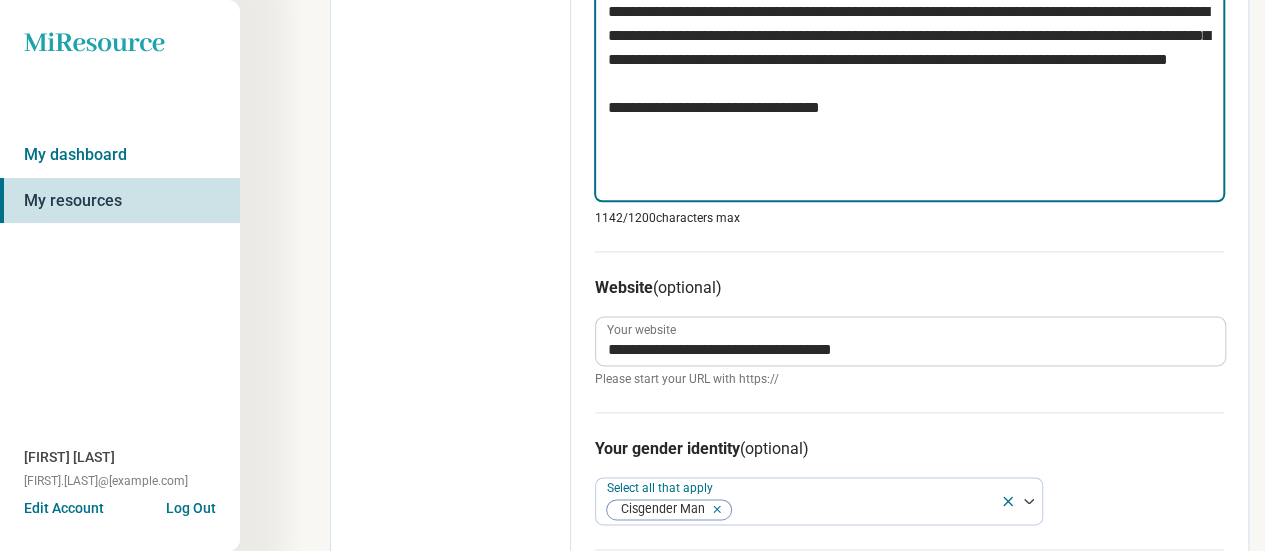 type on "*" 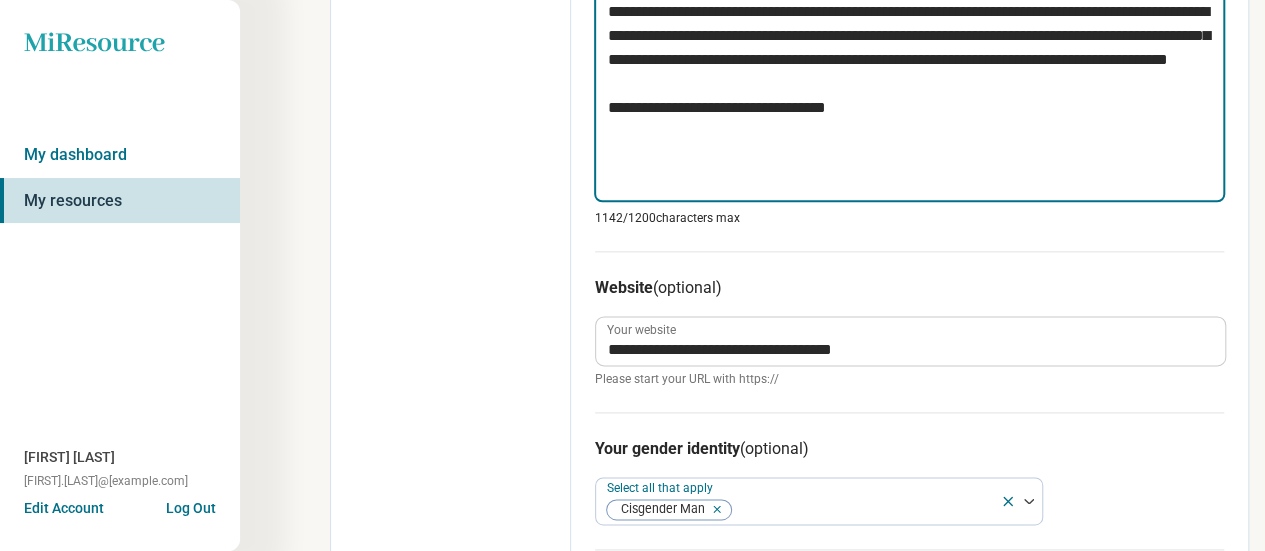 type on "*" 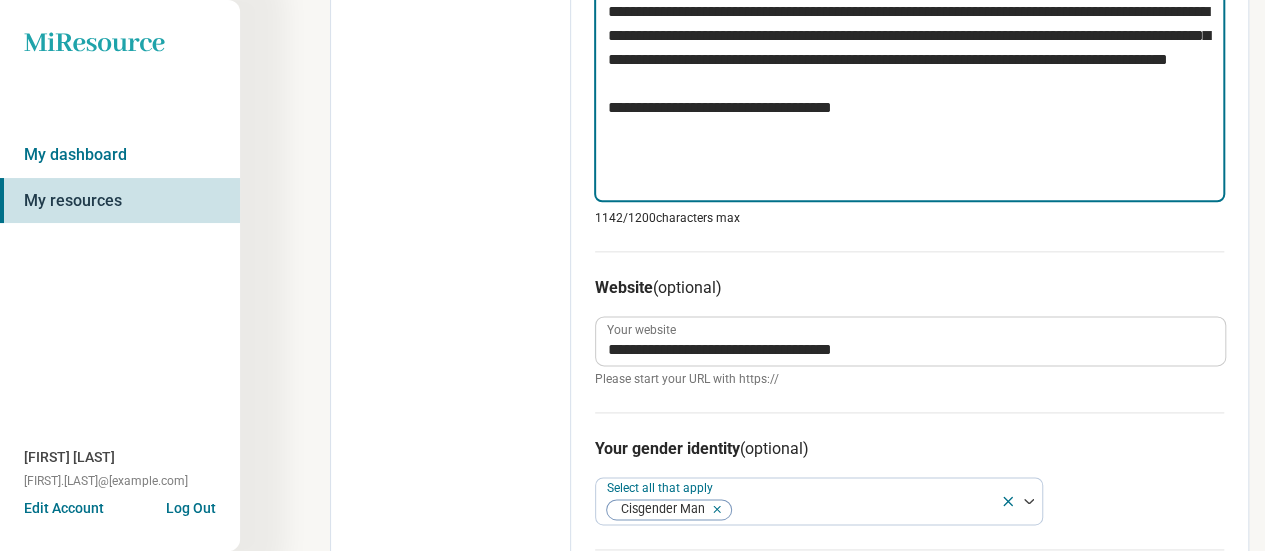 type on "*" 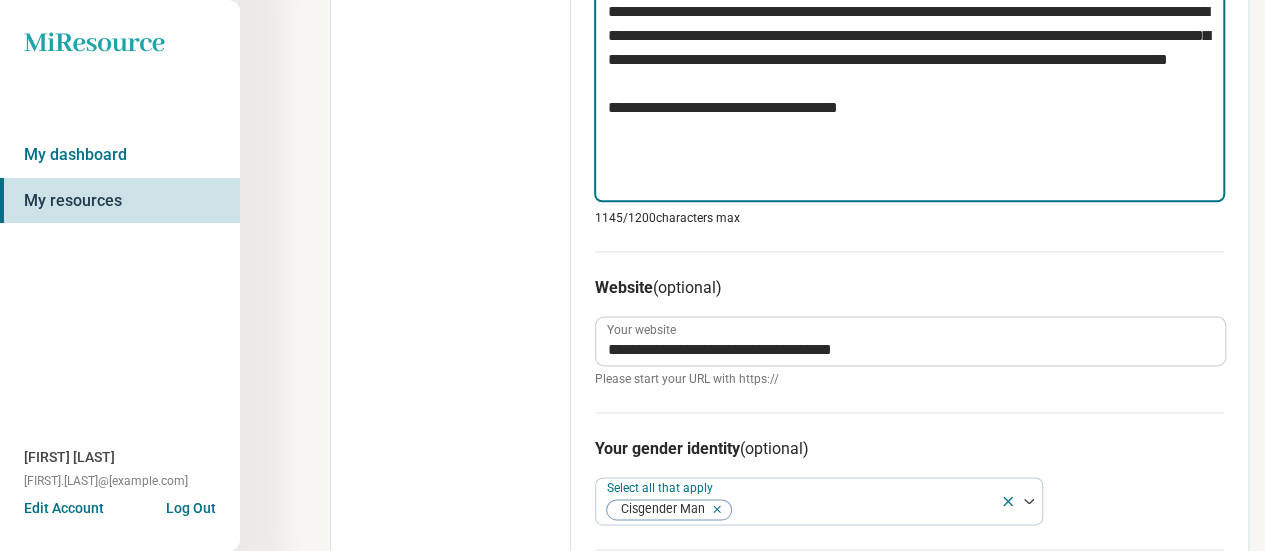 type on "*" 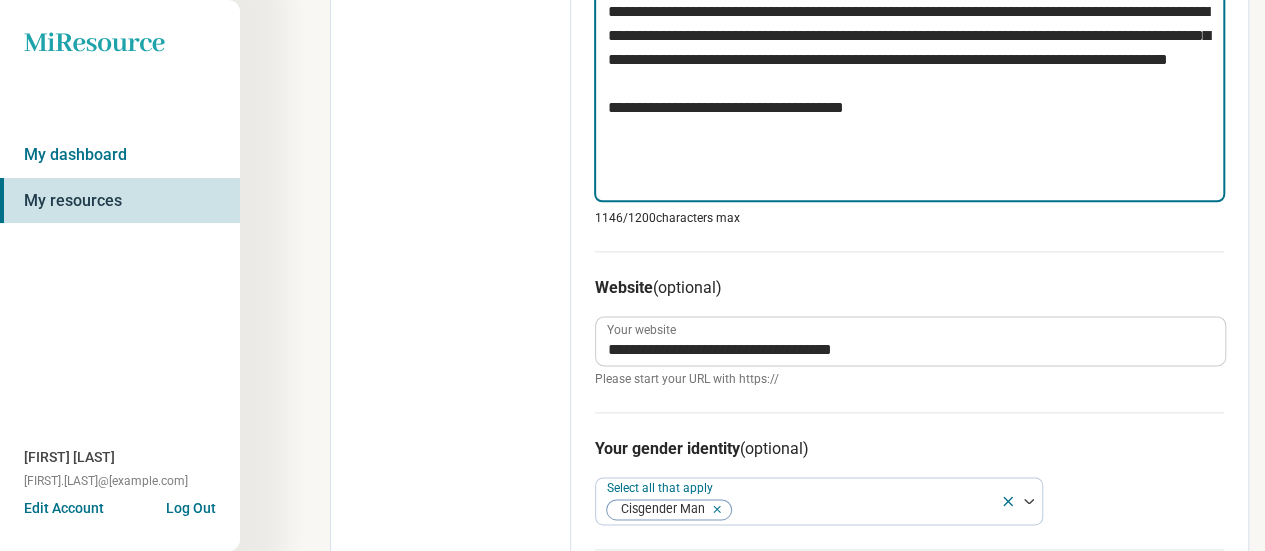 type on "*" 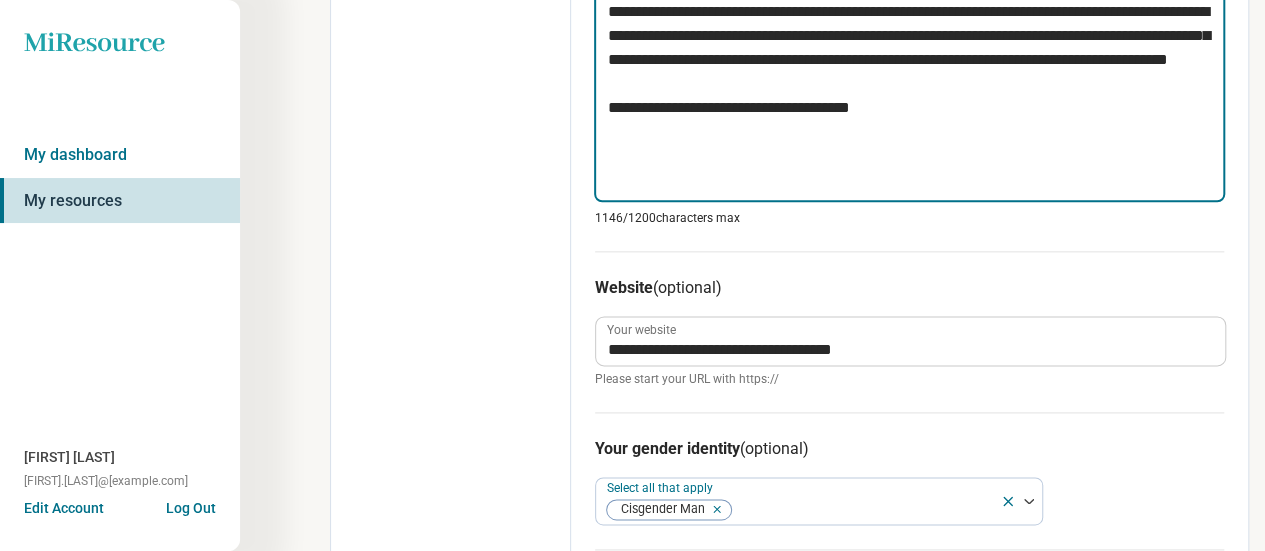 type on "*" 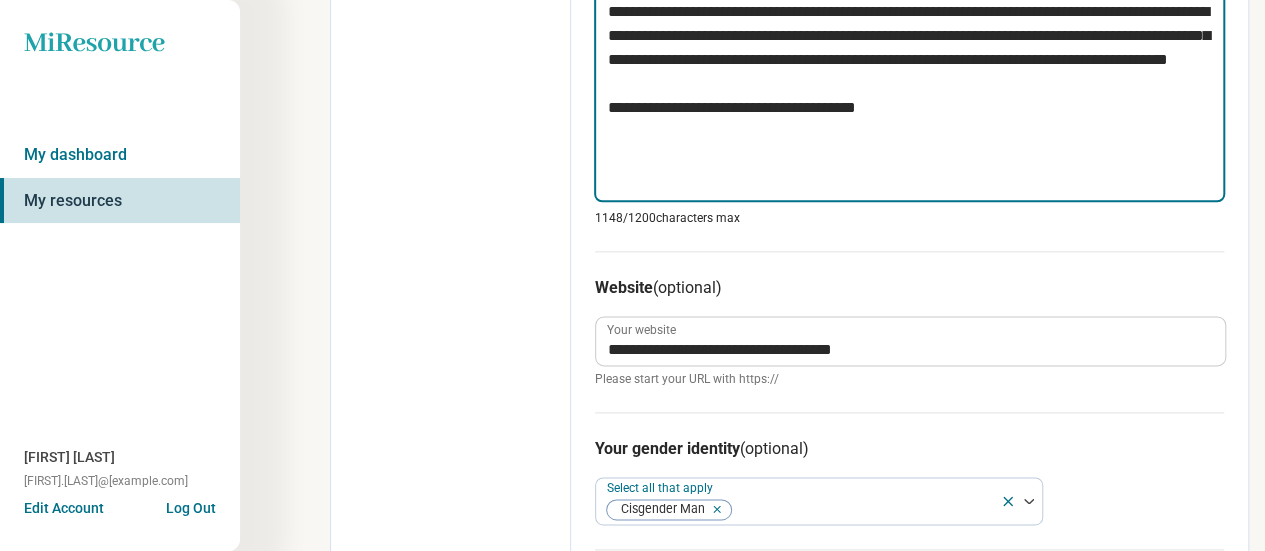 type on "*" 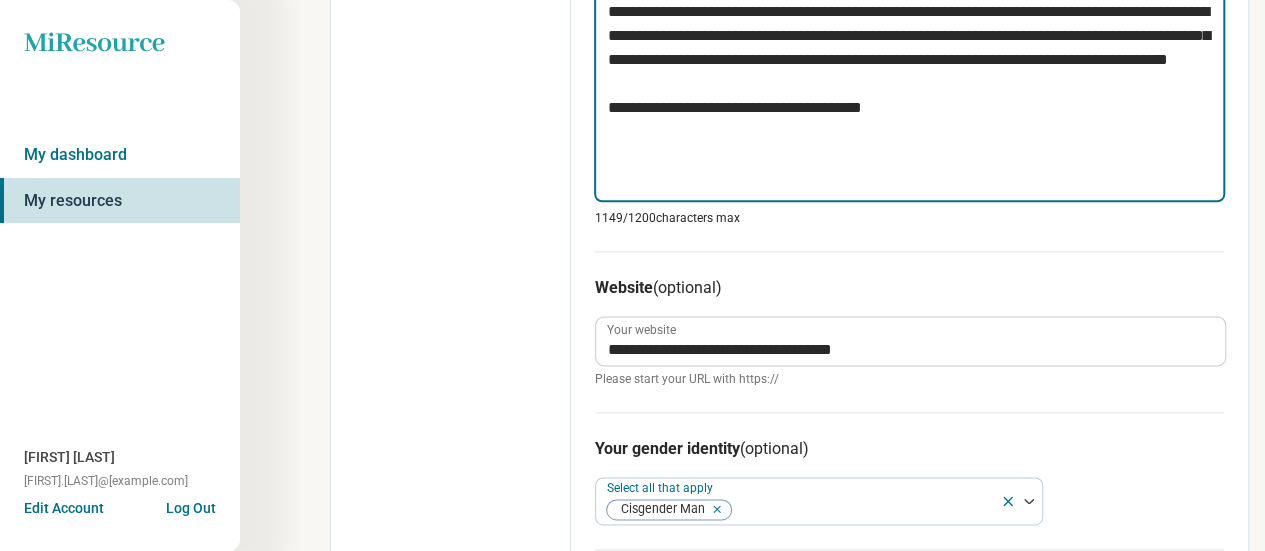 type on "*" 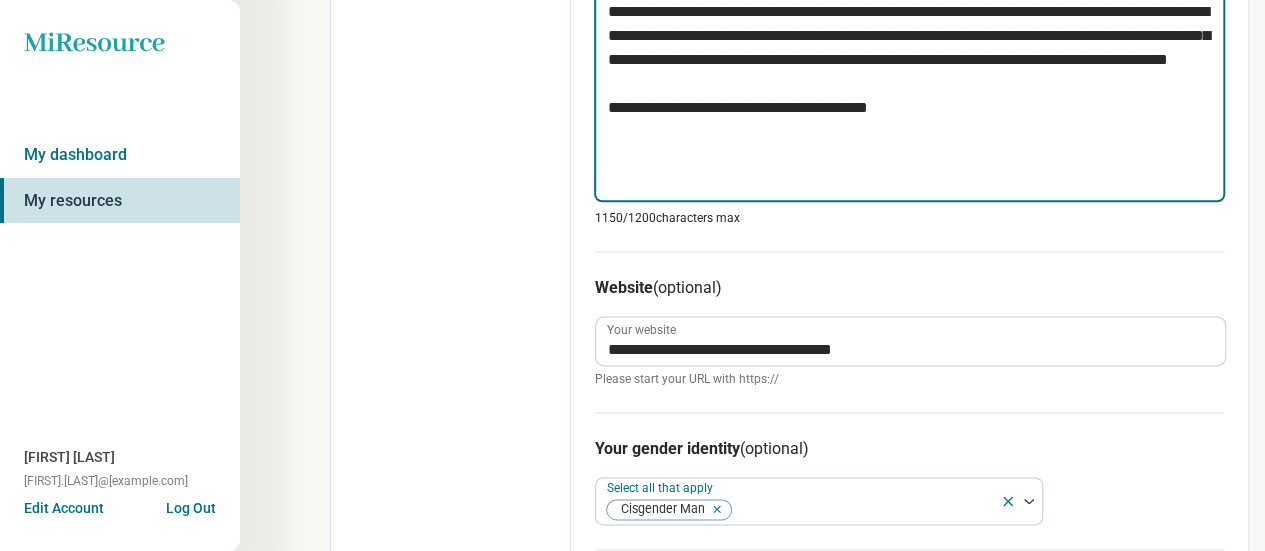 type on "*" 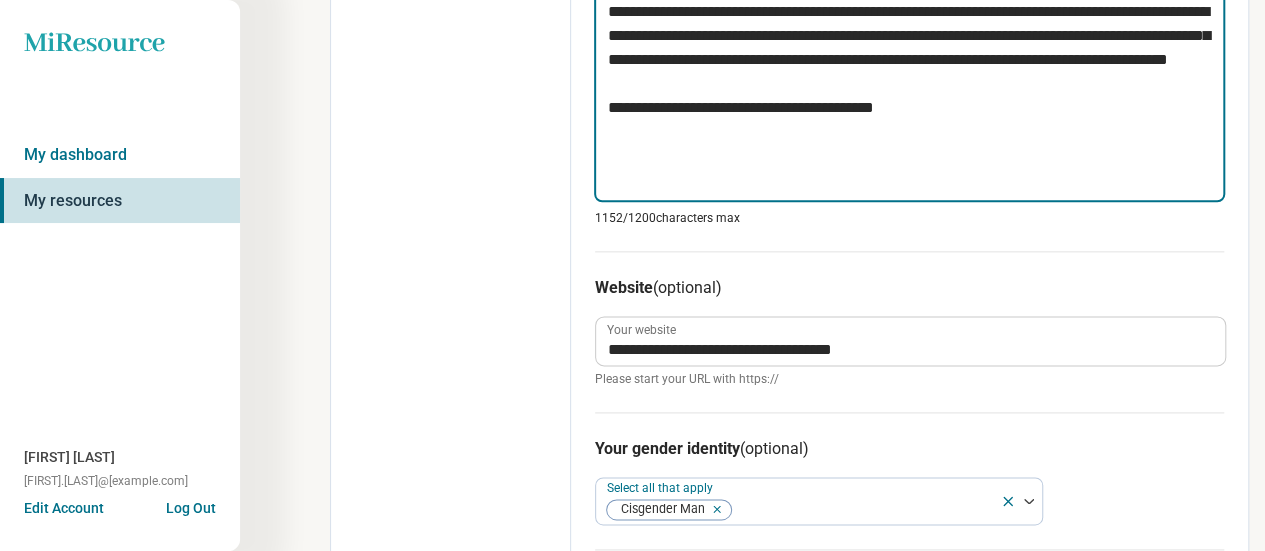 type on "*" 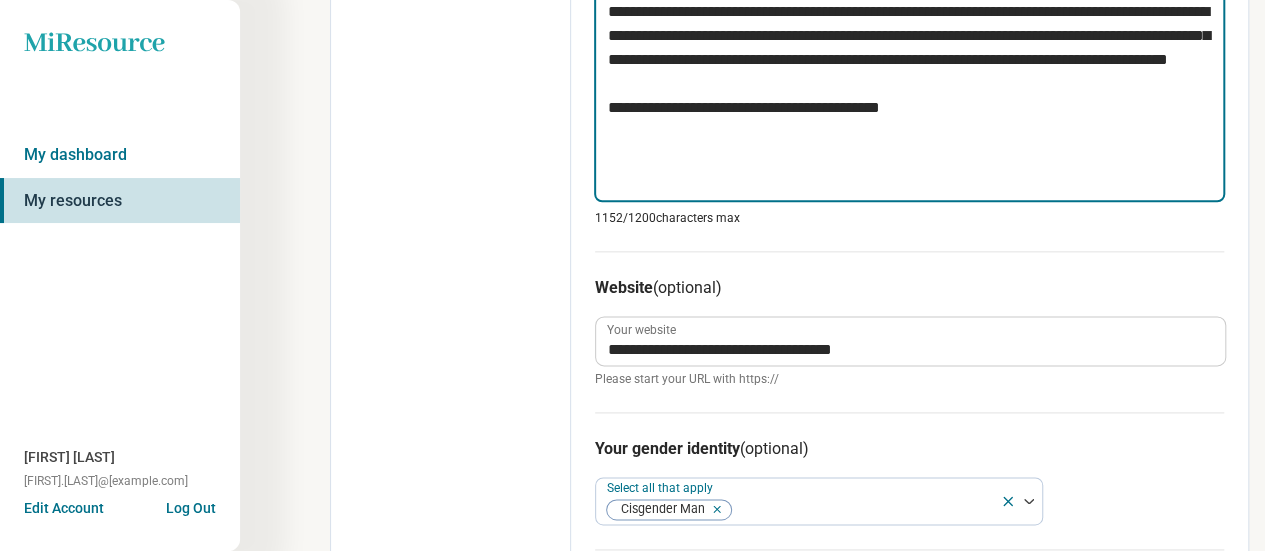 type on "*" 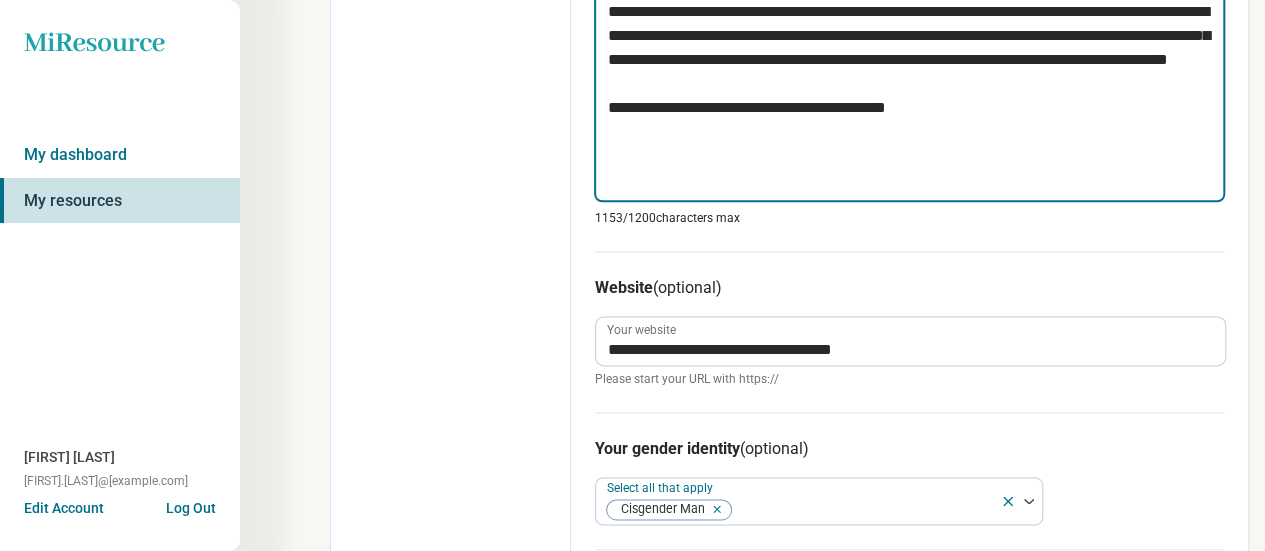 type on "*" 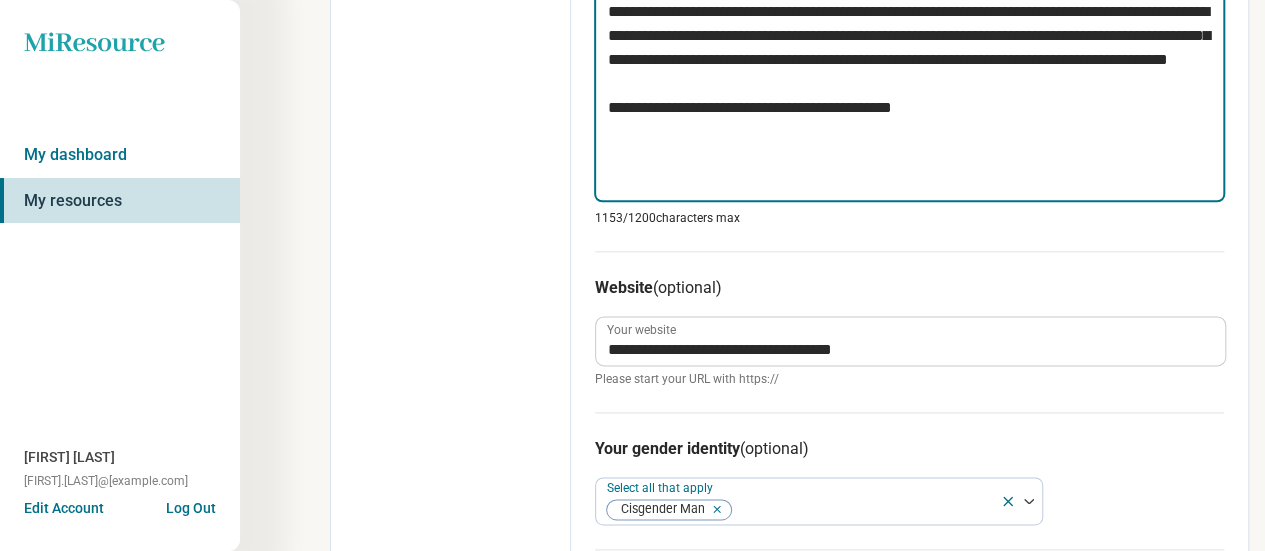 type on "*" 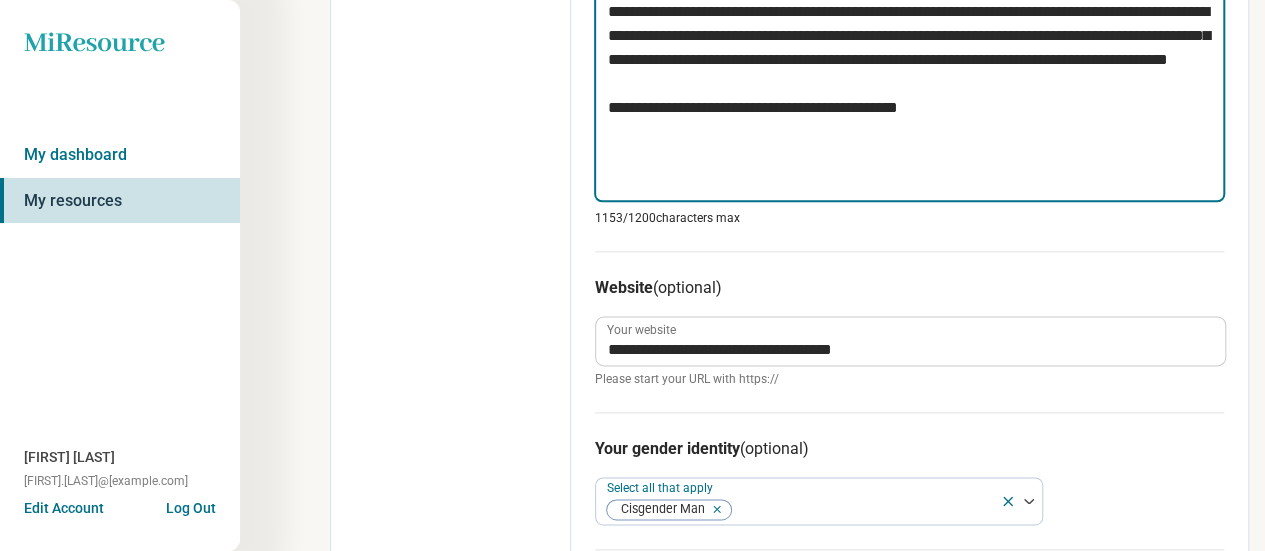 type on "*" 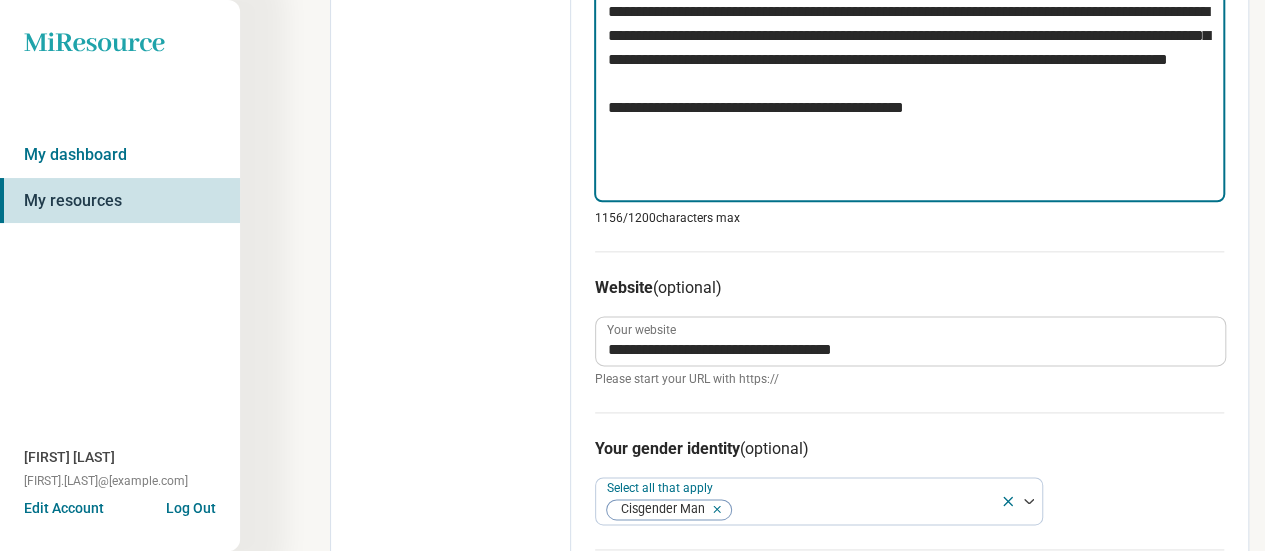 type on "*" 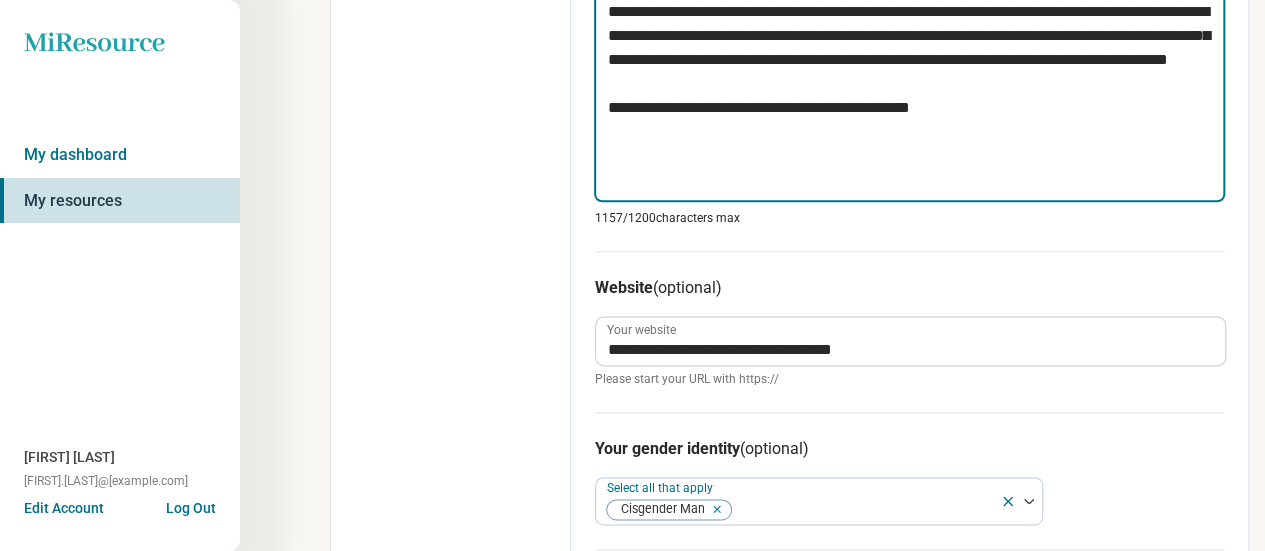 type on "*" 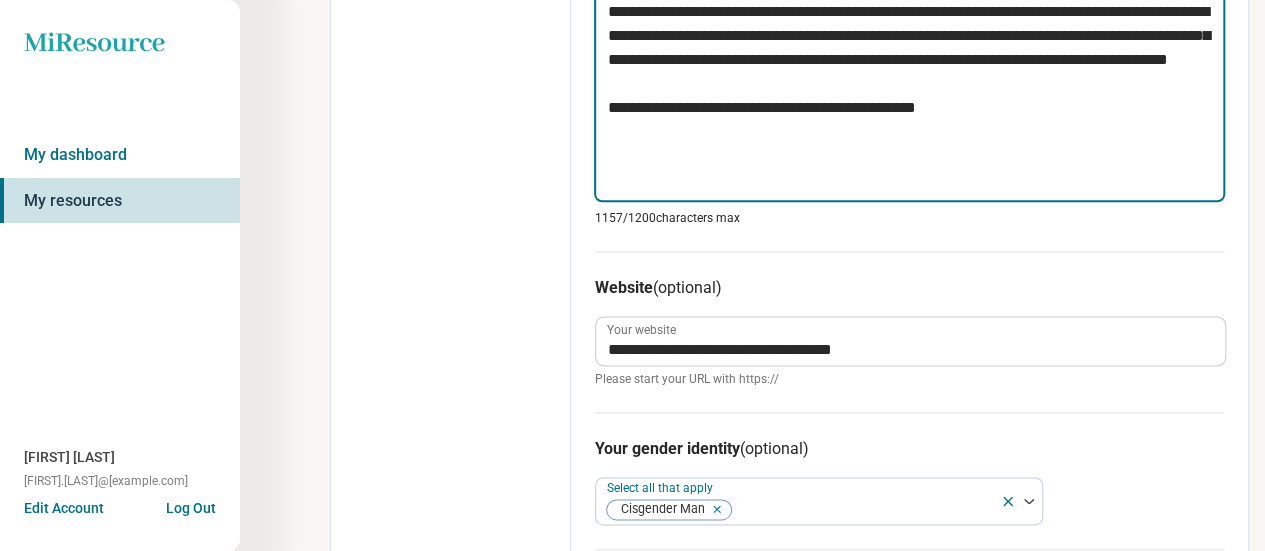 type on "*" 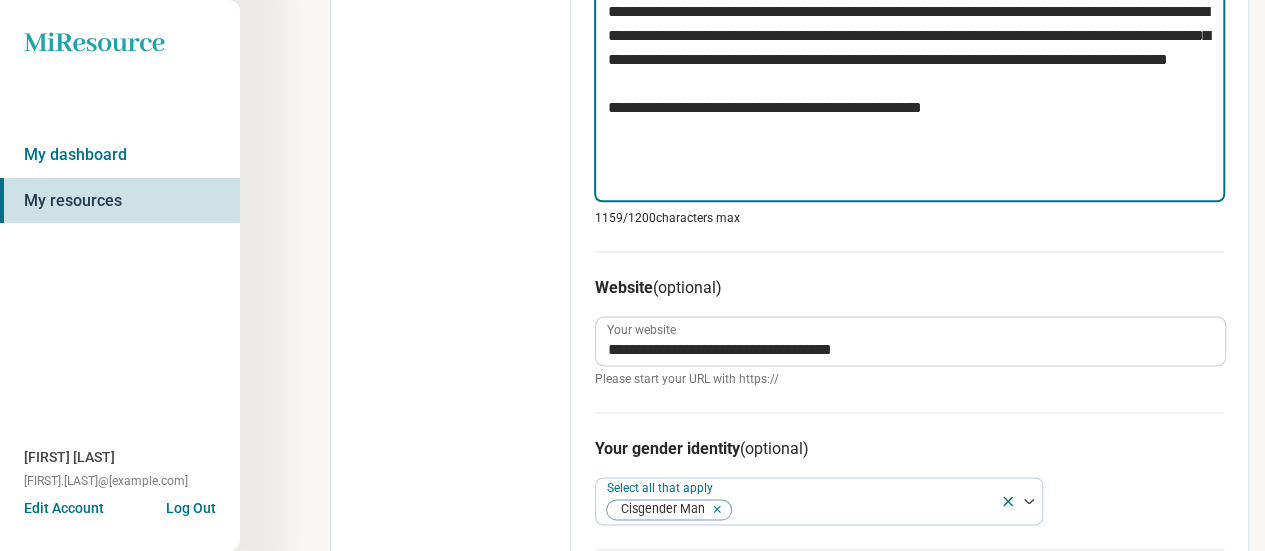 type on "*" 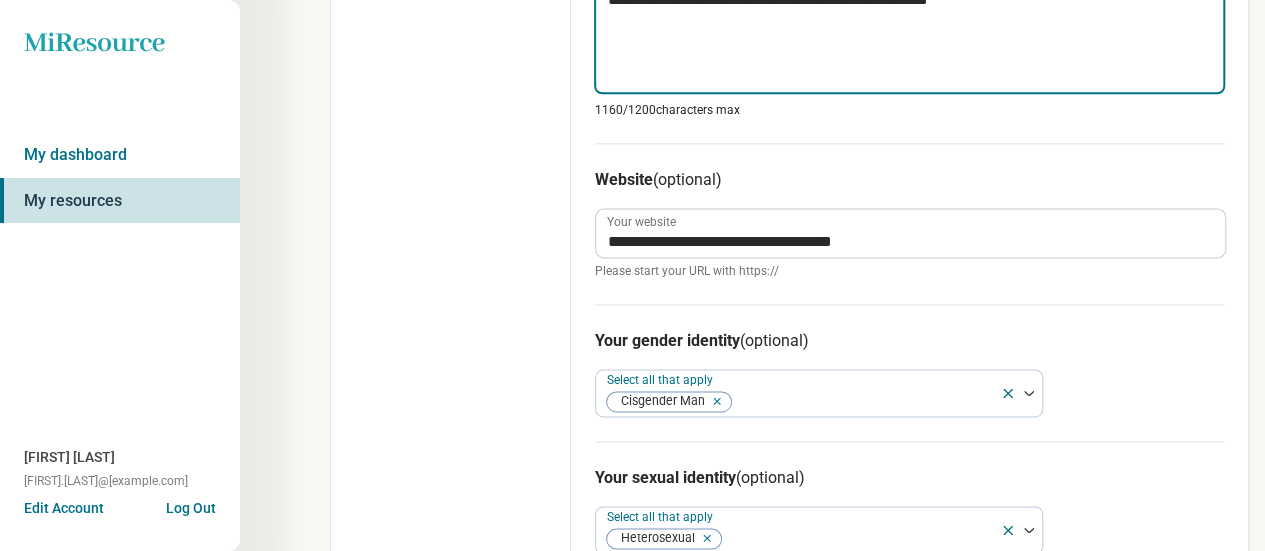 scroll, scrollTop: 1270, scrollLeft: 0, axis: vertical 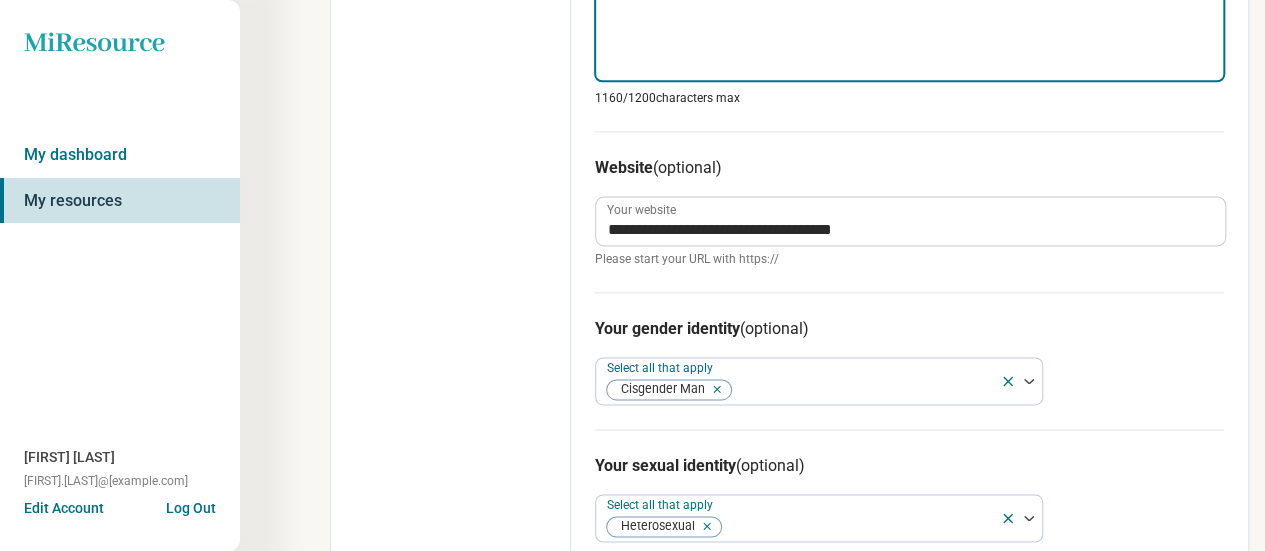 type on "**********" 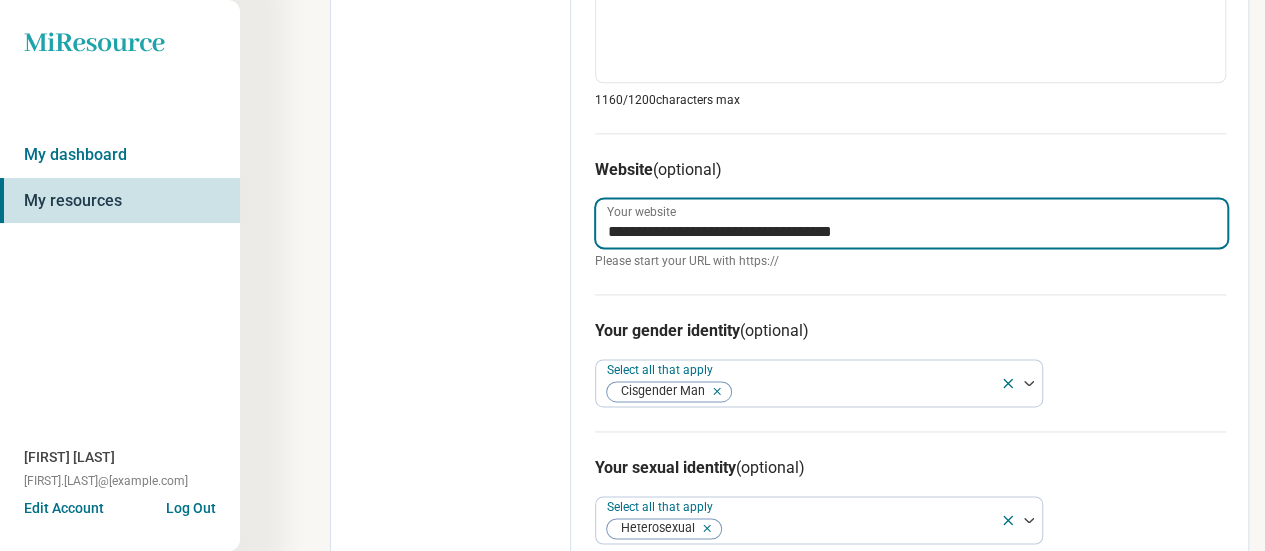 click on "**********" at bounding box center (911, 223) 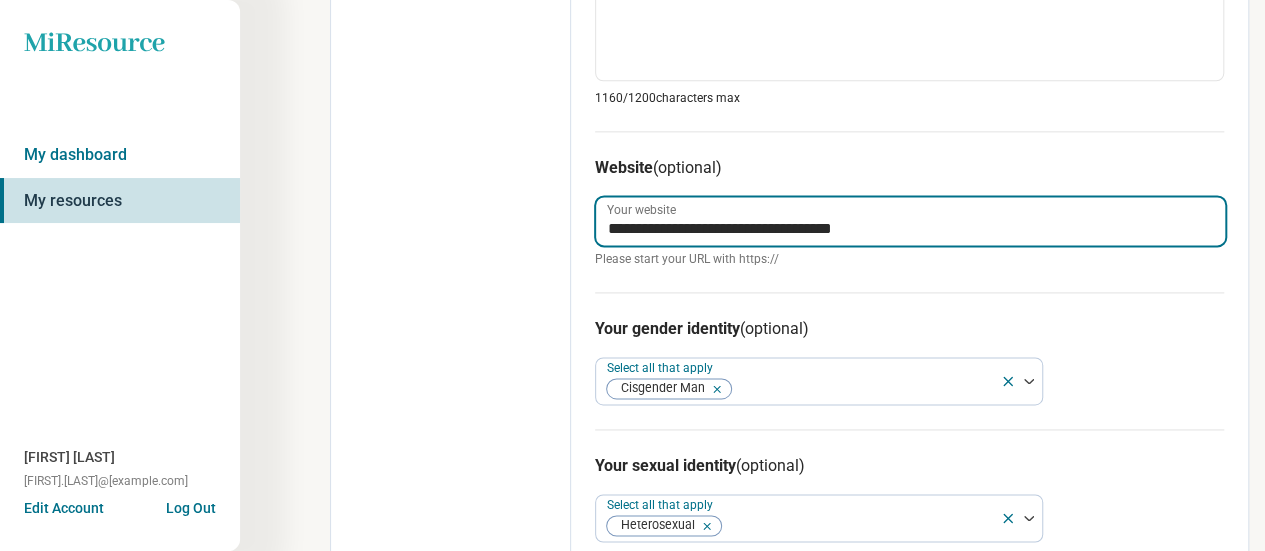 click on "**********" at bounding box center (910, 221) 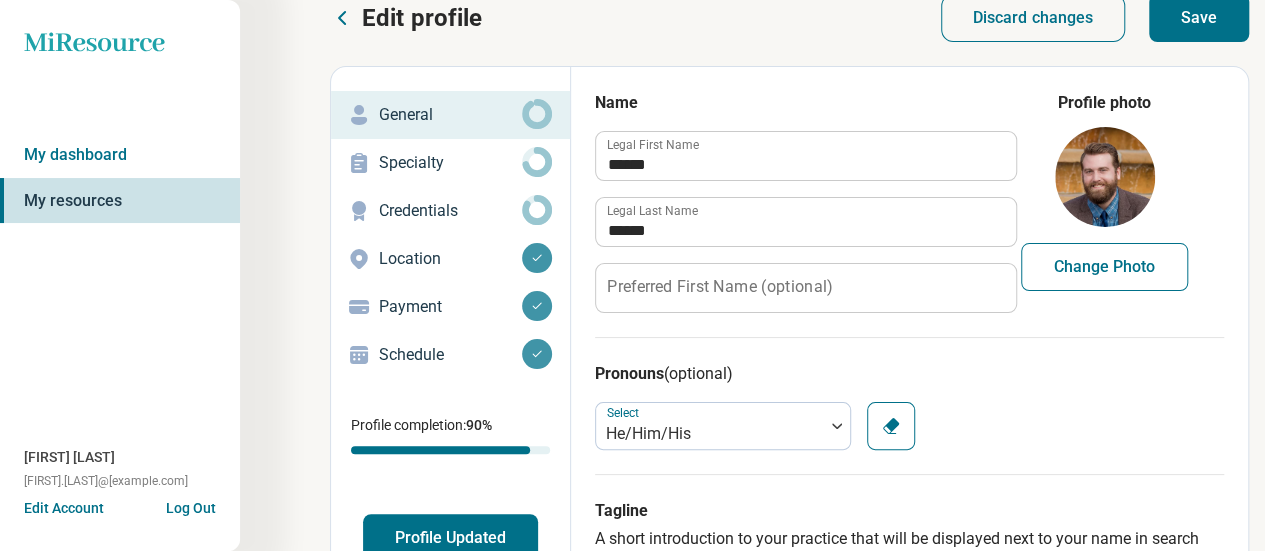 scroll, scrollTop: 0, scrollLeft: 0, axis: both 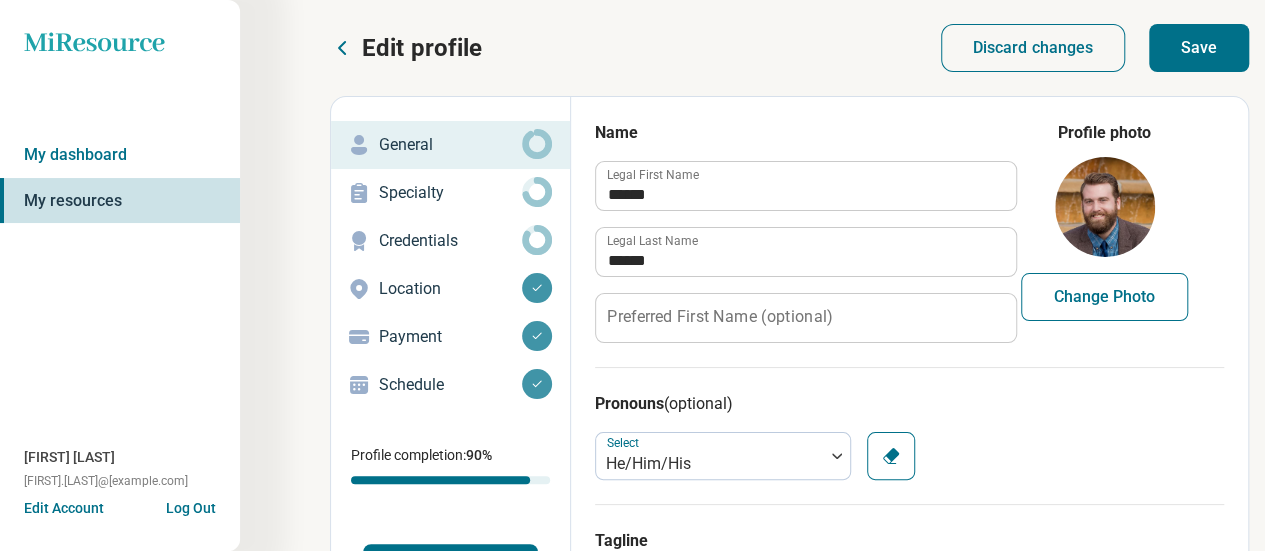 type on "**********" 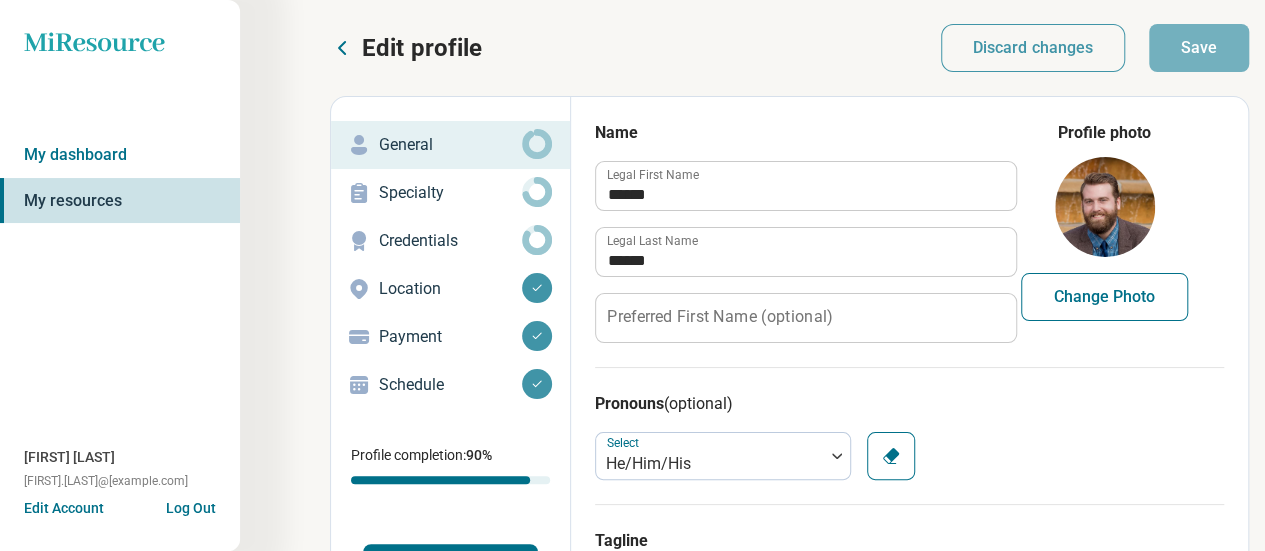 click on "Specialty" at bounding box center (450, 193) 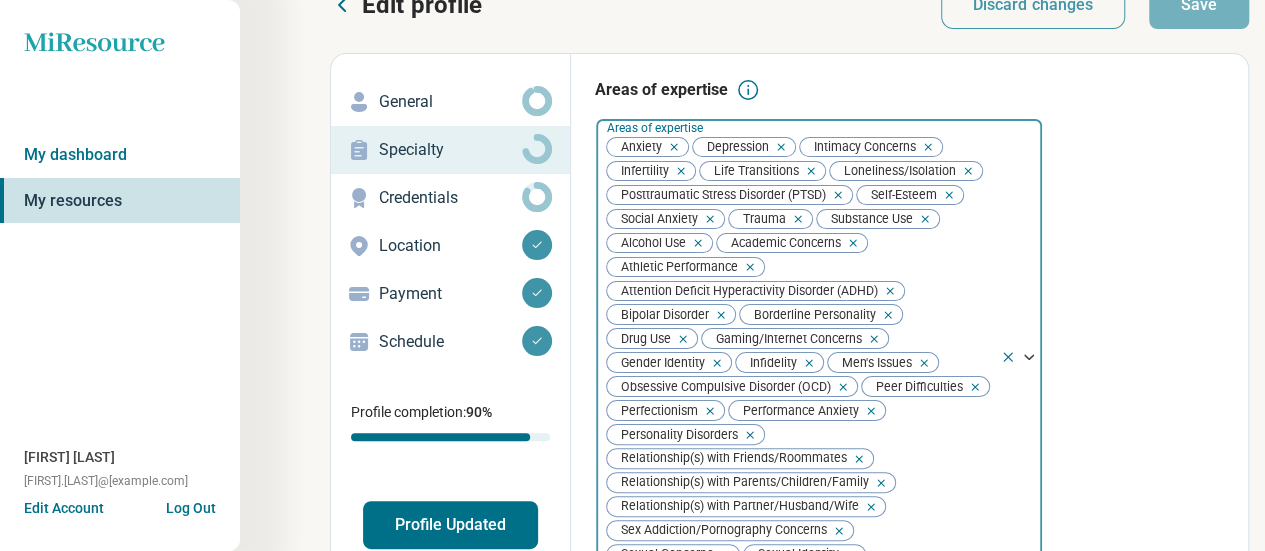 scroll, scrollTop: 62, scrollLeft: 0, axis: vertical 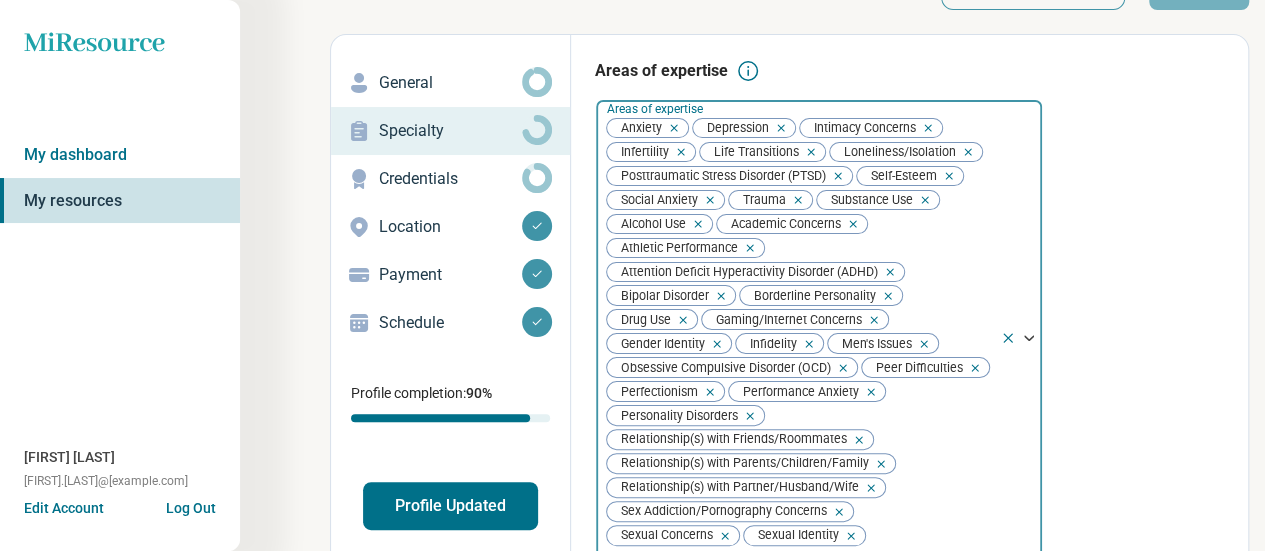 click at bounding box center (884, 296) 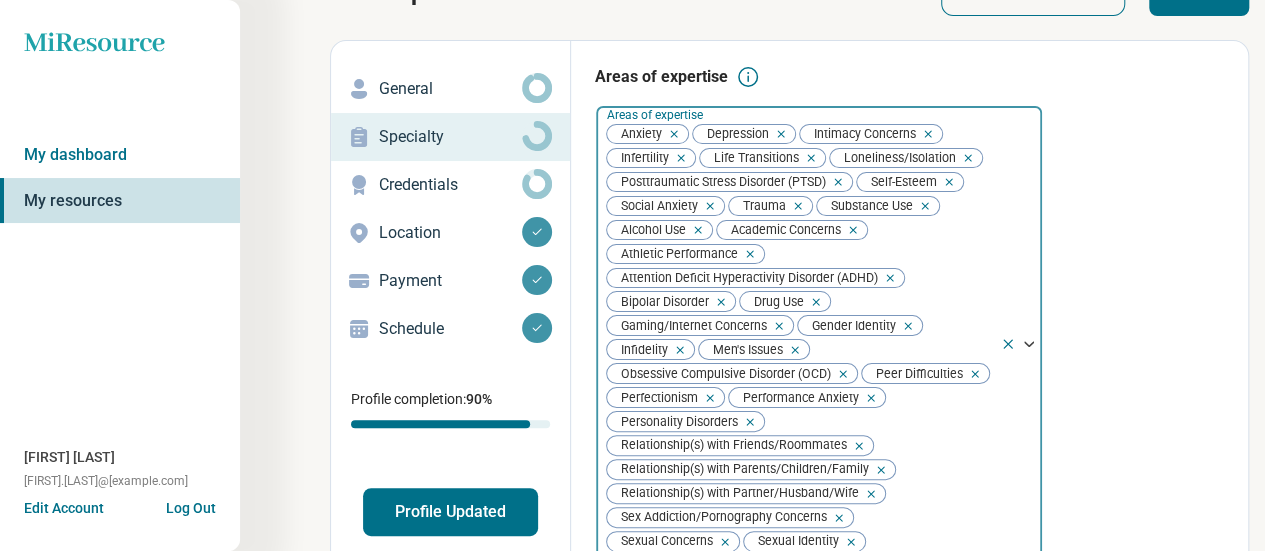 scroll, scrollTop: 42, scrollLeft: 0, axis: vertical 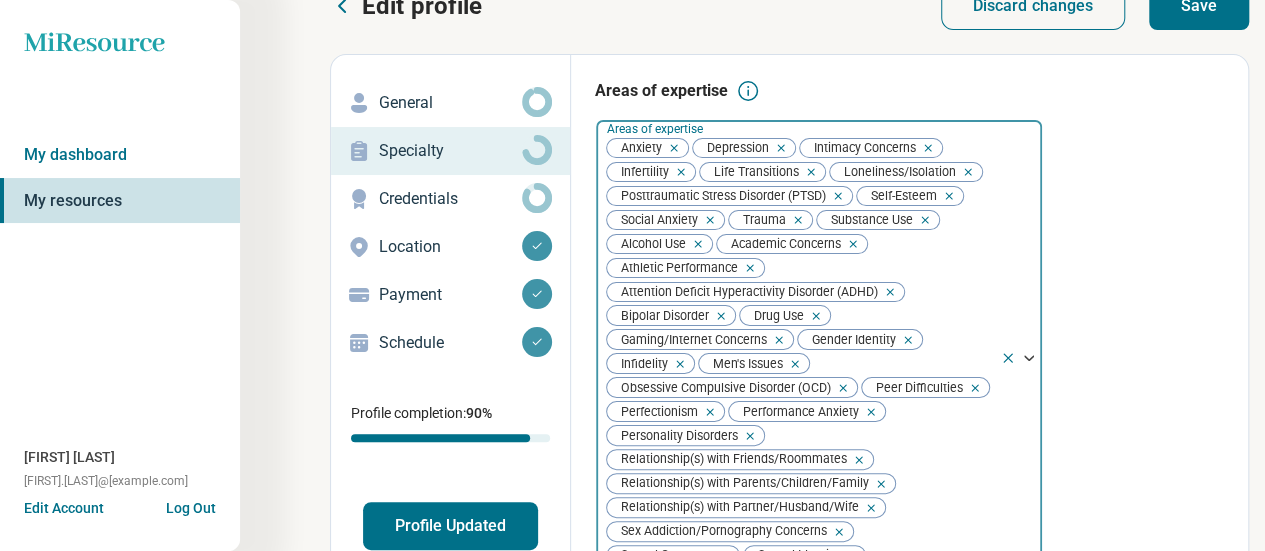click at bounding box center [717, 316] 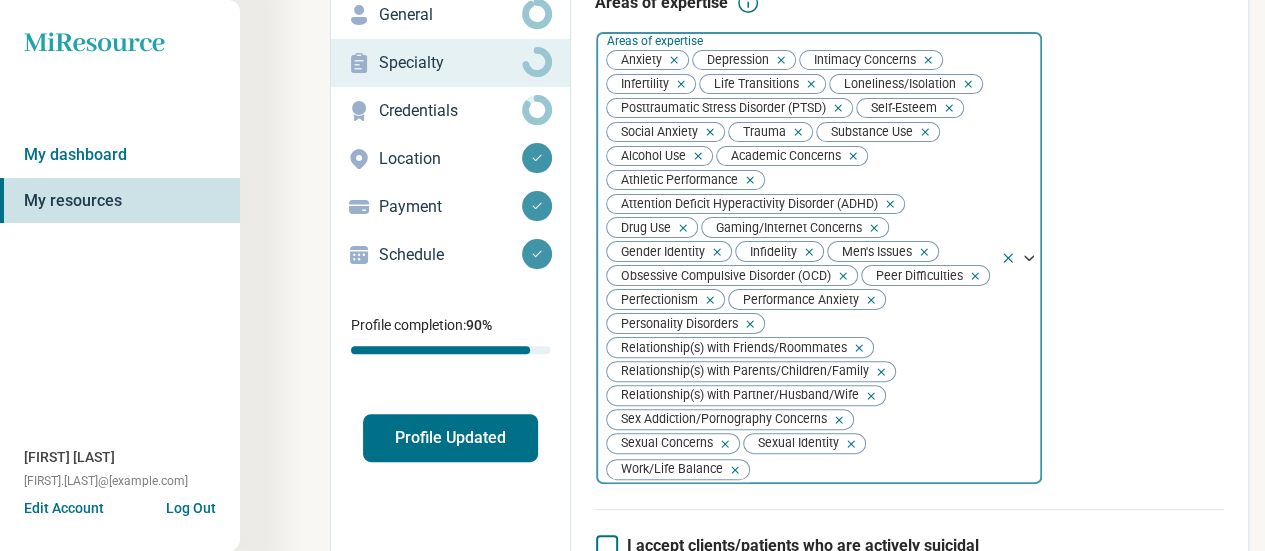 scroll, scrollTop: 146, scrollLeft: 0, axis: vertical 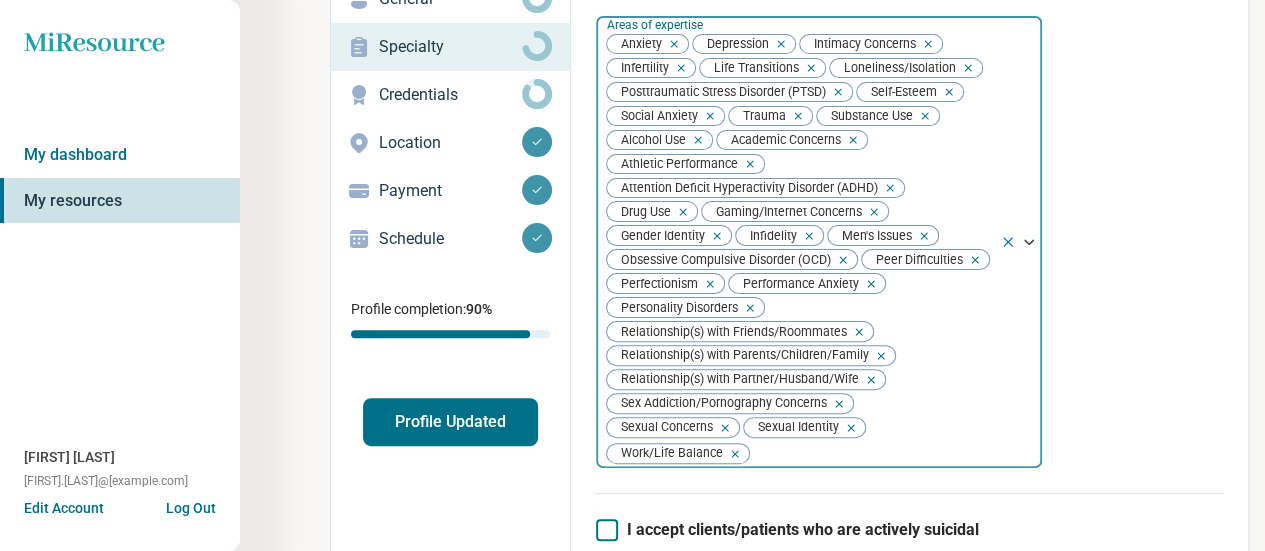 click 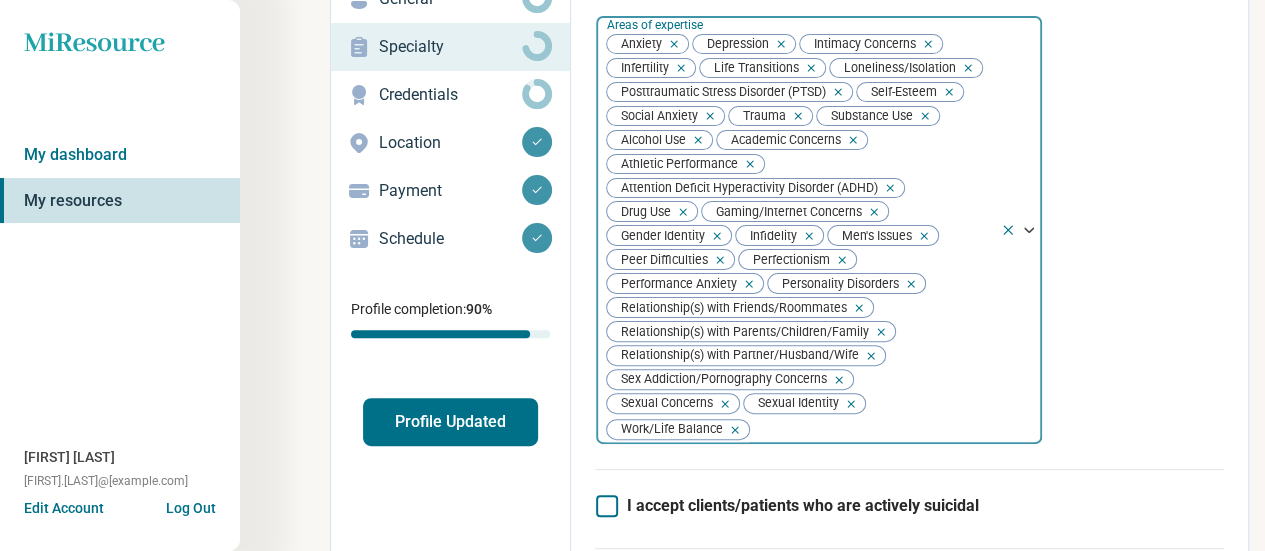 click 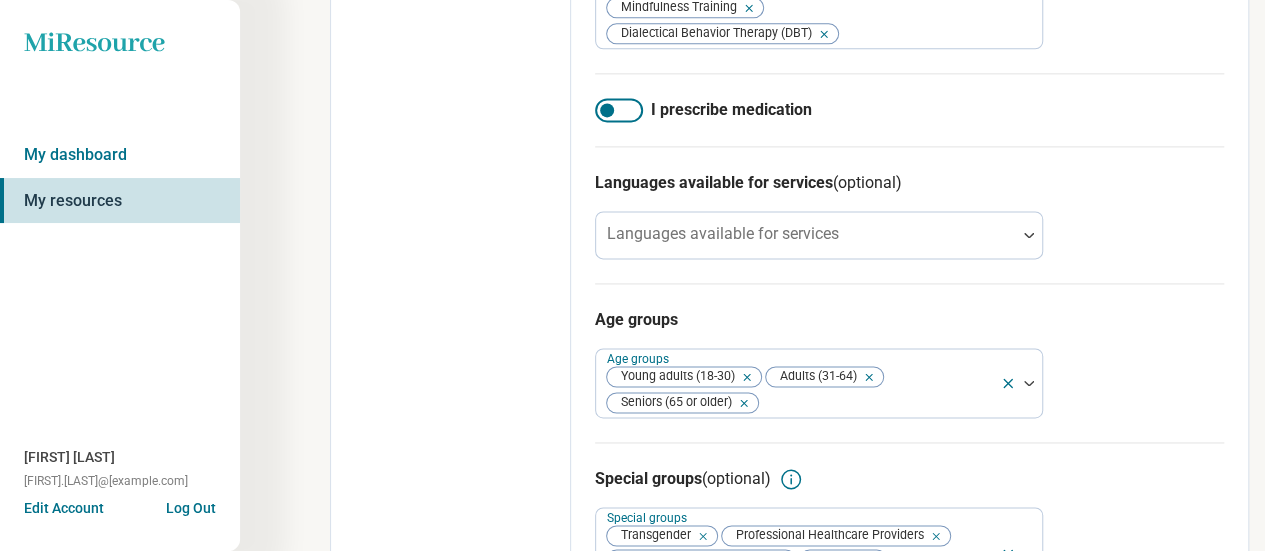 scroll, scrollTop: 1336, scrollLeft: 0, axis: vertical 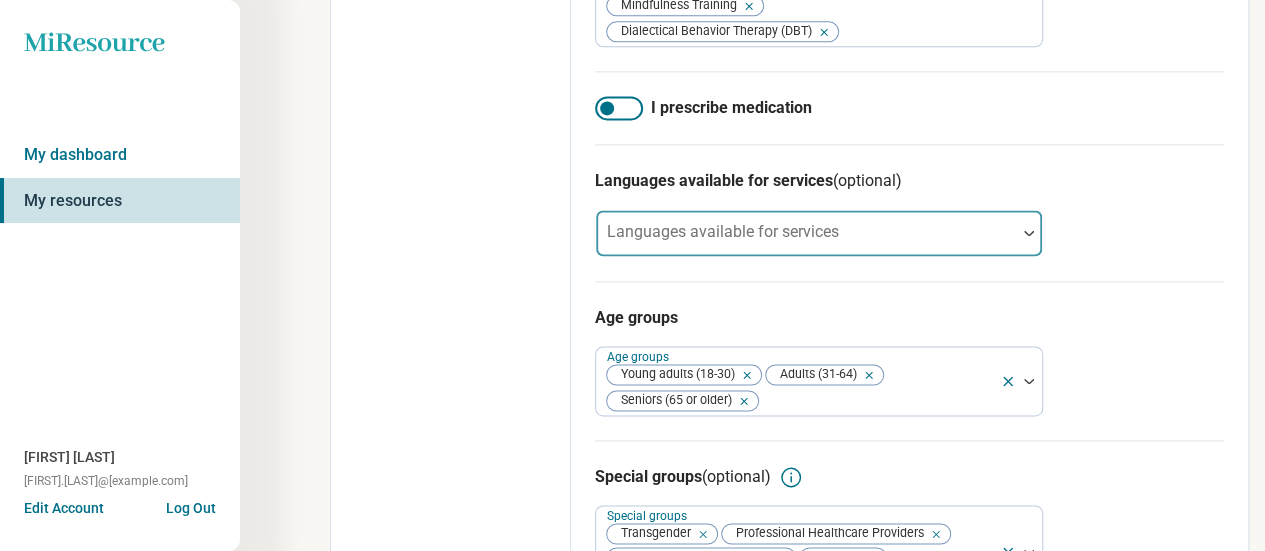 click at bounding box center [806, 241] 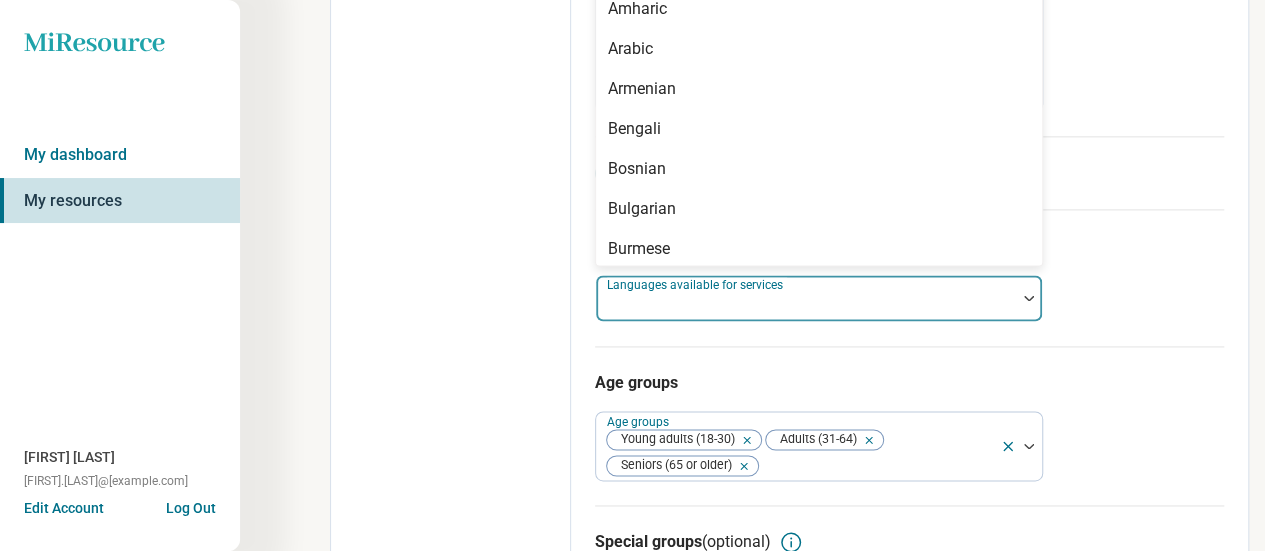 scroll, scrollTop: 1216, scrollLeft: 0, axis: vertical 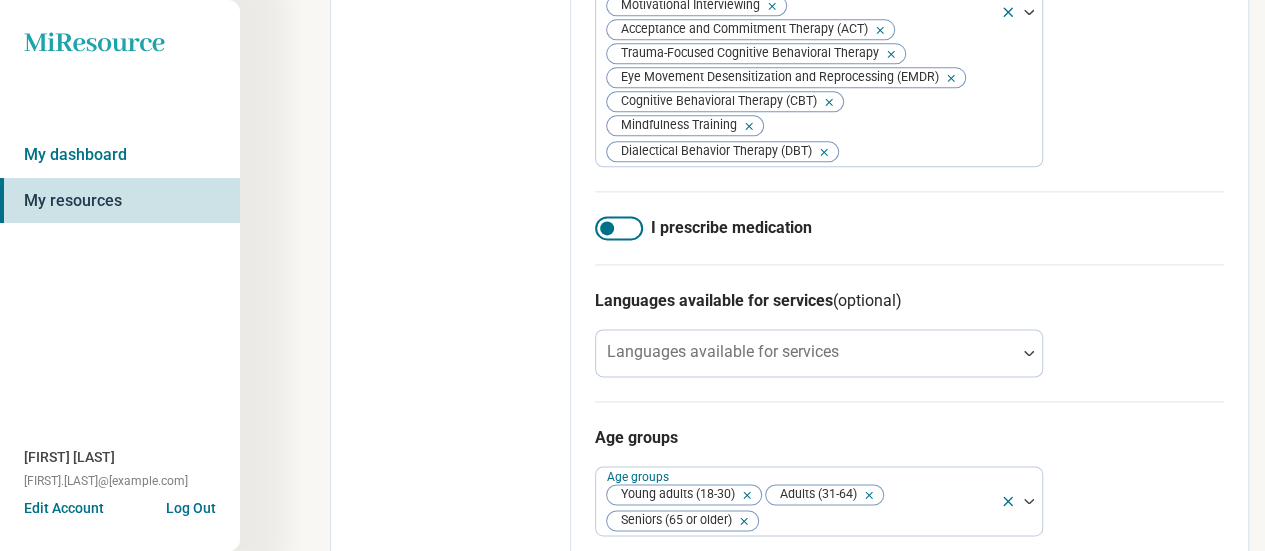 click on "Edit profile General Specialty Credentials Location Payment Schedule Profile completion:  90 % Profile Updated" at bounding box center [451, -176] 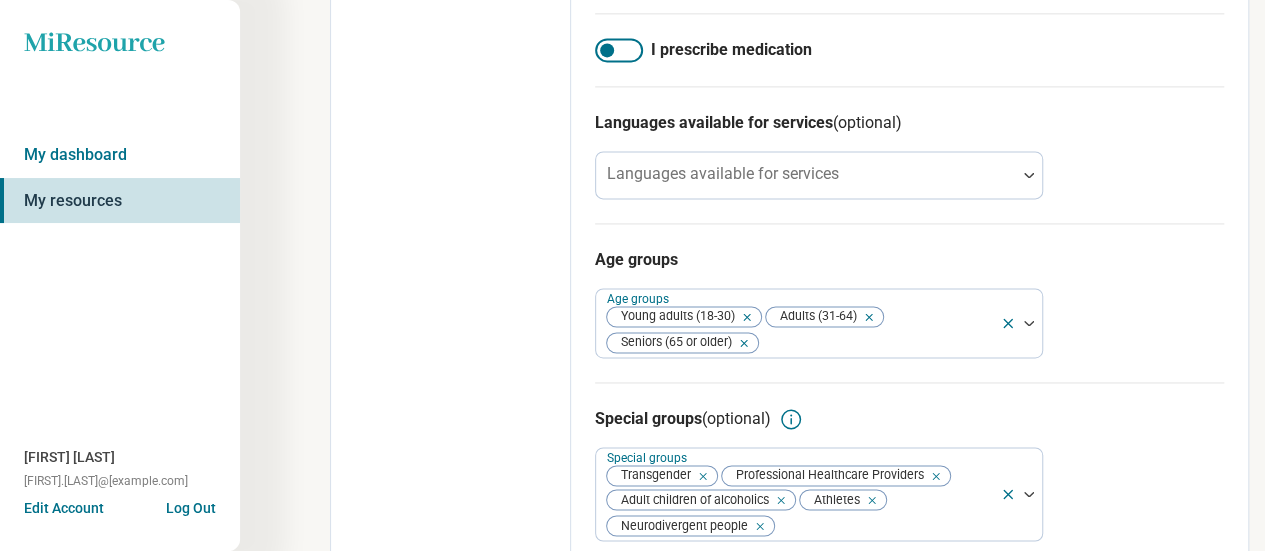 scroll, scrollTop: 1440, scrollLeft: 0, axis: vertical 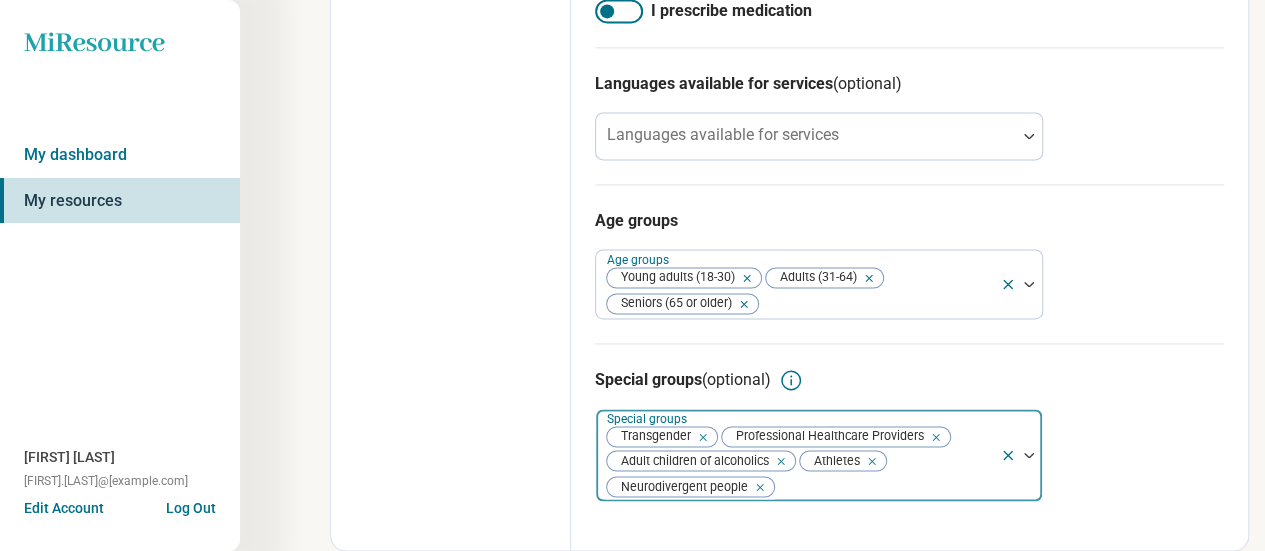click at bounding box center [1029, 455] 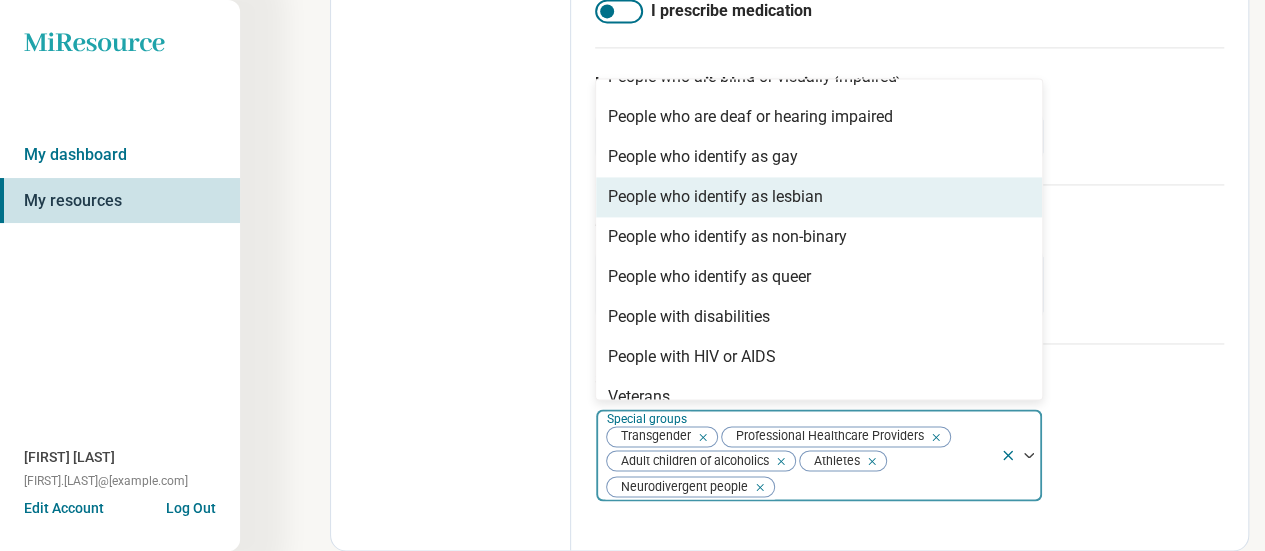 scroll, scrollTop: 408, scrollLeft: 0, axis: vertical 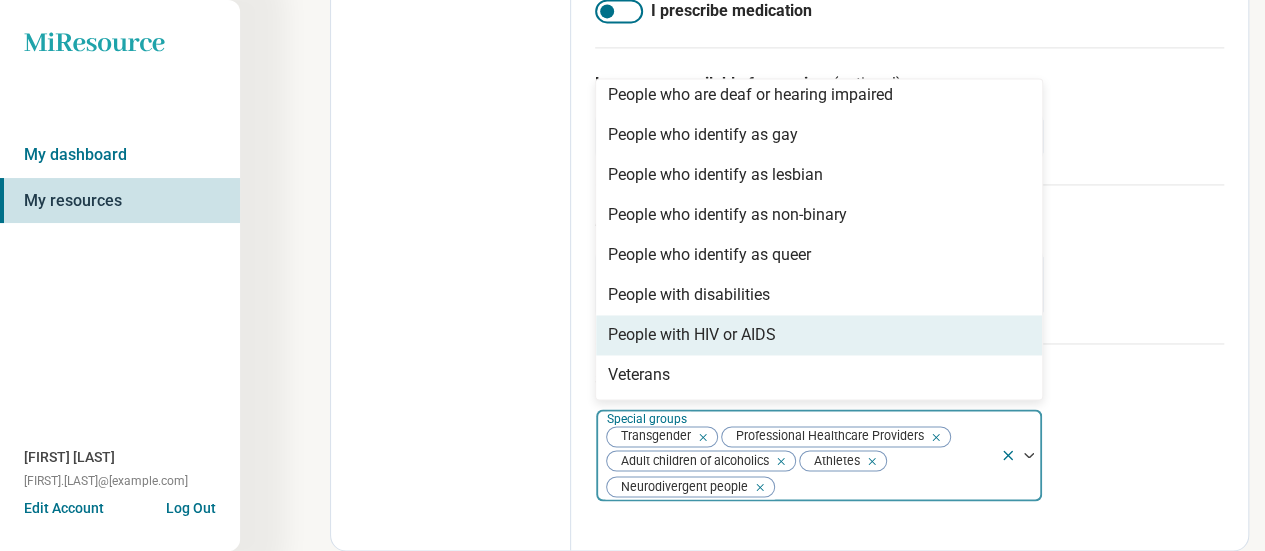 click on "Special groups  (optional)" at bounding box center [909, 380] 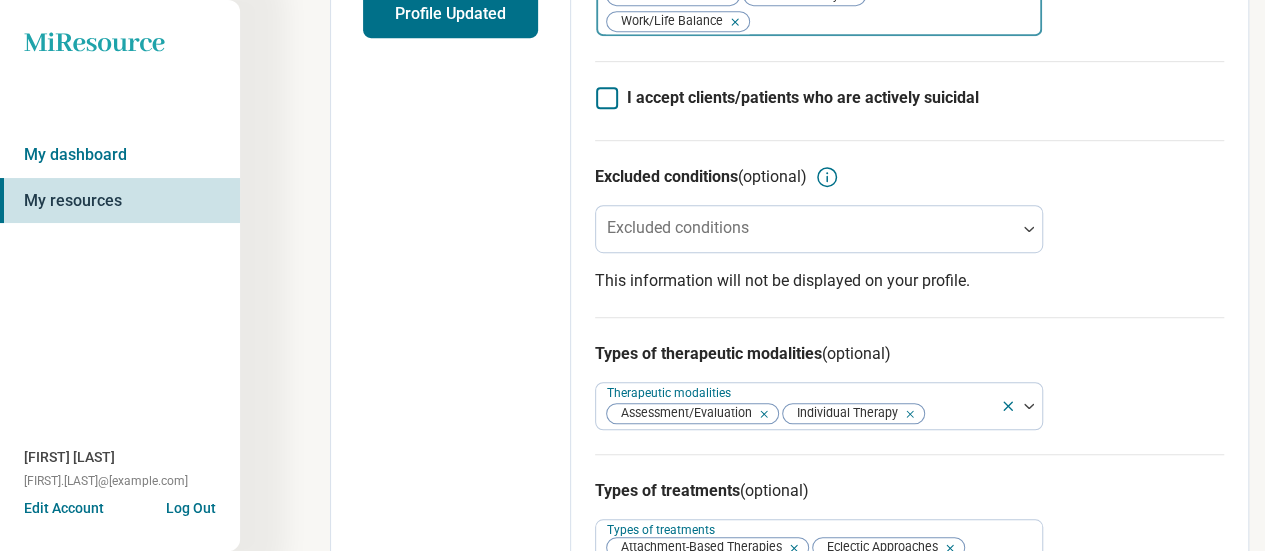 scroll, scrollTop: 0, scrollLeft: 0, axis: both 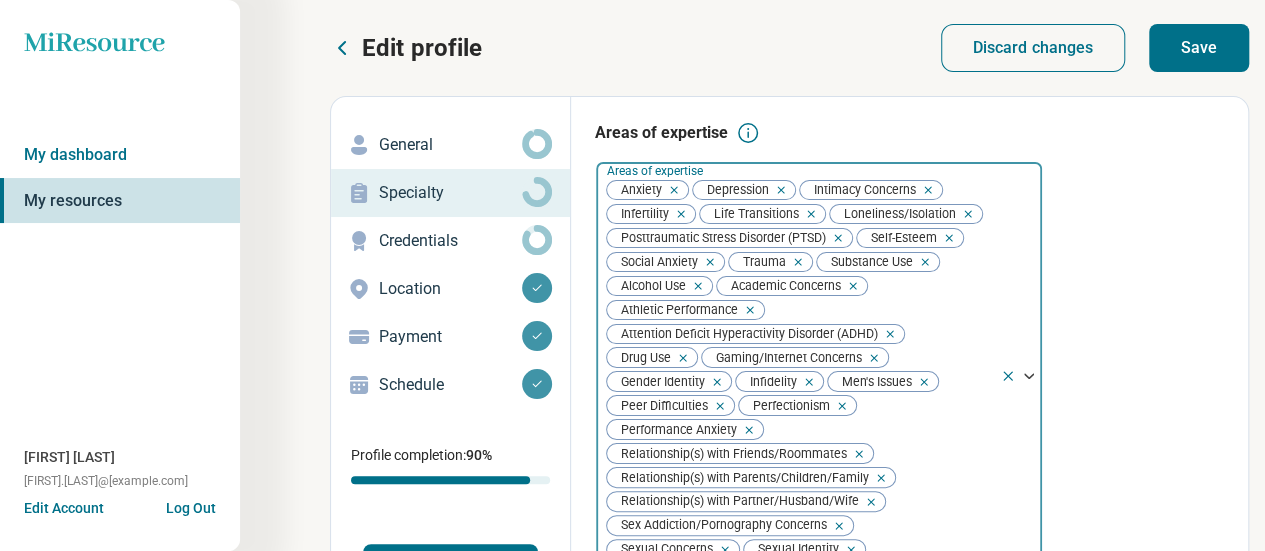 click on "Save" at bounding box center (1199, 48) 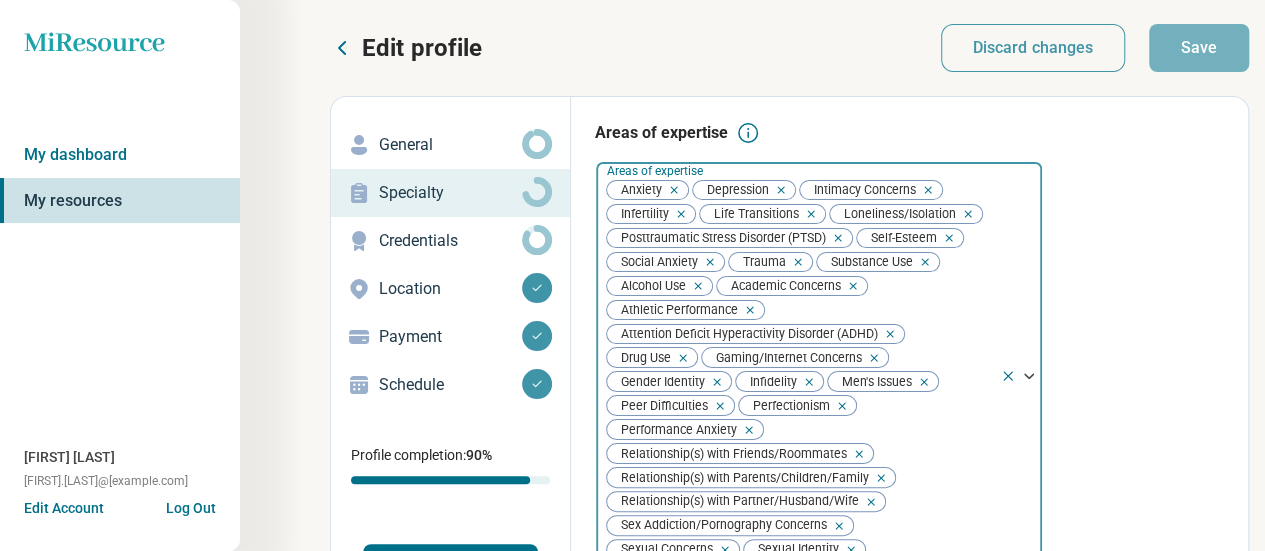 click on "Credentials" at bounding box center [450, 241] 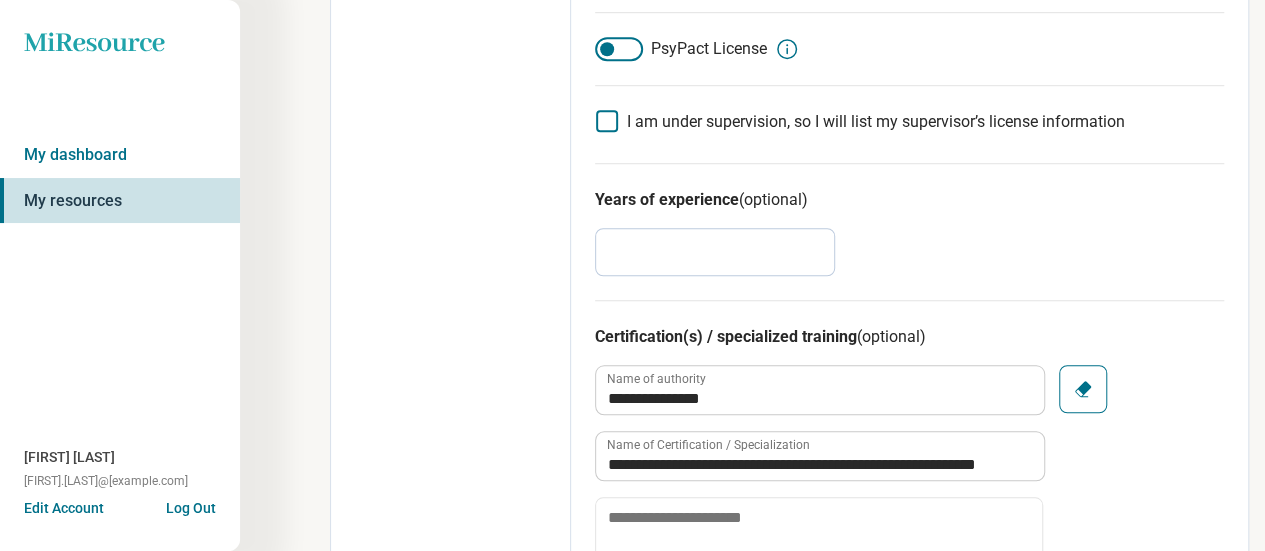 scroll, scrollTop: 663, scrollLeft: 0, axis: vertical 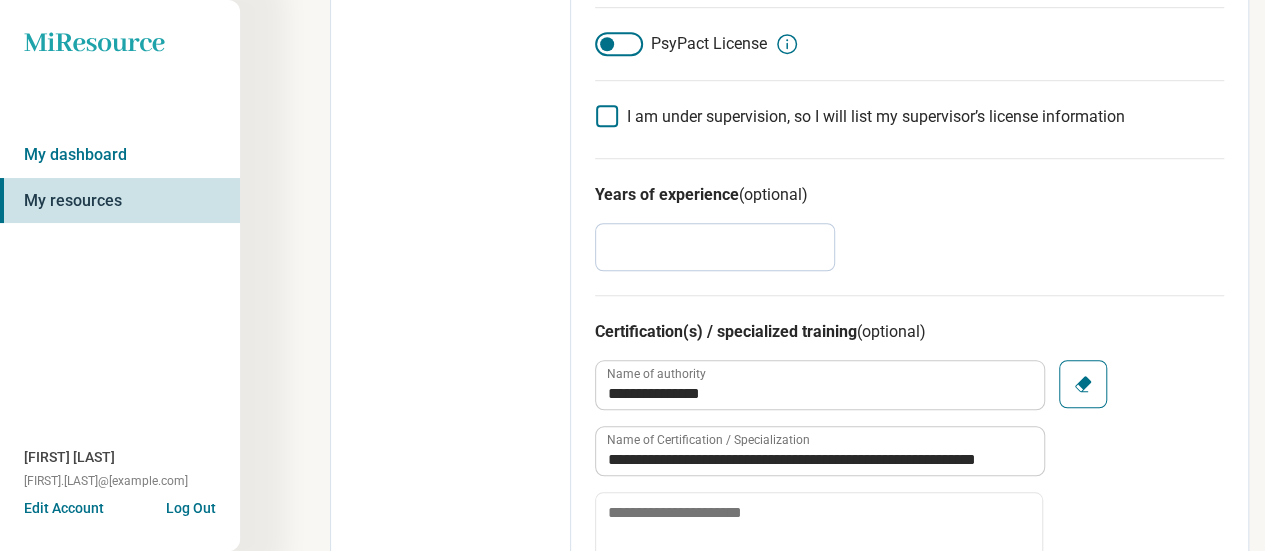 drag, startPoint x: 626, startPoint y: 249, endPoint x: 566, endPoint y: 256, distance: 60.40695 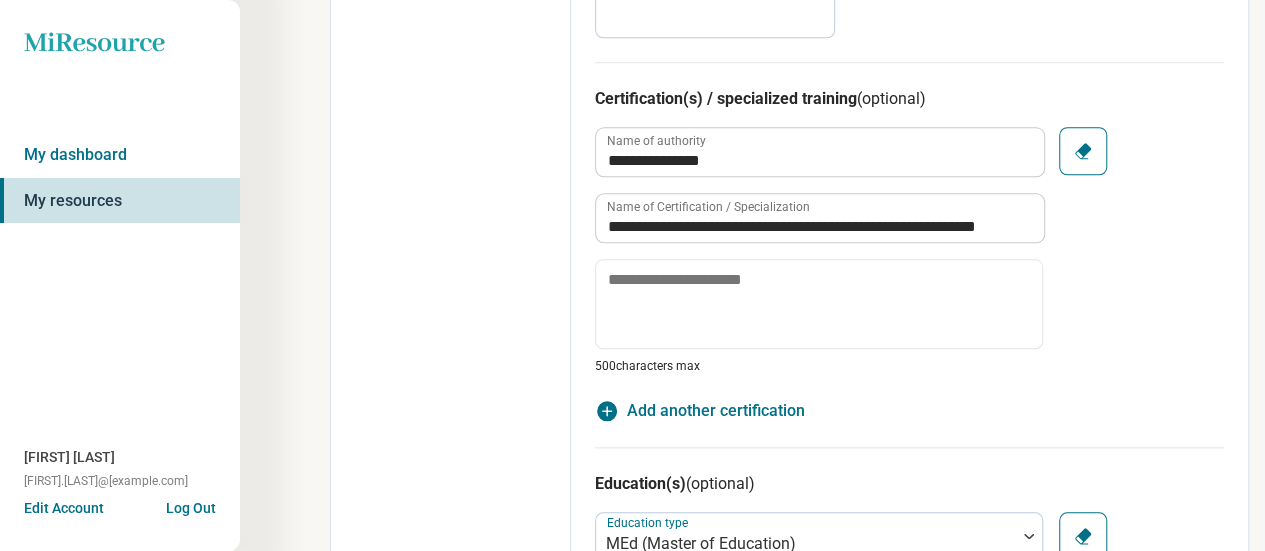 scroll, scrollTop: 902, scrollLeft: 0, axis: vertical 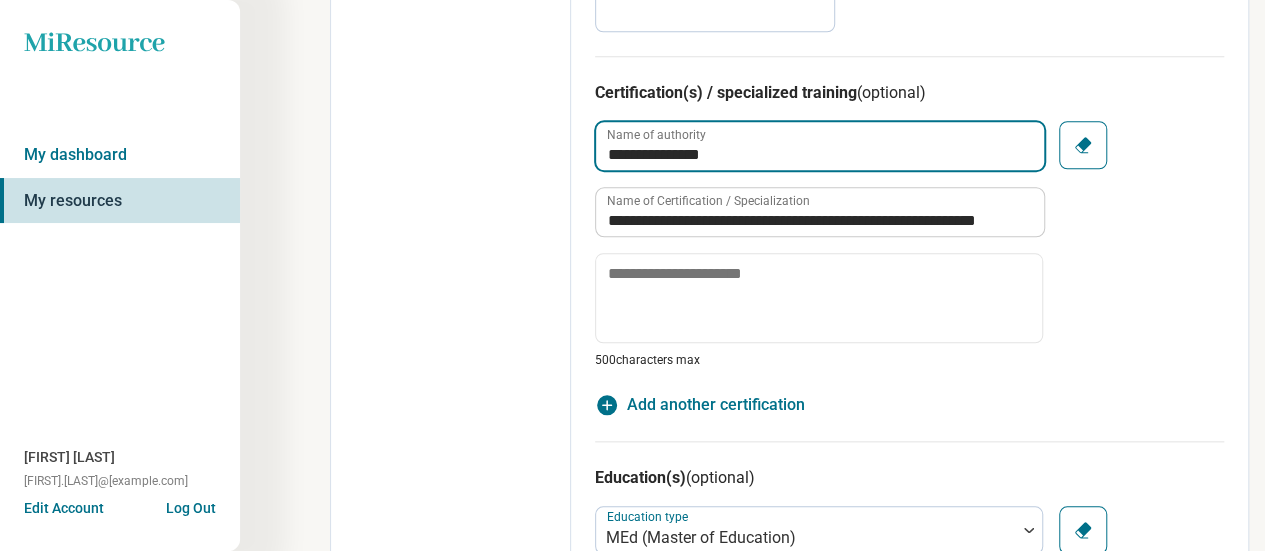 click on "**********" at bounding box center [820, 146] 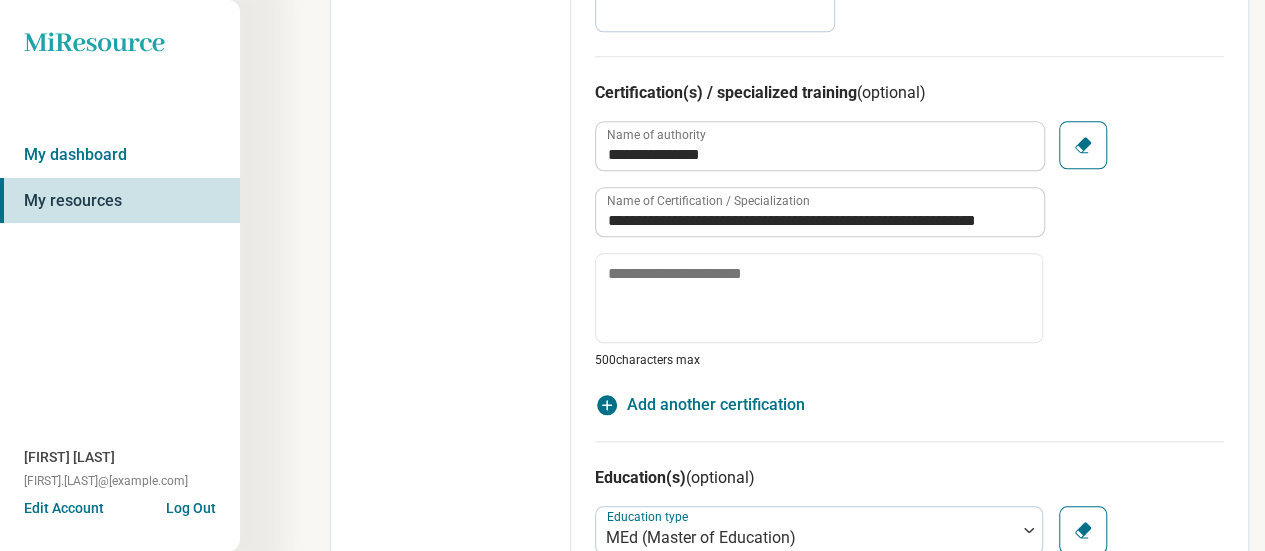 click on "Add another certification" at bounding box center (716, 405) 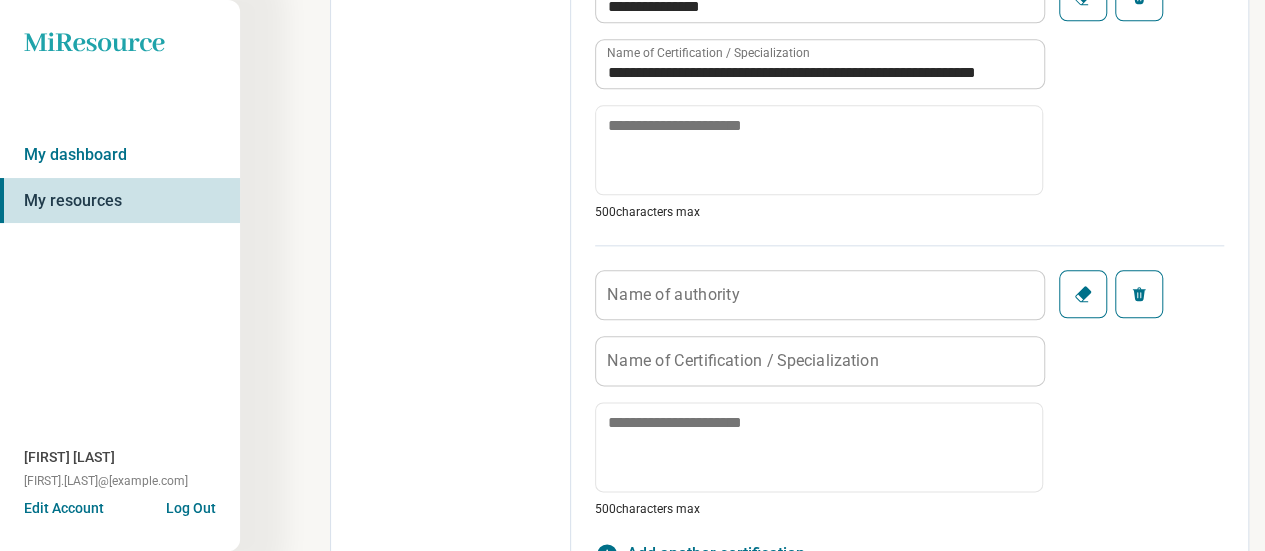 scroll, scrollTop: 1051, scrollLeft: 0, axis: vertical 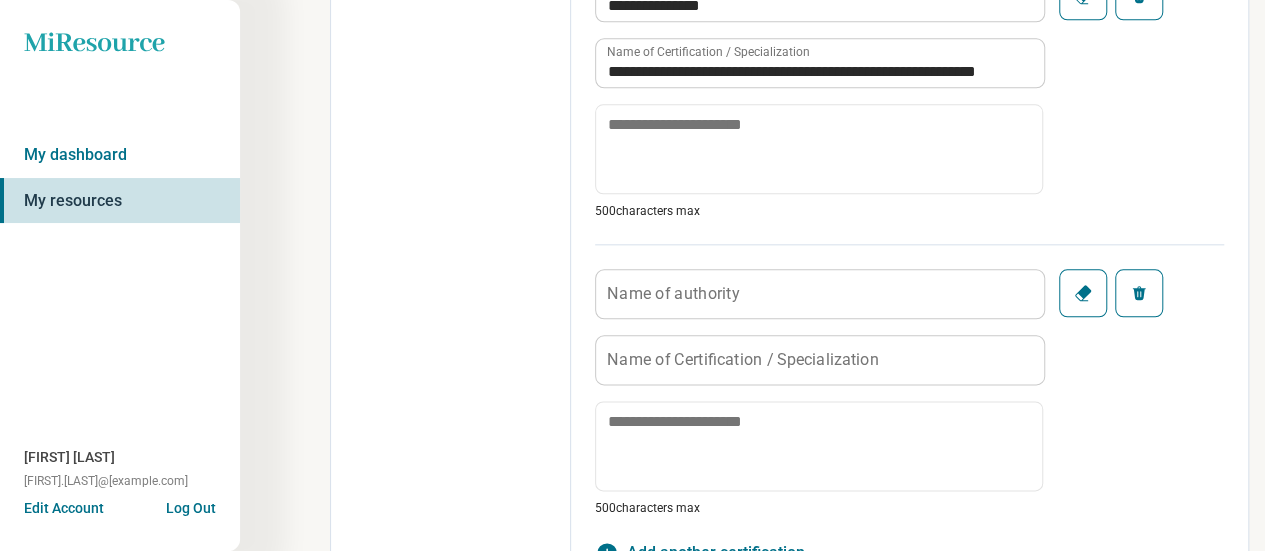 click on "Name of Certification / Specialization" at bounding box center [743, 359] 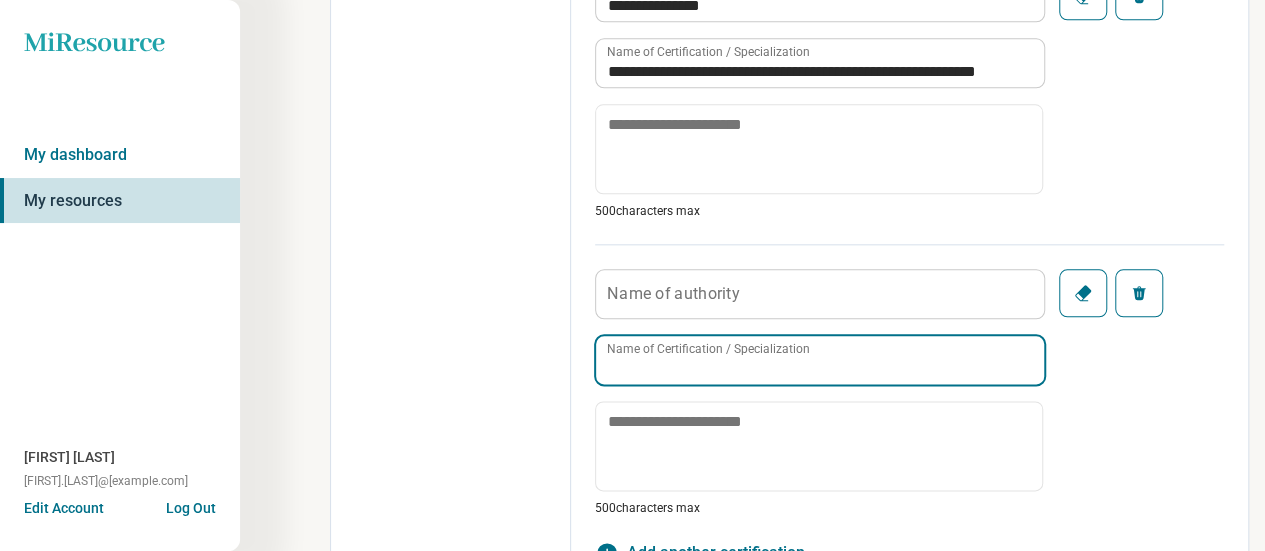 click on "Name of Certification / Specialization" at bounding box center [820, 360] 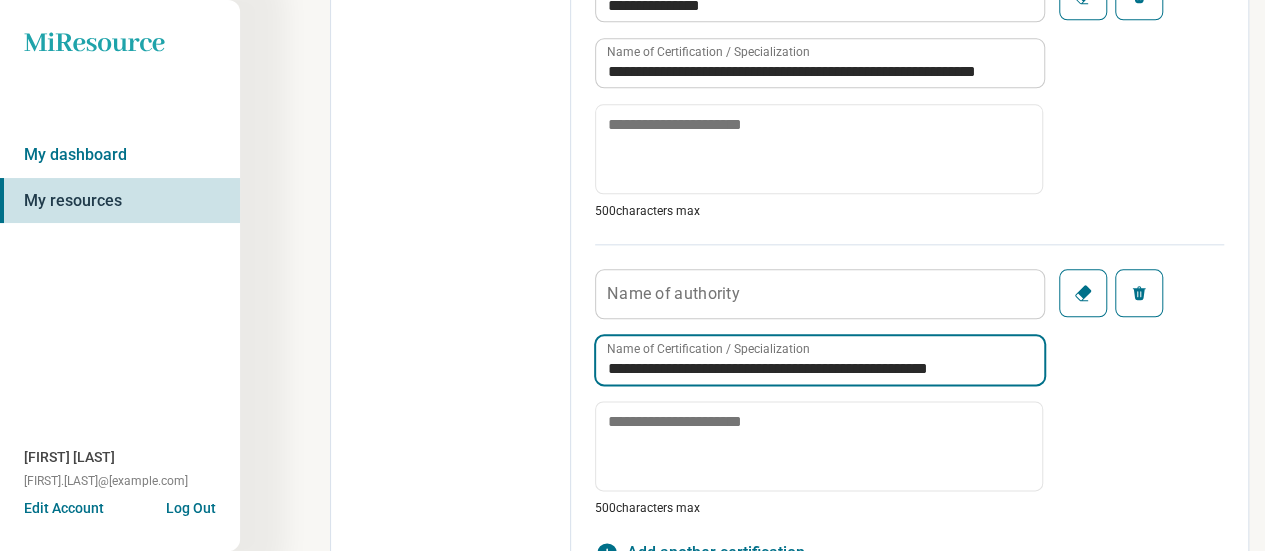 type on "**********" 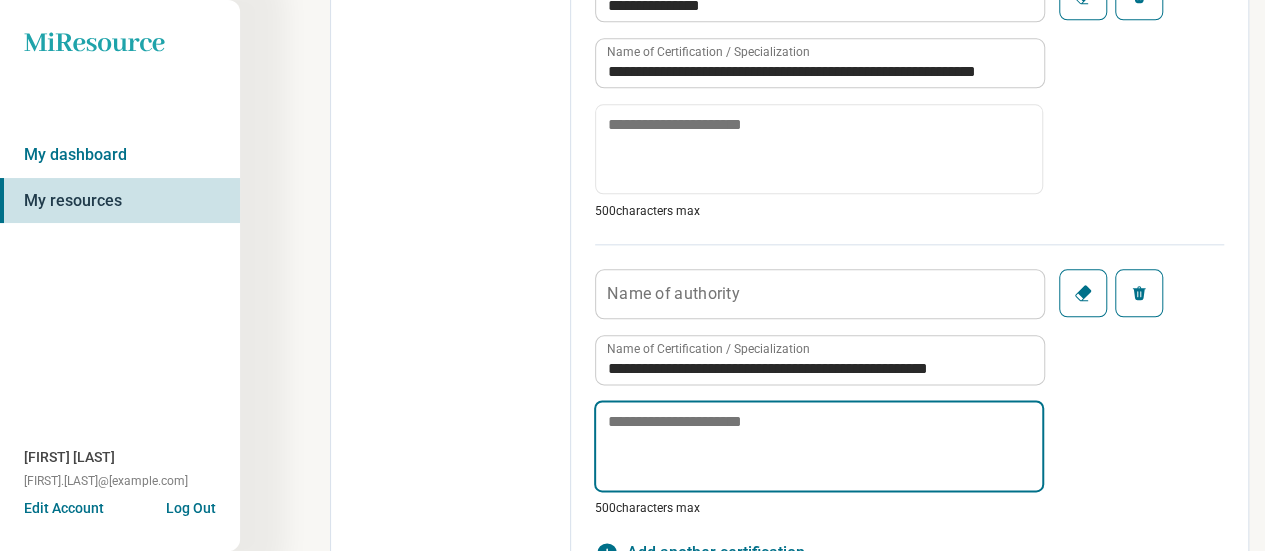 click at bounding box center (819, 446) 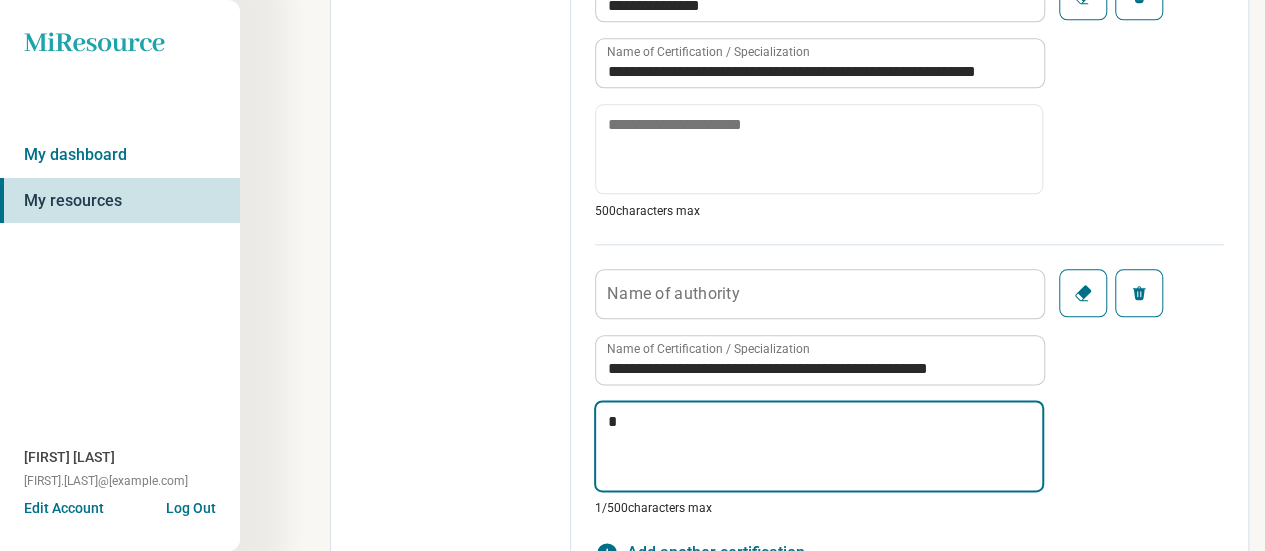type on "*" 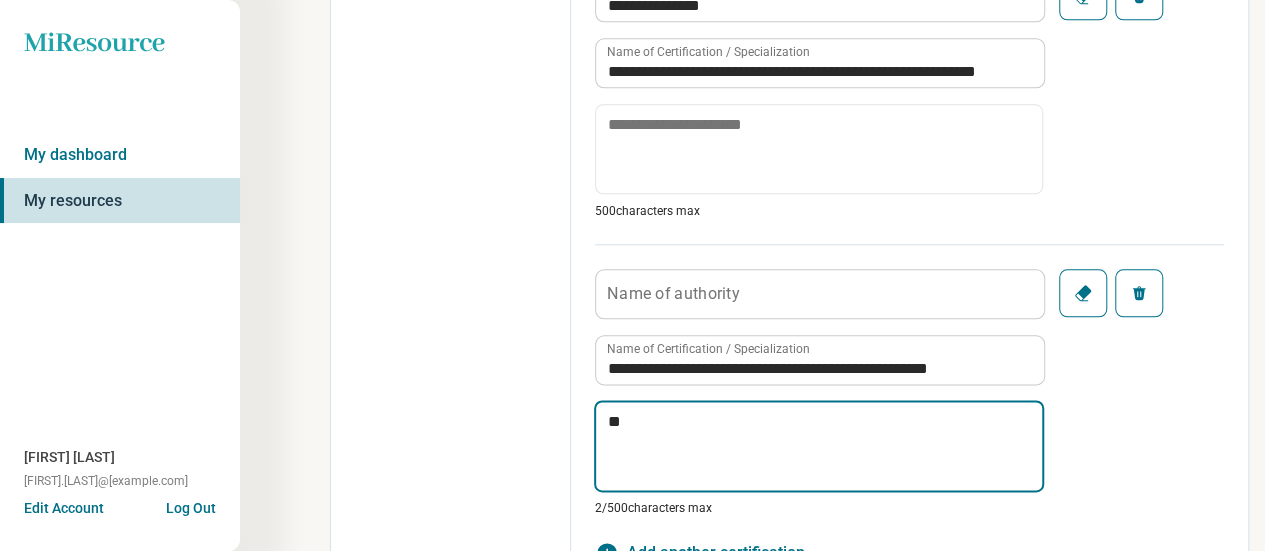type on "*" 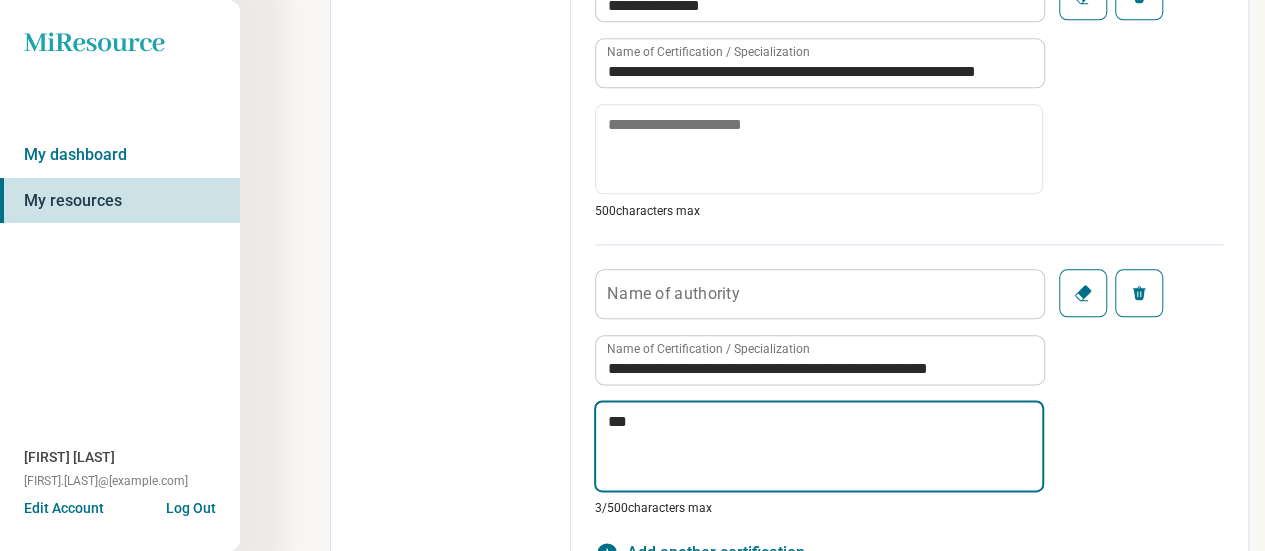 type on "*" 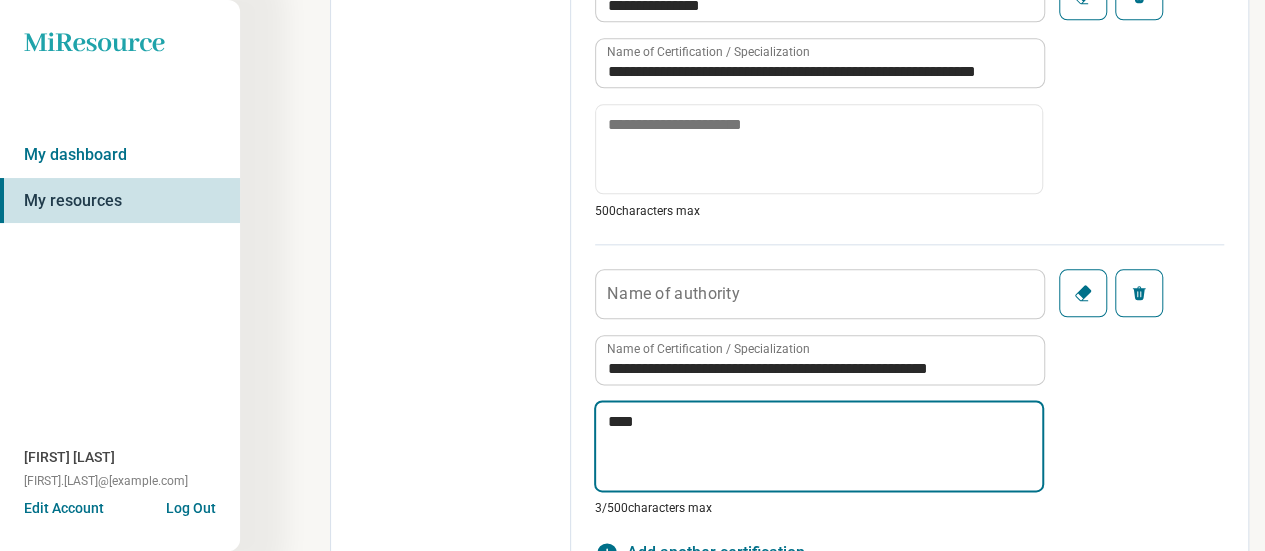 type on "*" 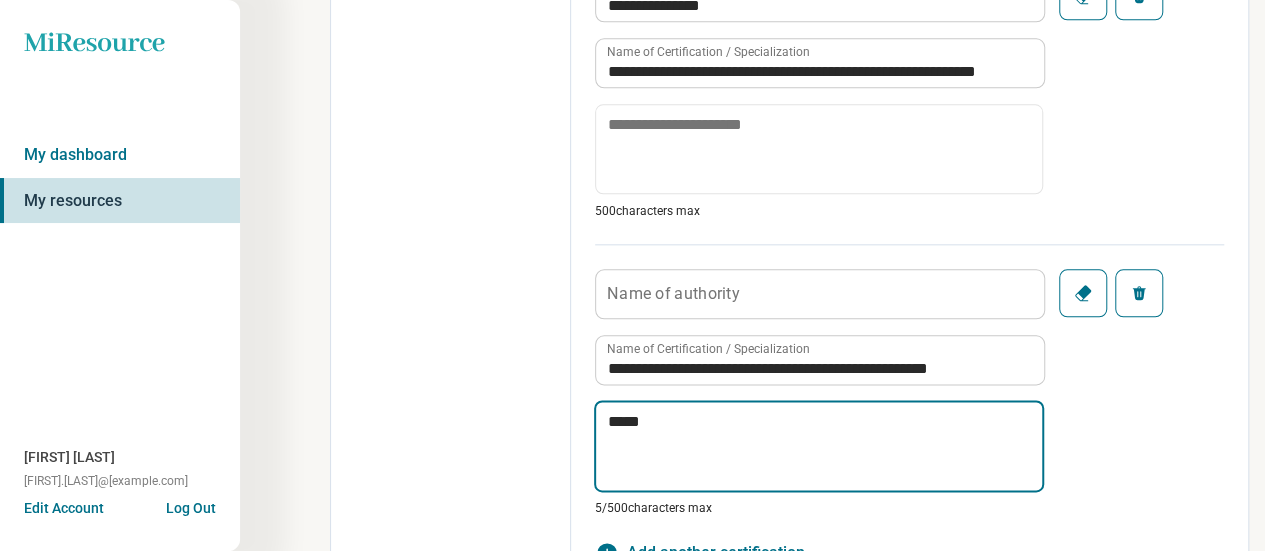 type on "*" 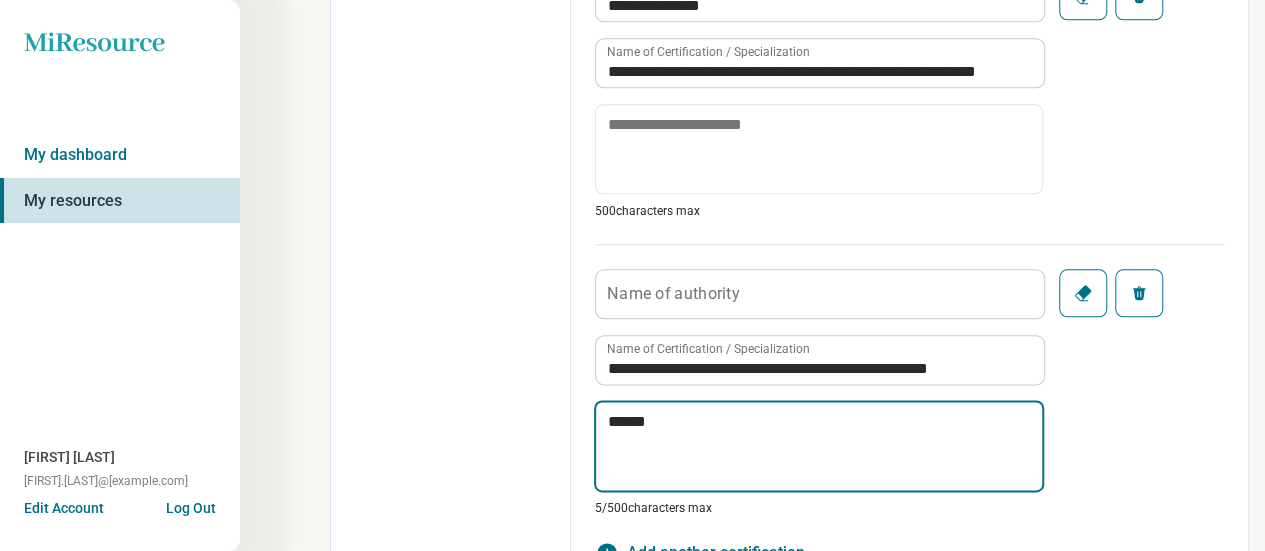 type on "*" 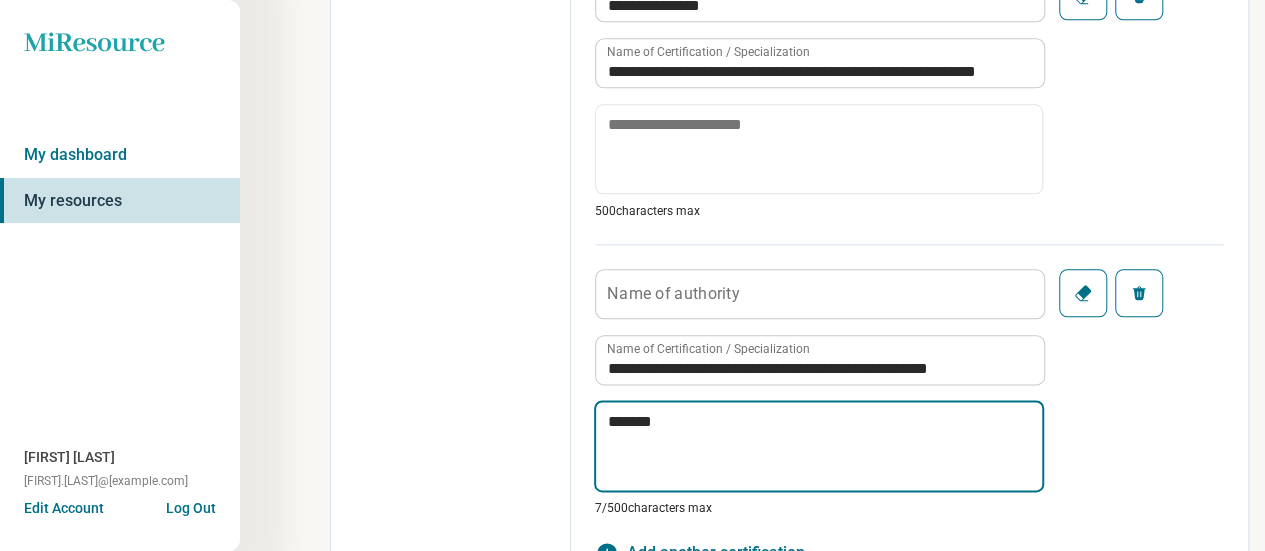 type on "*" 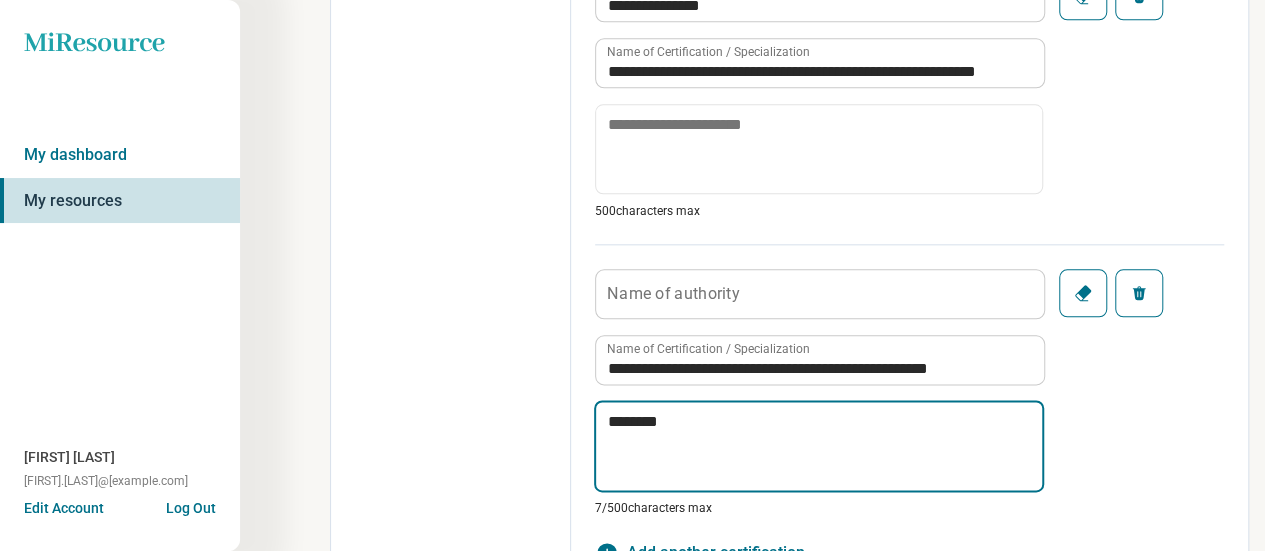 type on "*" 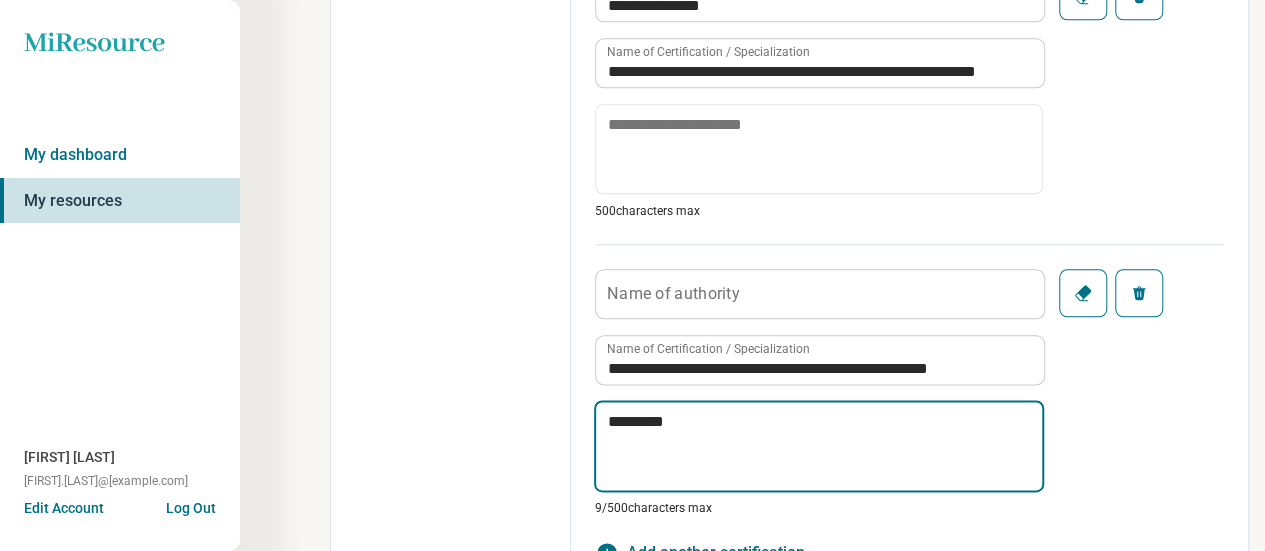 type on "*" 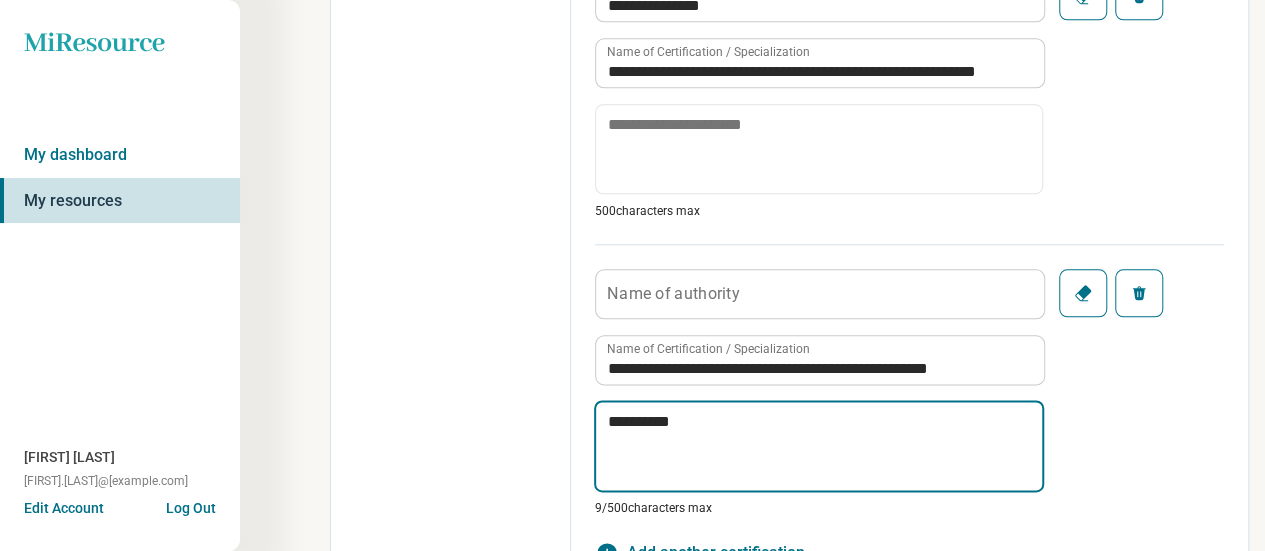 type on "*" 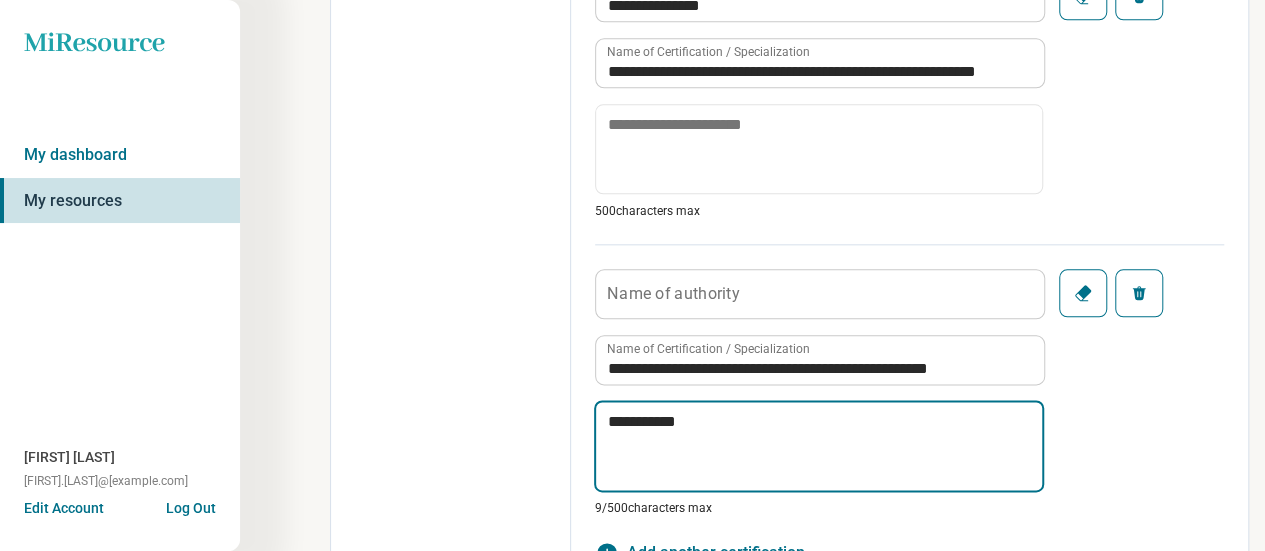type on "*" 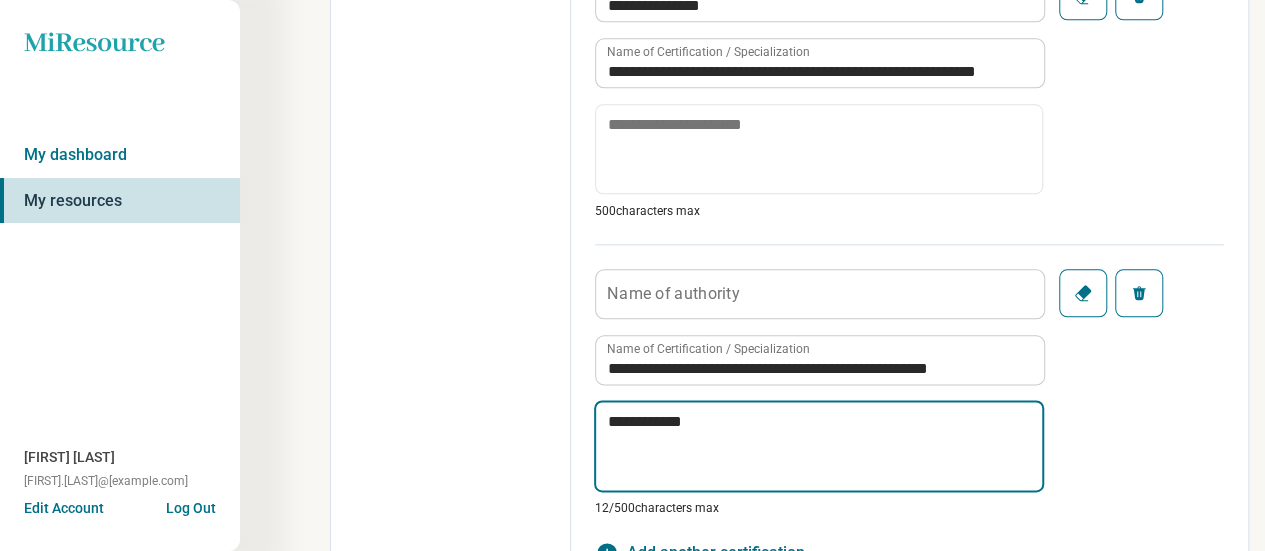 type on "*" 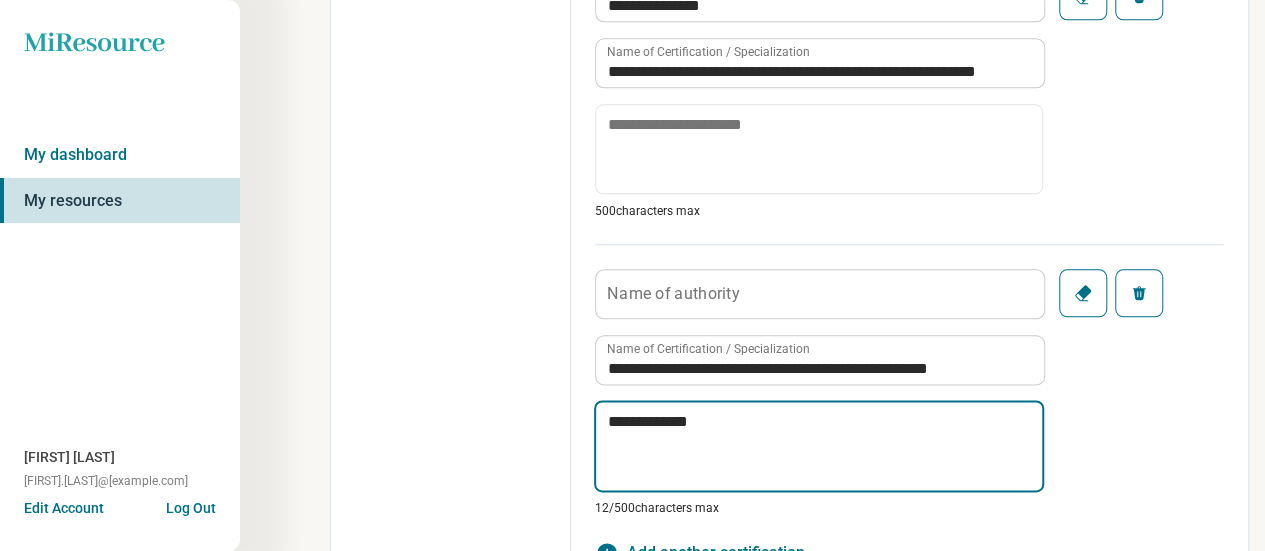 type on "*" 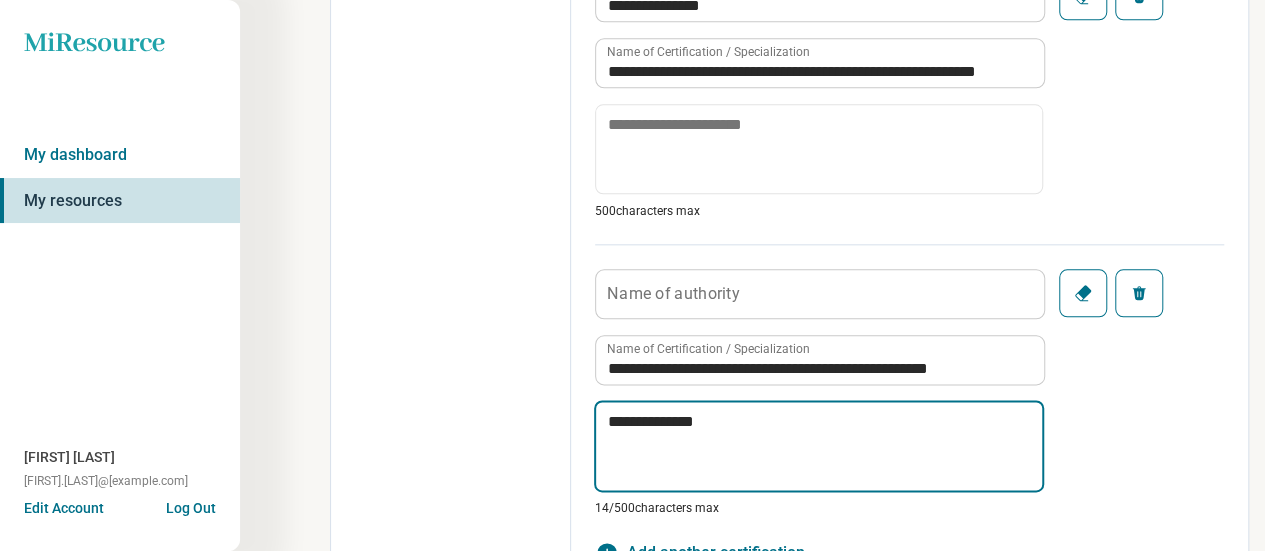 type on "*" 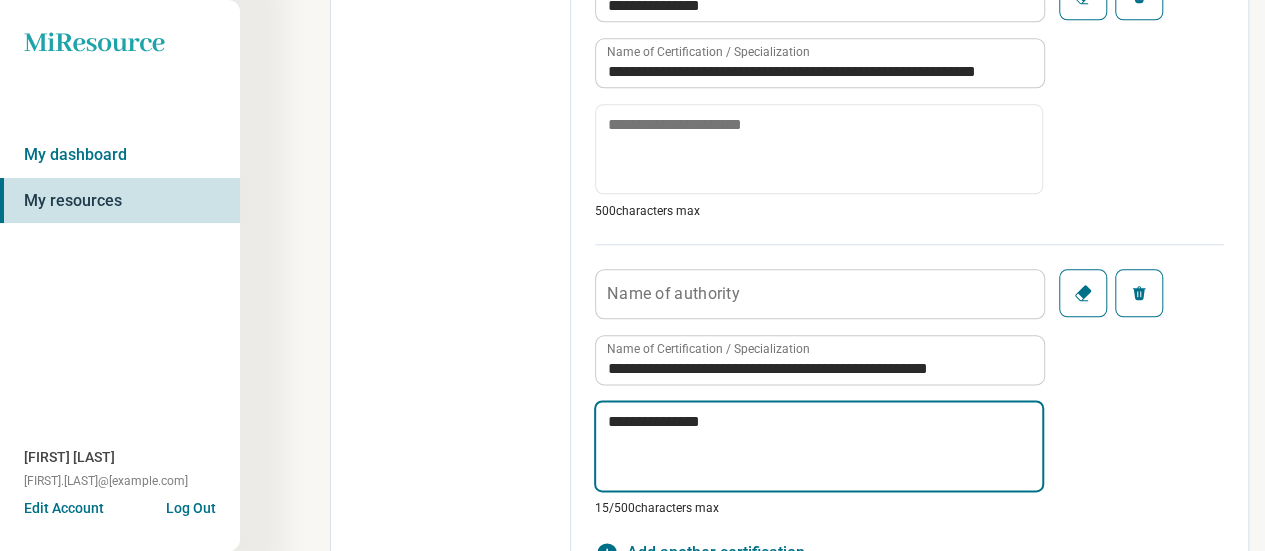 type on "*" 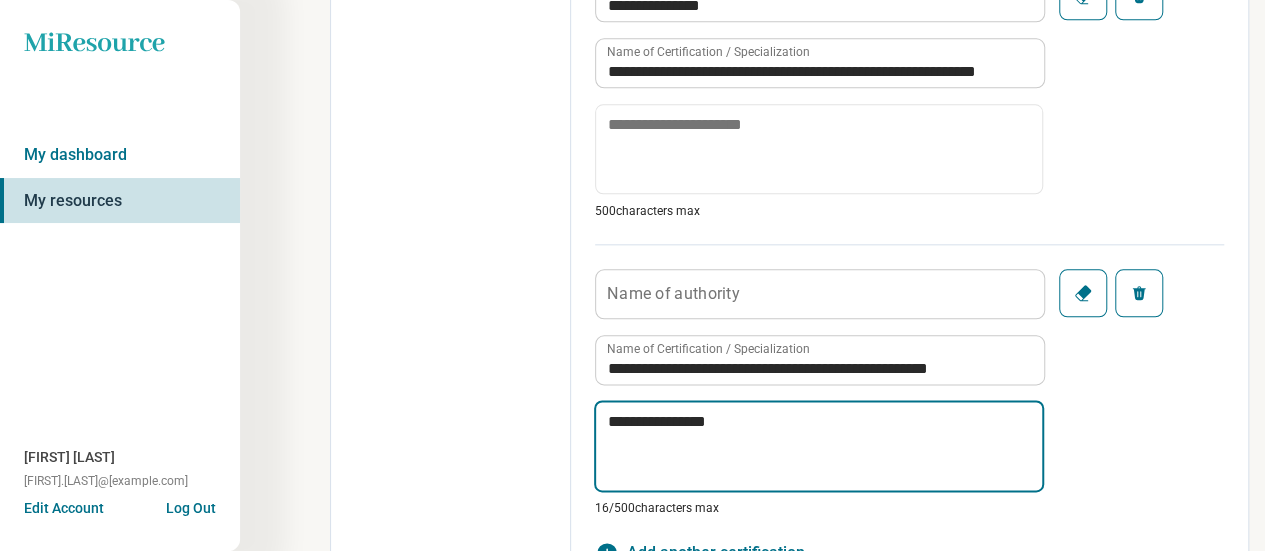 type on "*" 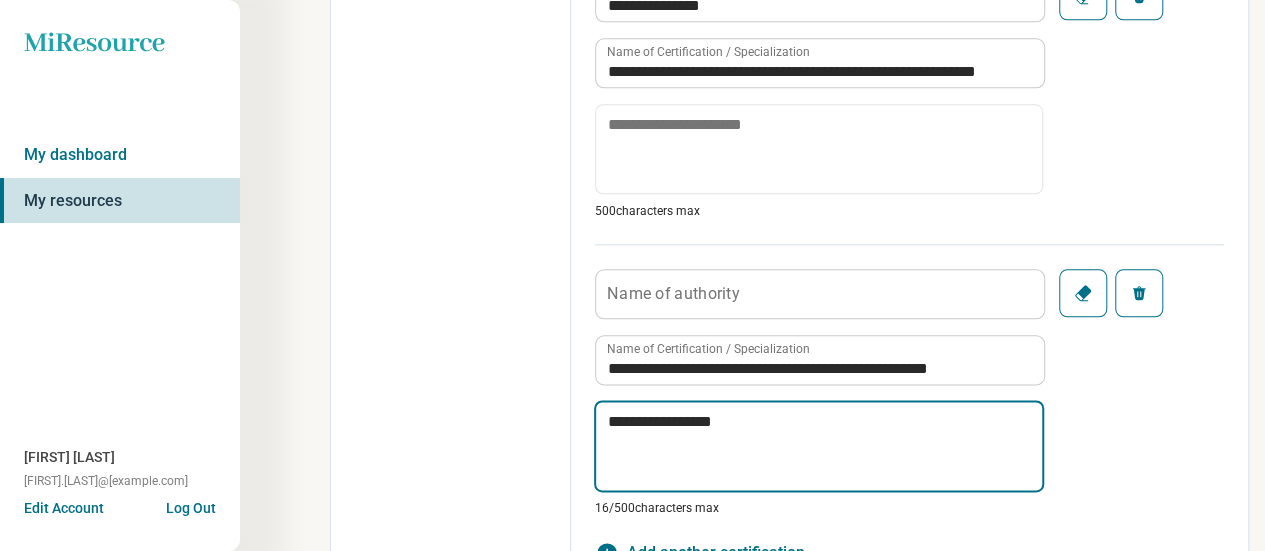 type on "*" 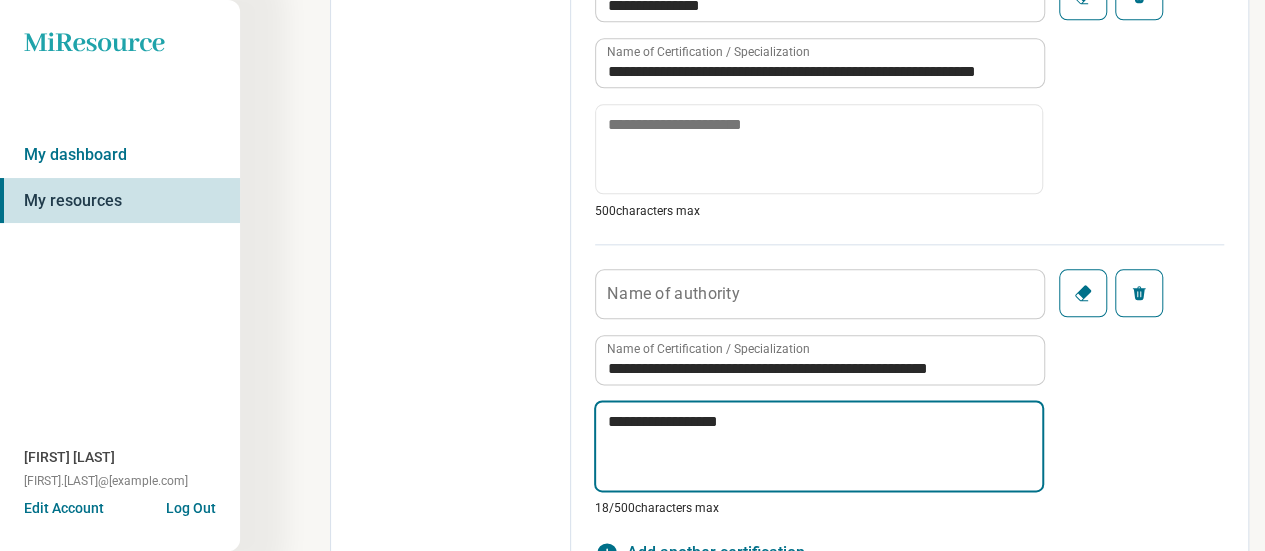 type on "*" 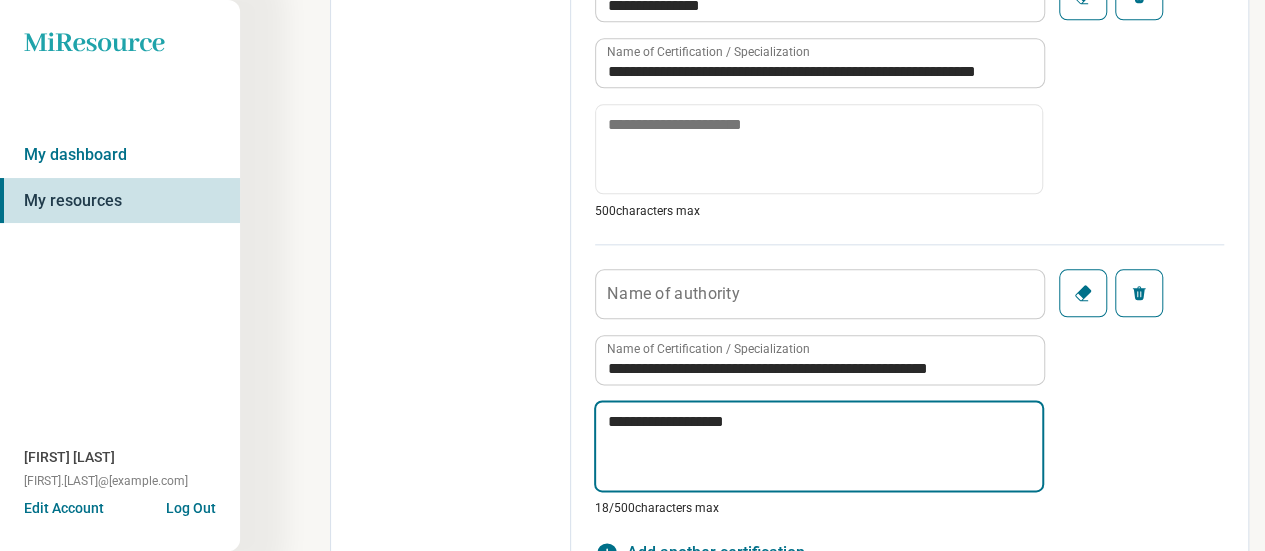 type on "*" 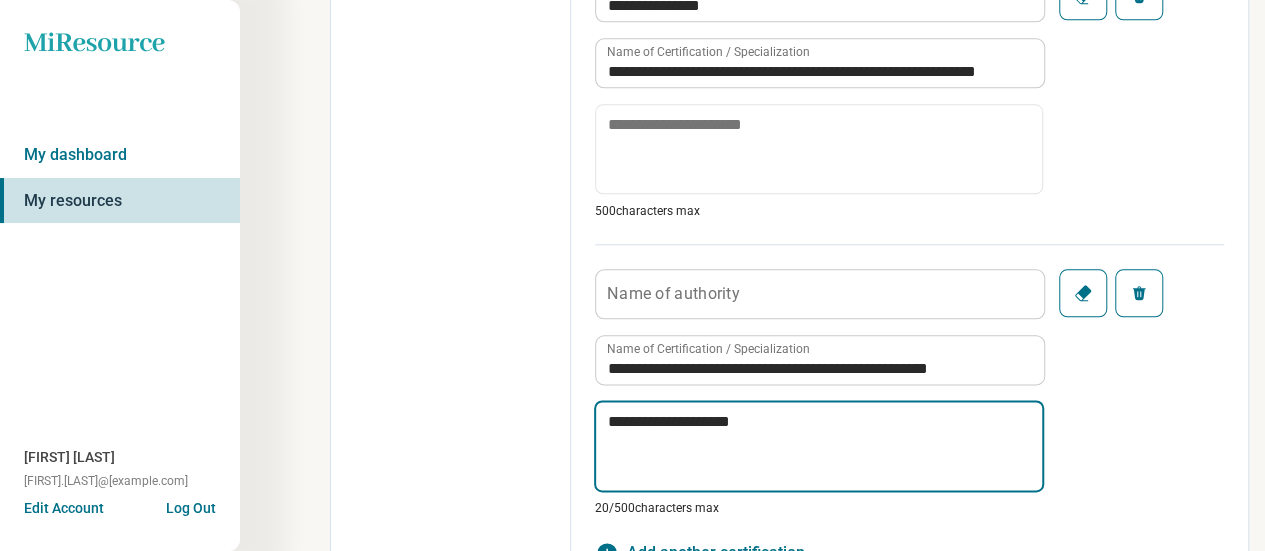 type on "*" 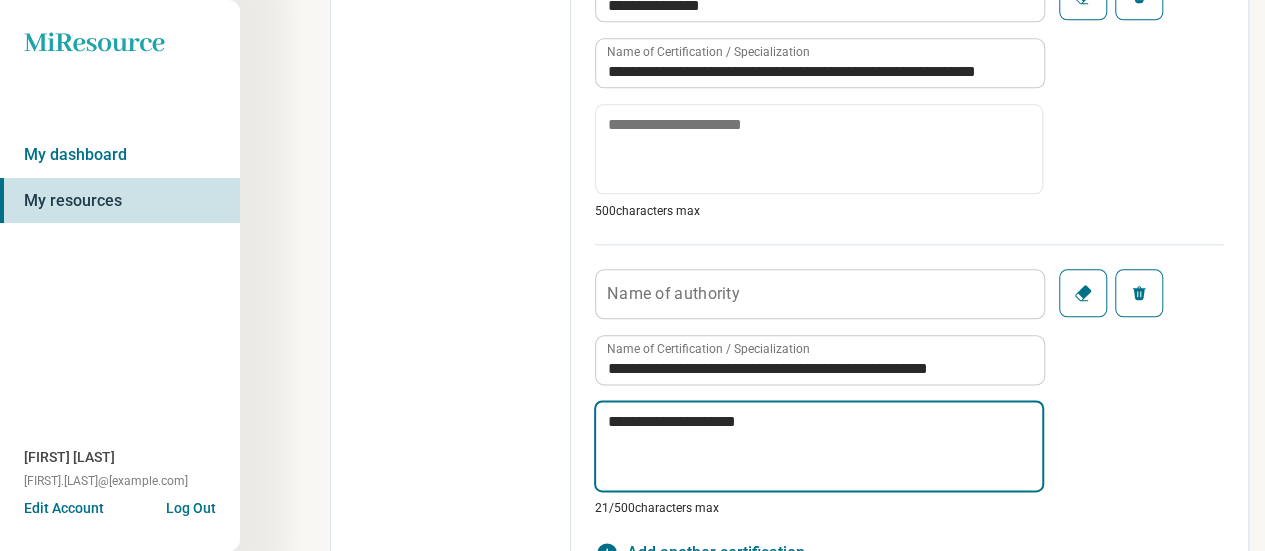 type on "*" 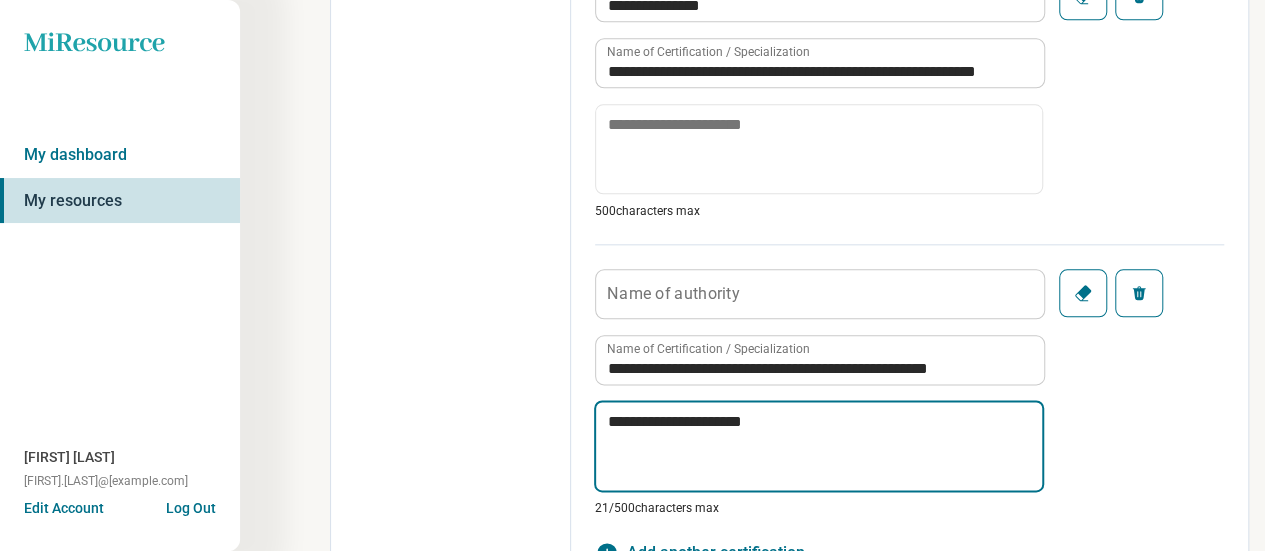 type on "*" 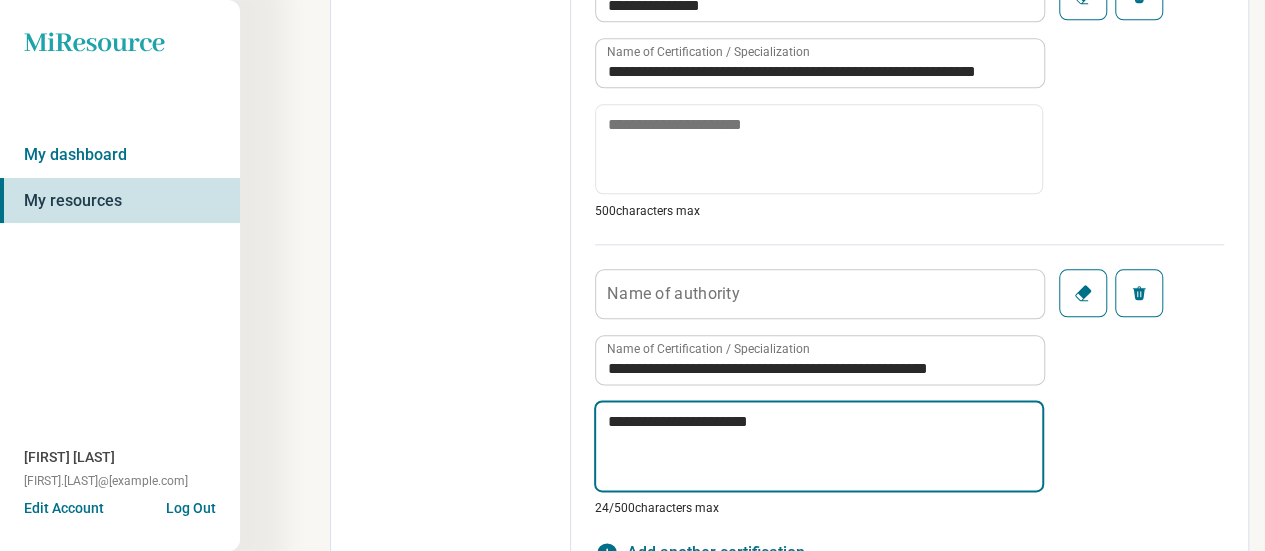type on "*" 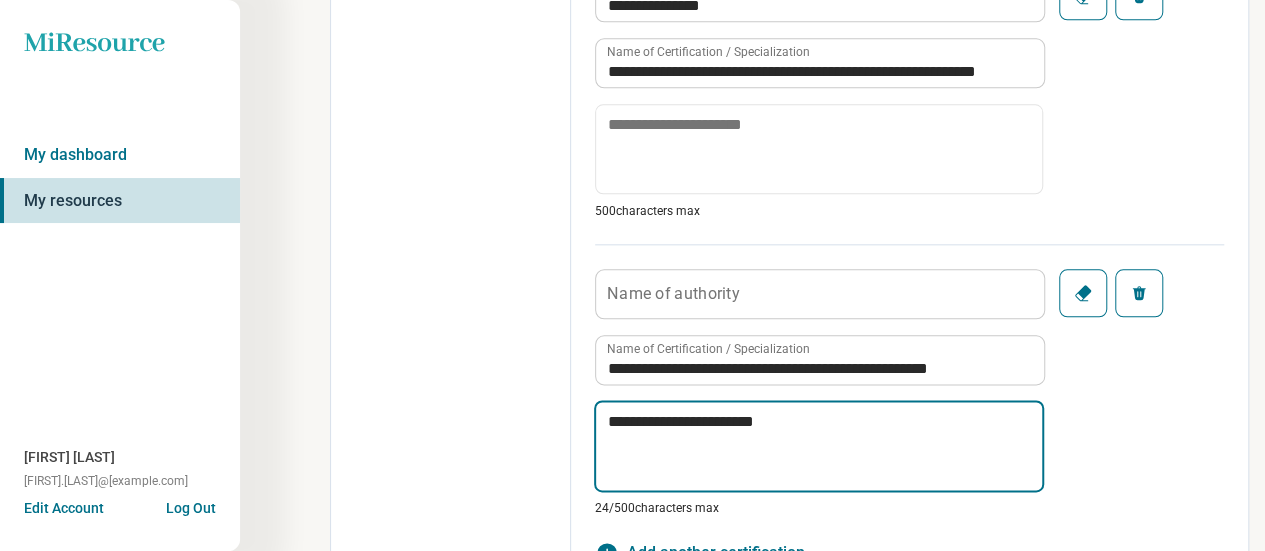 type on "*" 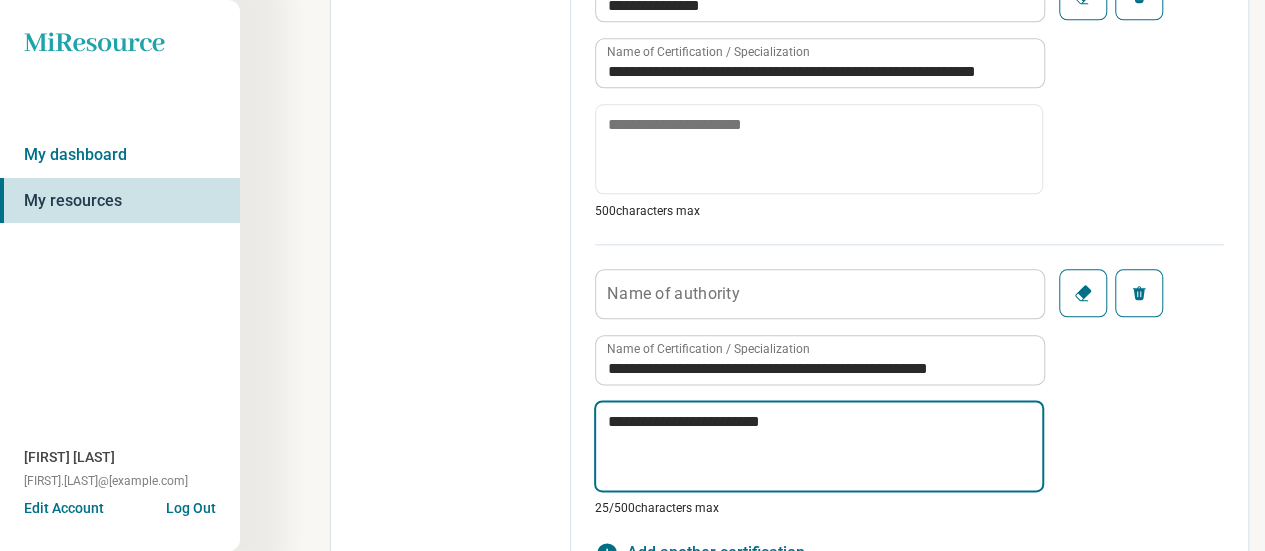 type on "*" 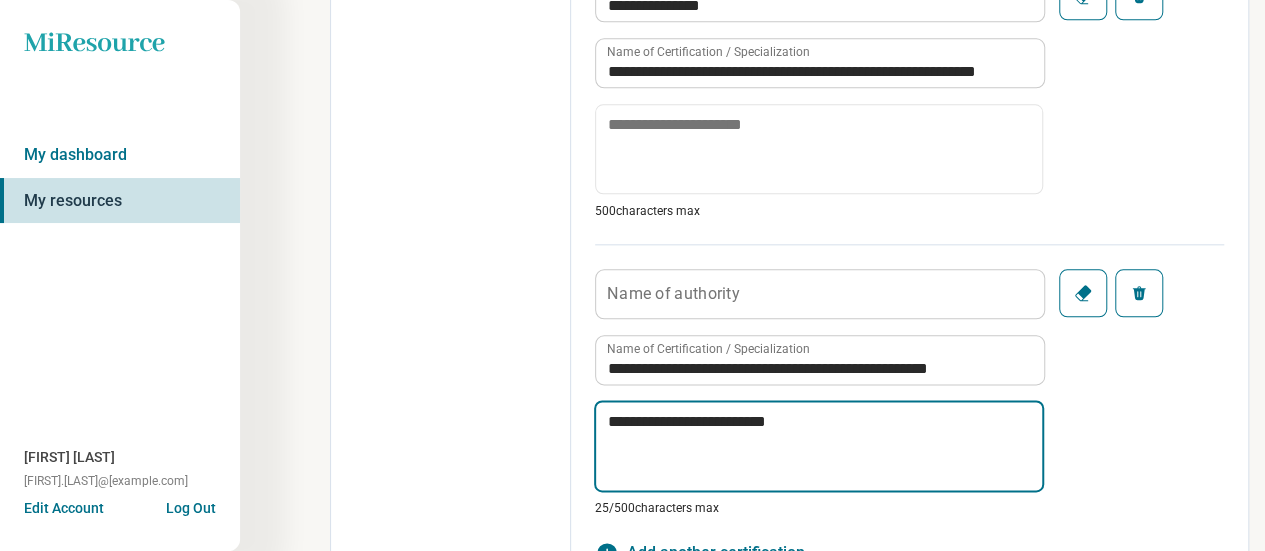 type on "*" 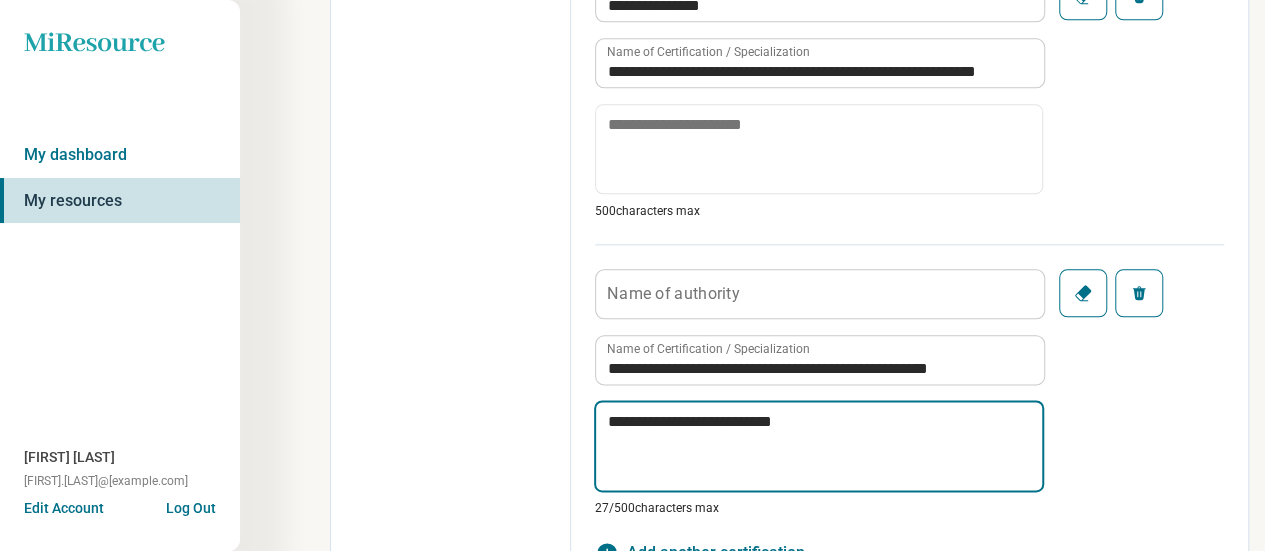 type on "*" 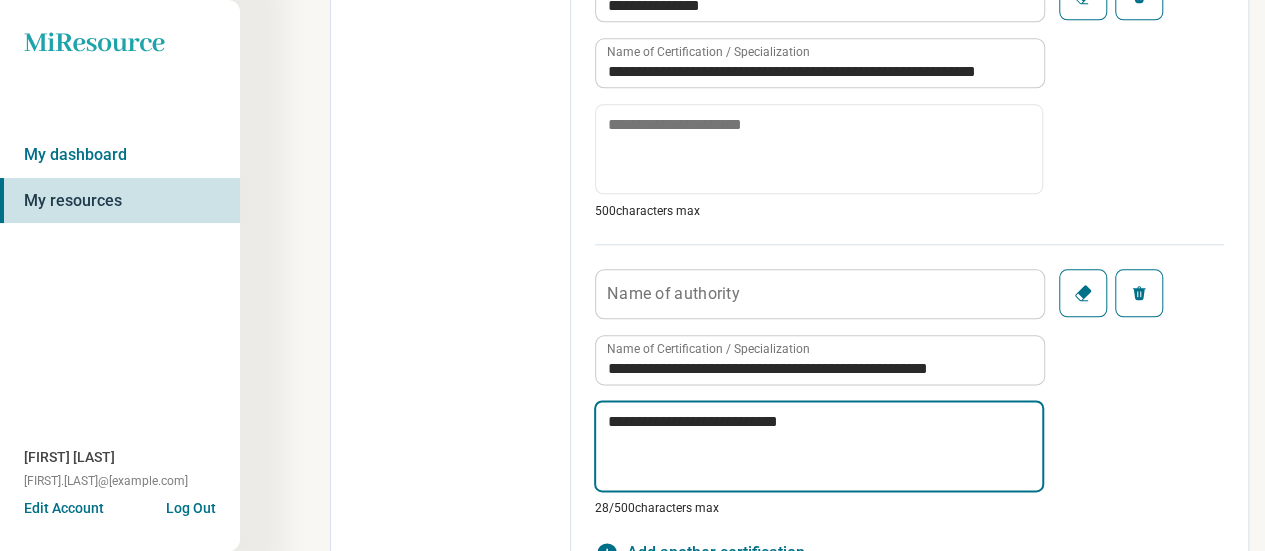 type on "*" 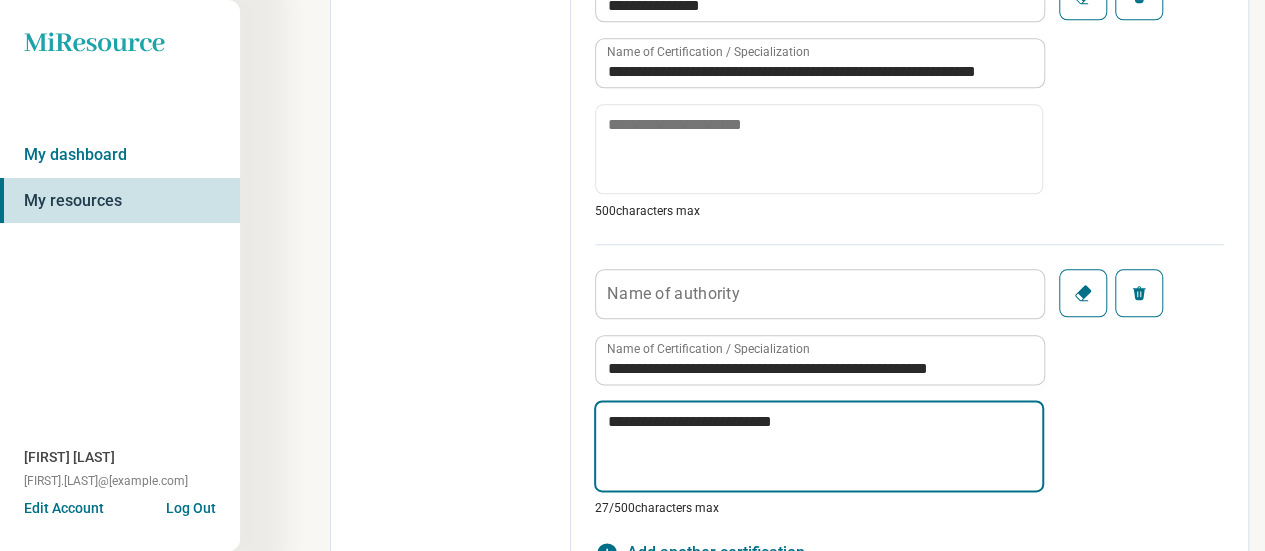 type on "*" 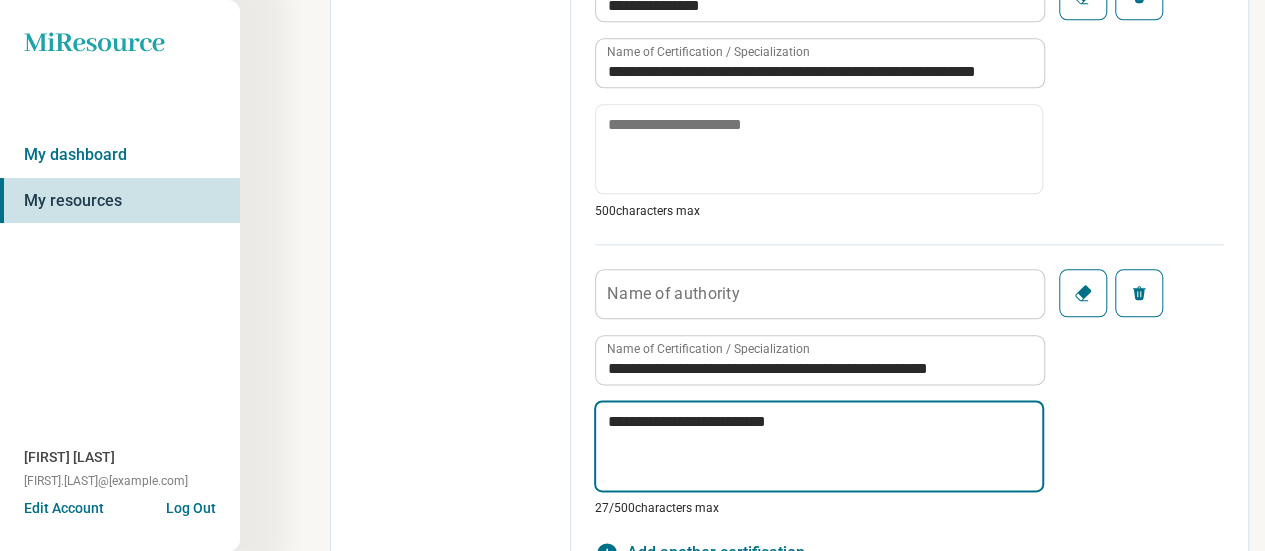 type on "*" 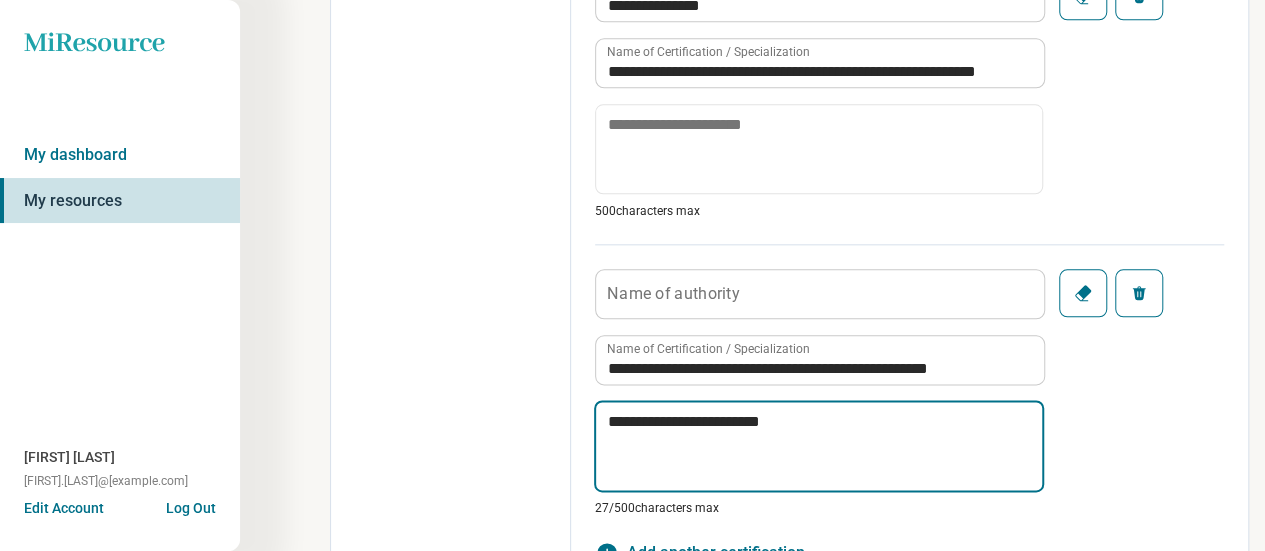 type on "*" 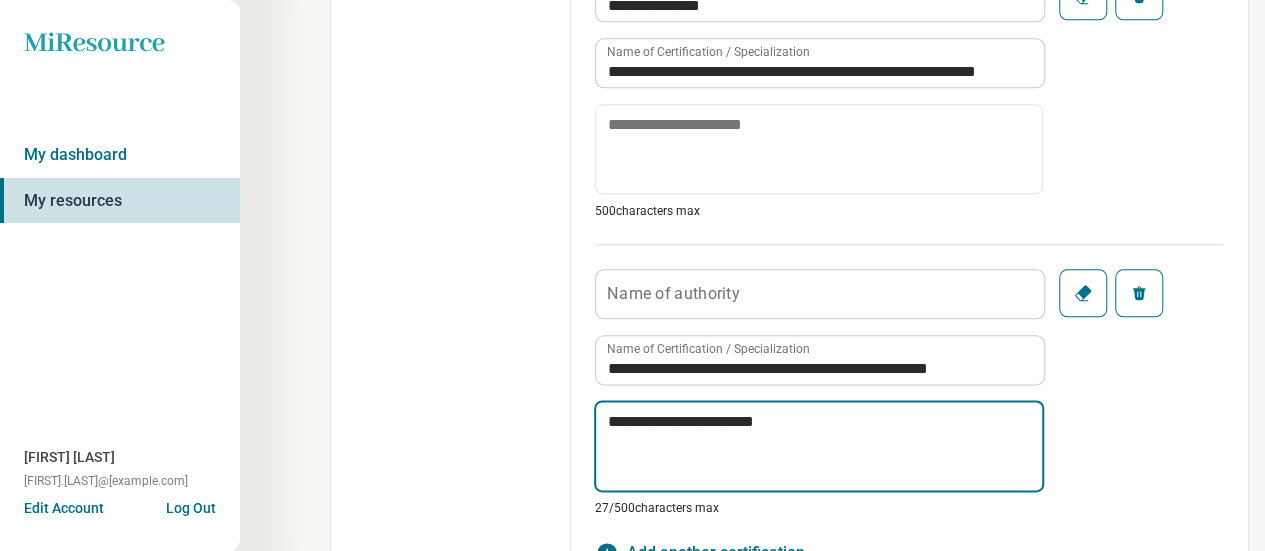 type on "*" 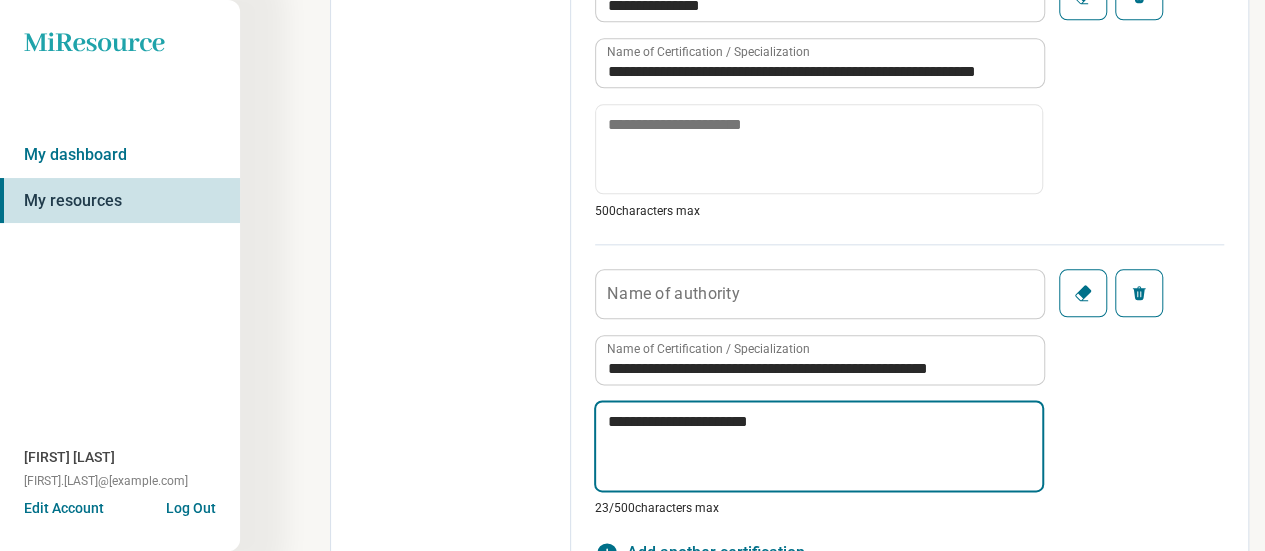 type on "*" 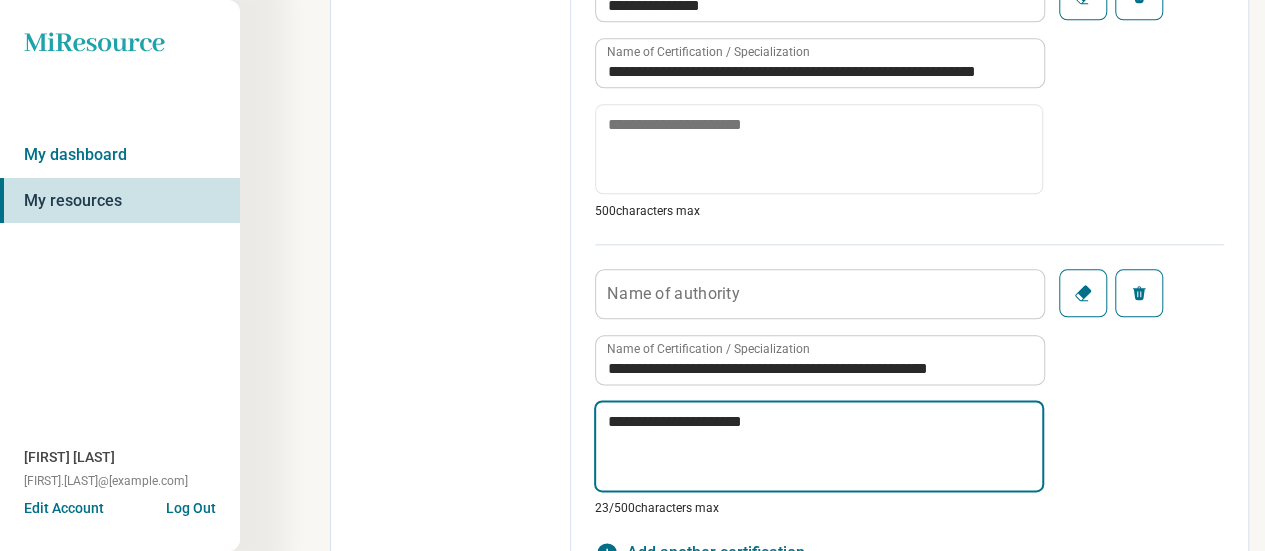 type on "*" 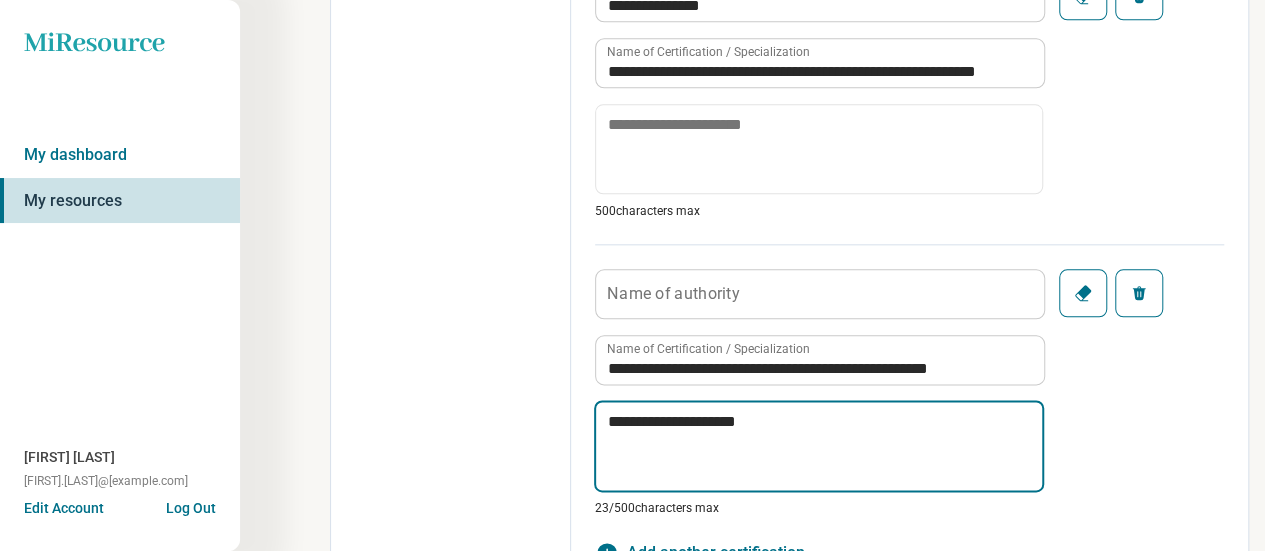 type on "*" 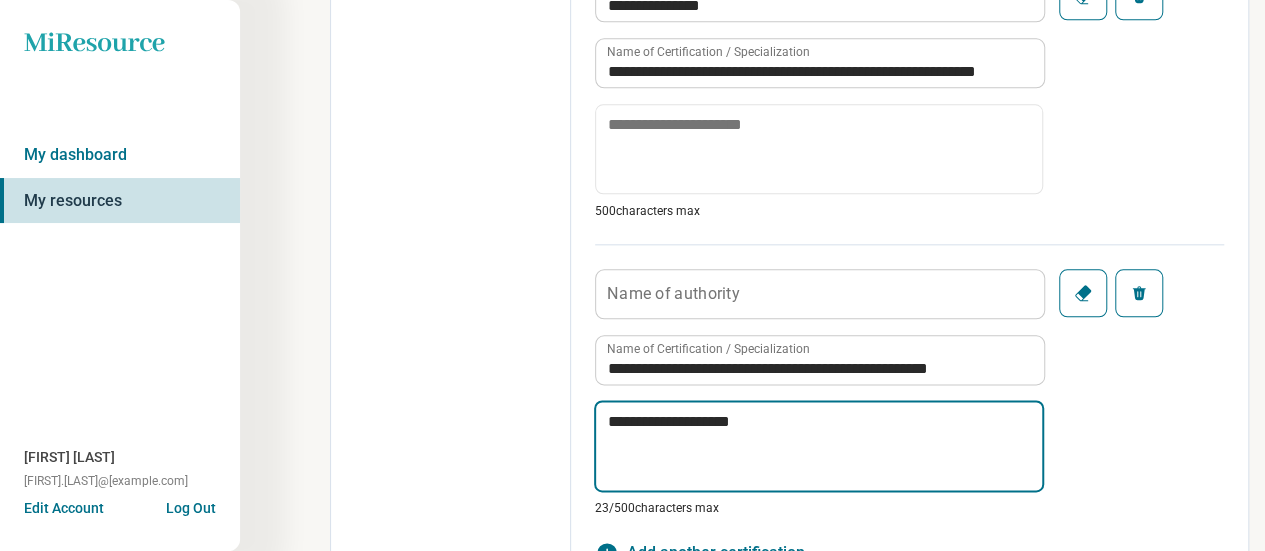 type on "*" 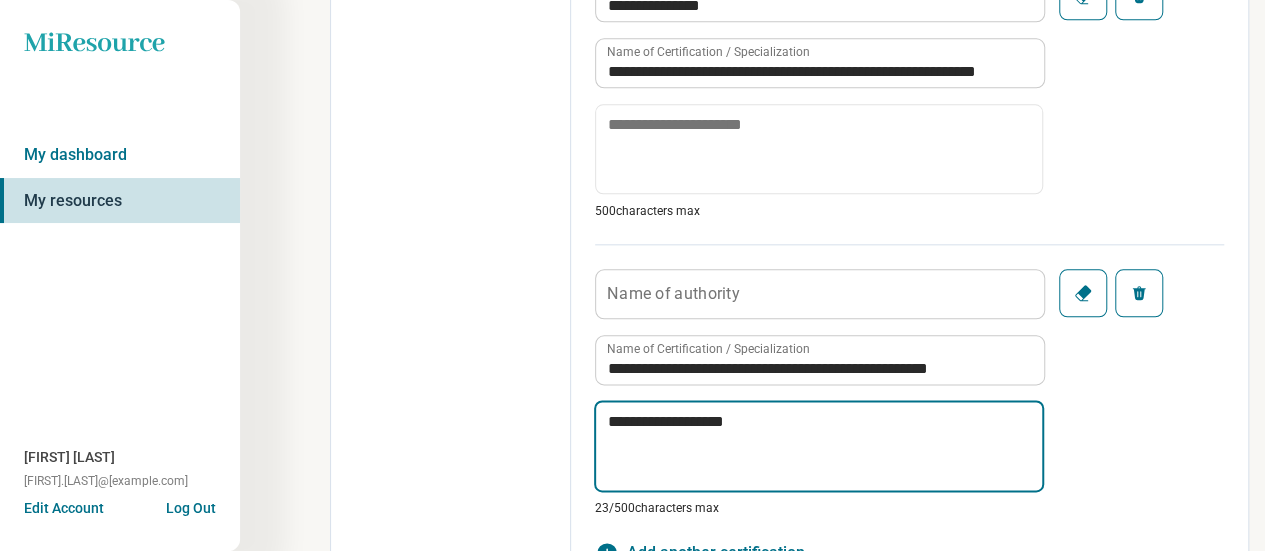 type on "*" 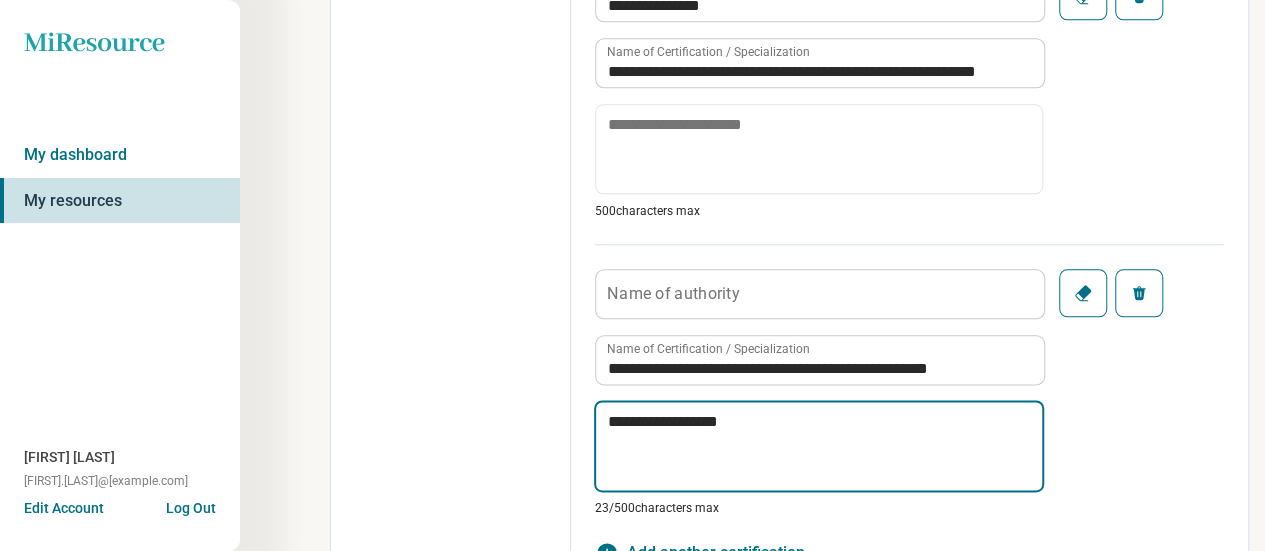 type on "*" 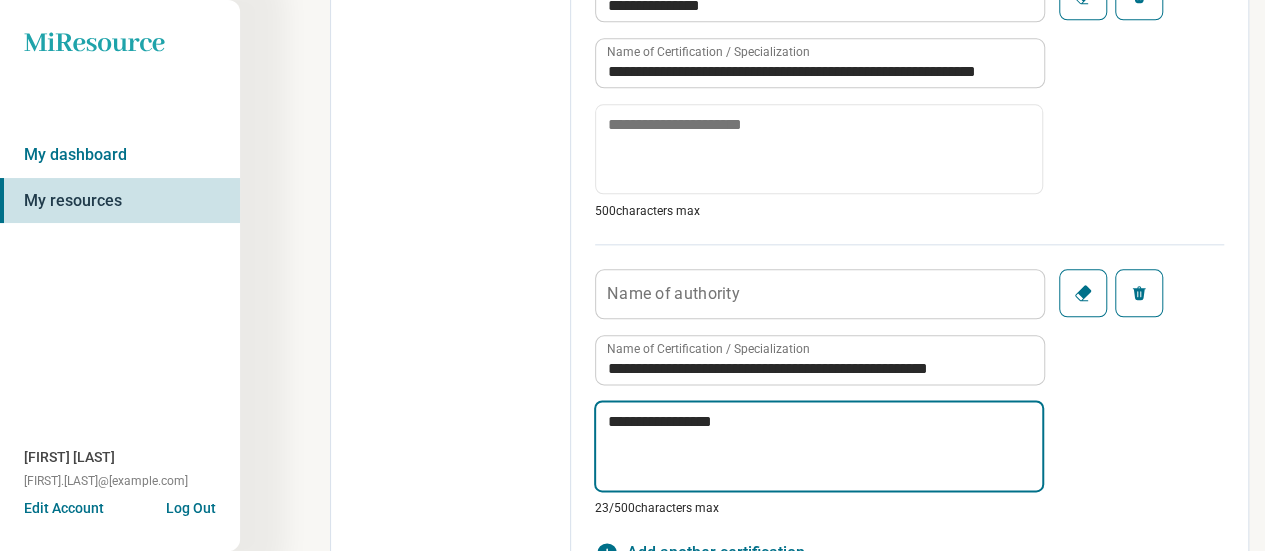 type on "*" 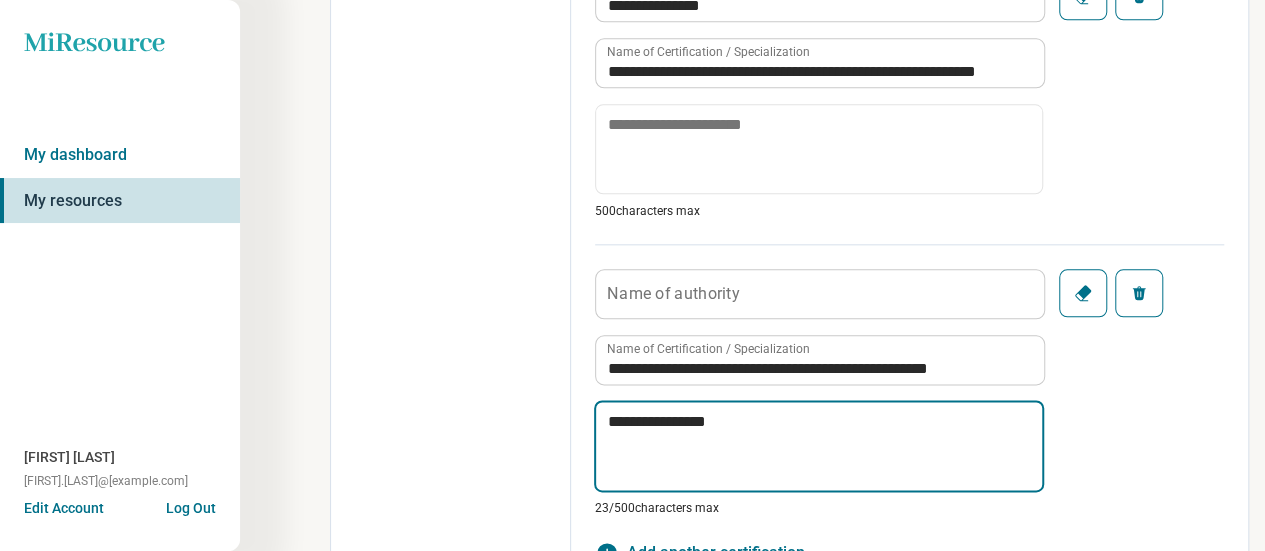 type on "*" 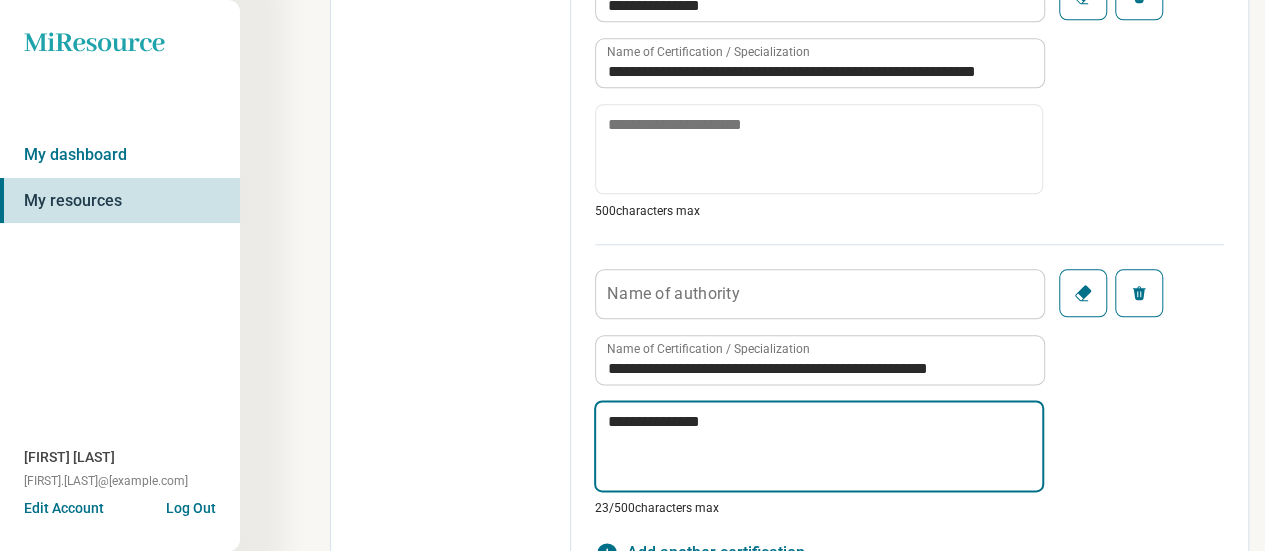 type on "*" 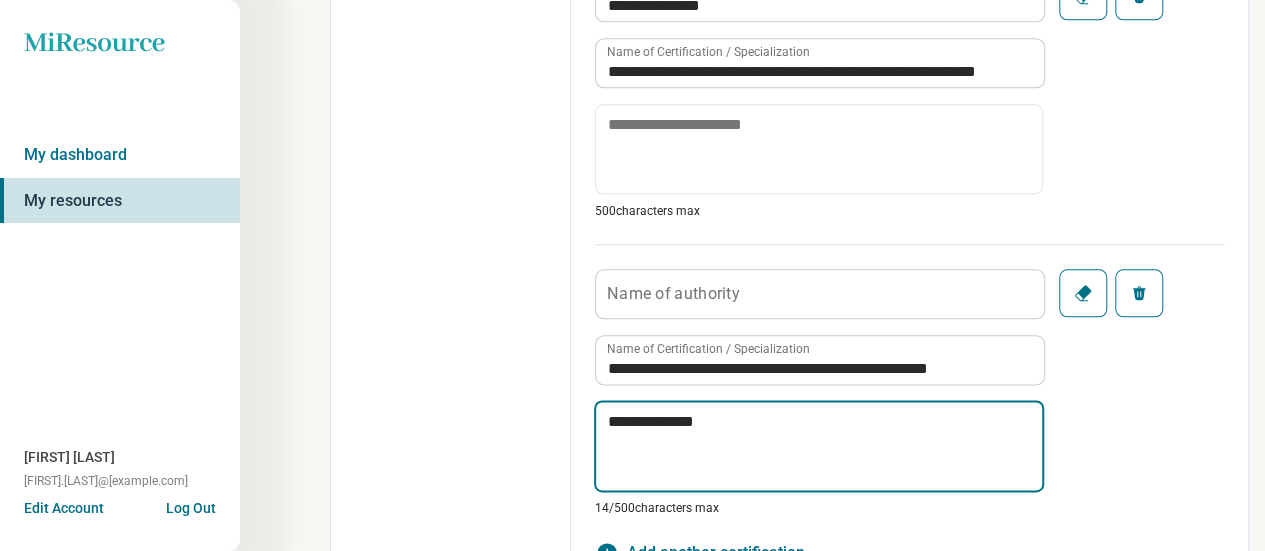 type on "*" 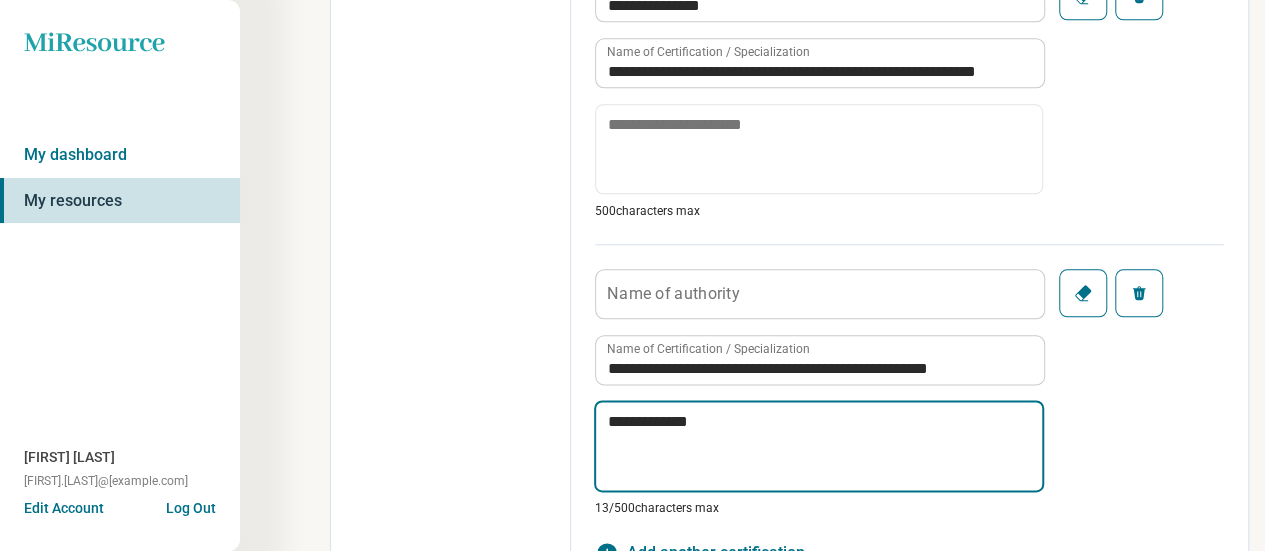 type on "*" 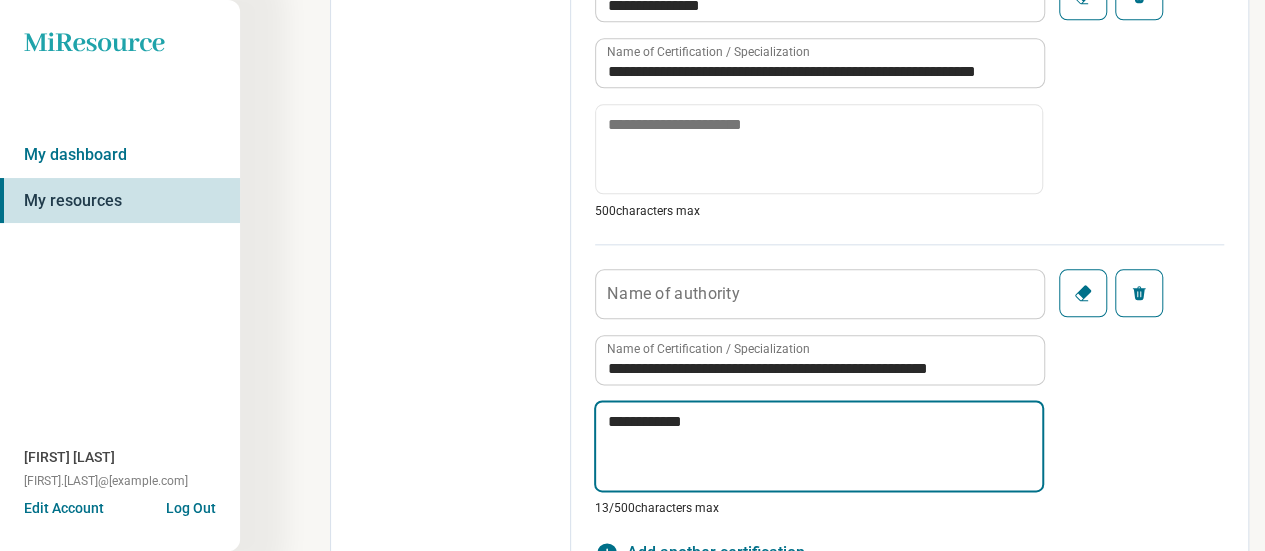 type on "*" 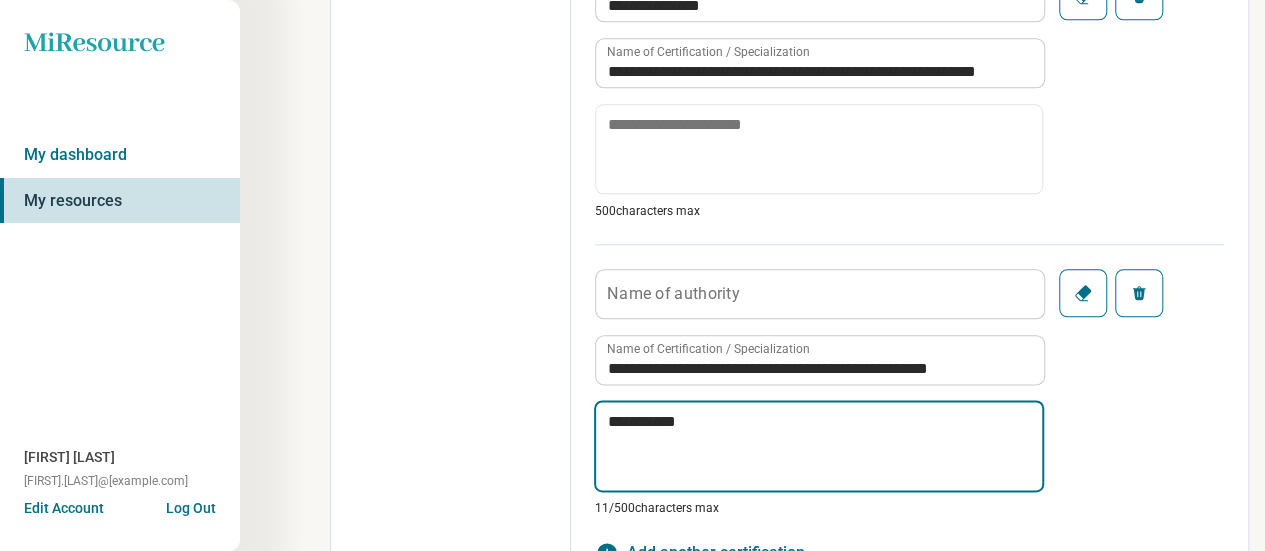 type on "*" 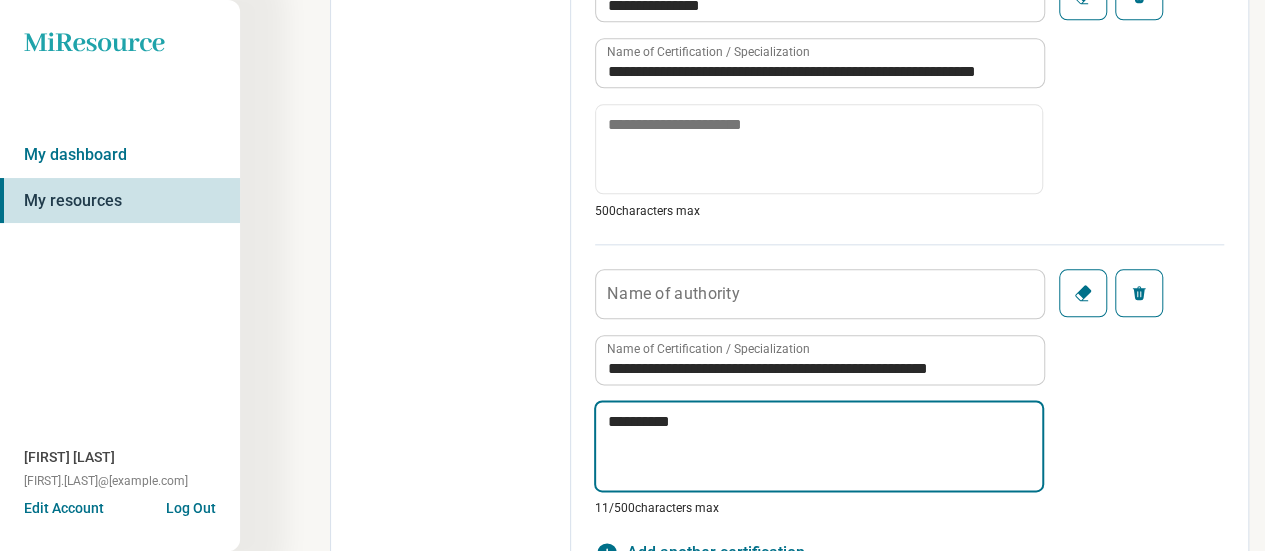 type on "*" 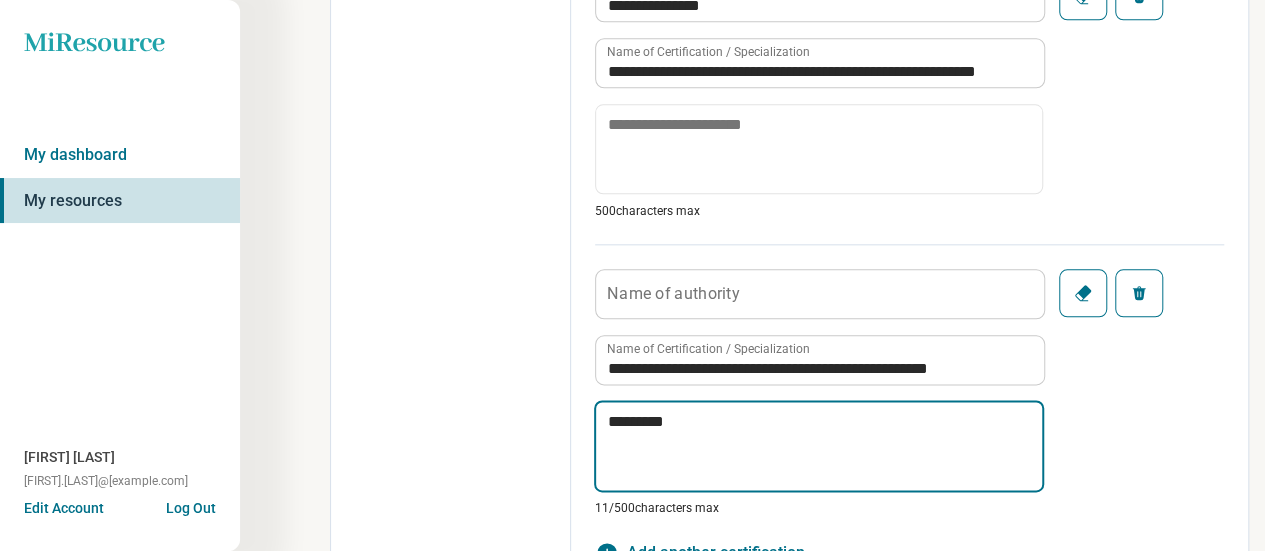 type on "*" 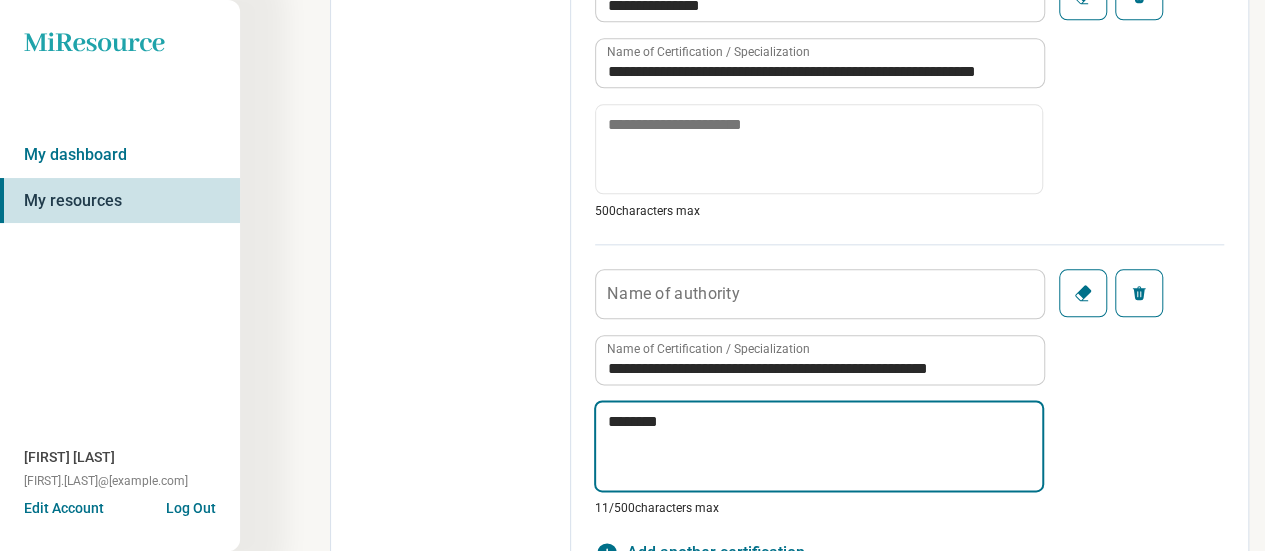 type on "*" 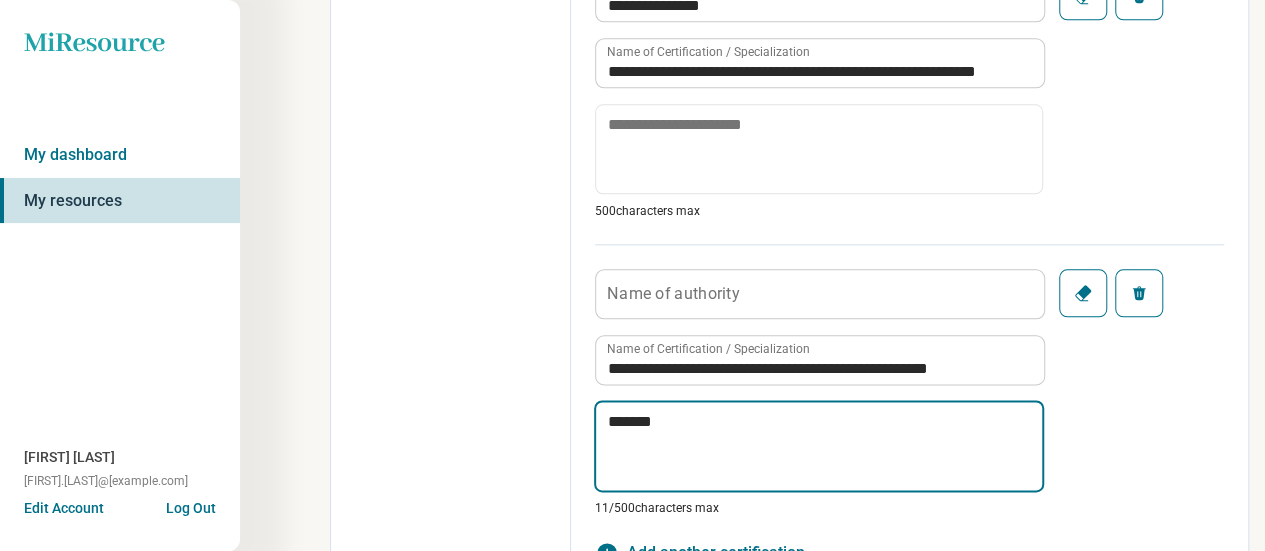 type on "*" 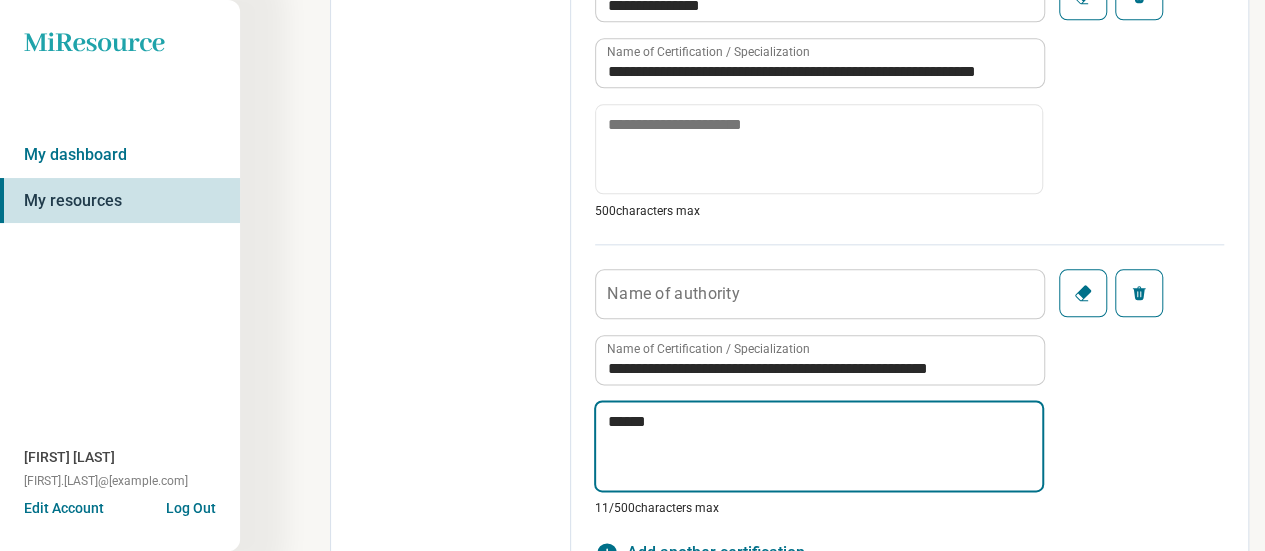 type on "*" 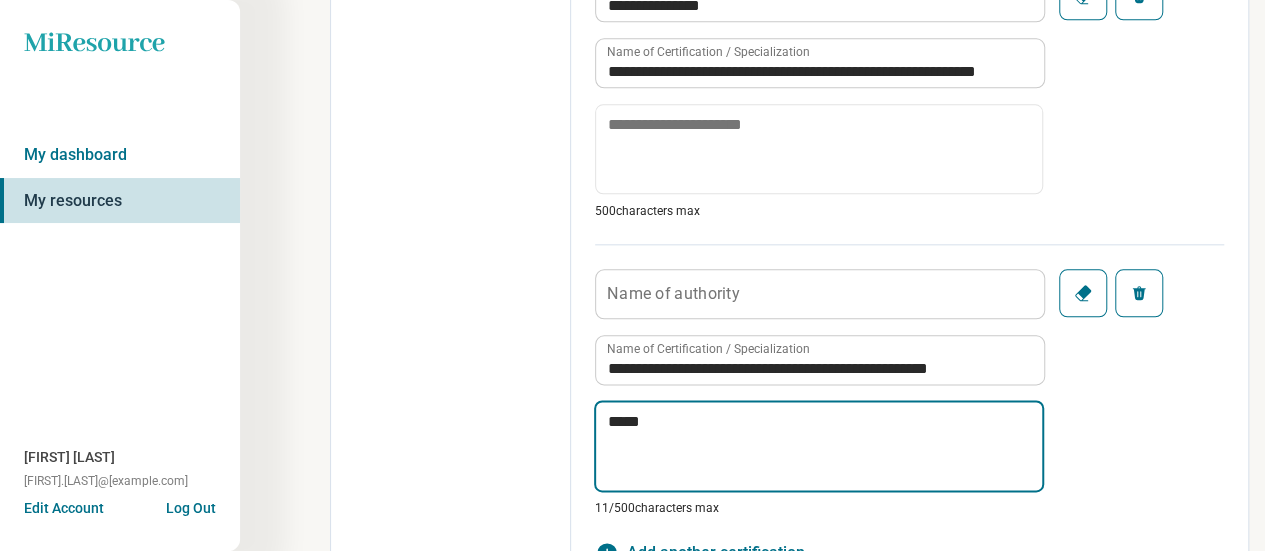 type on "*" 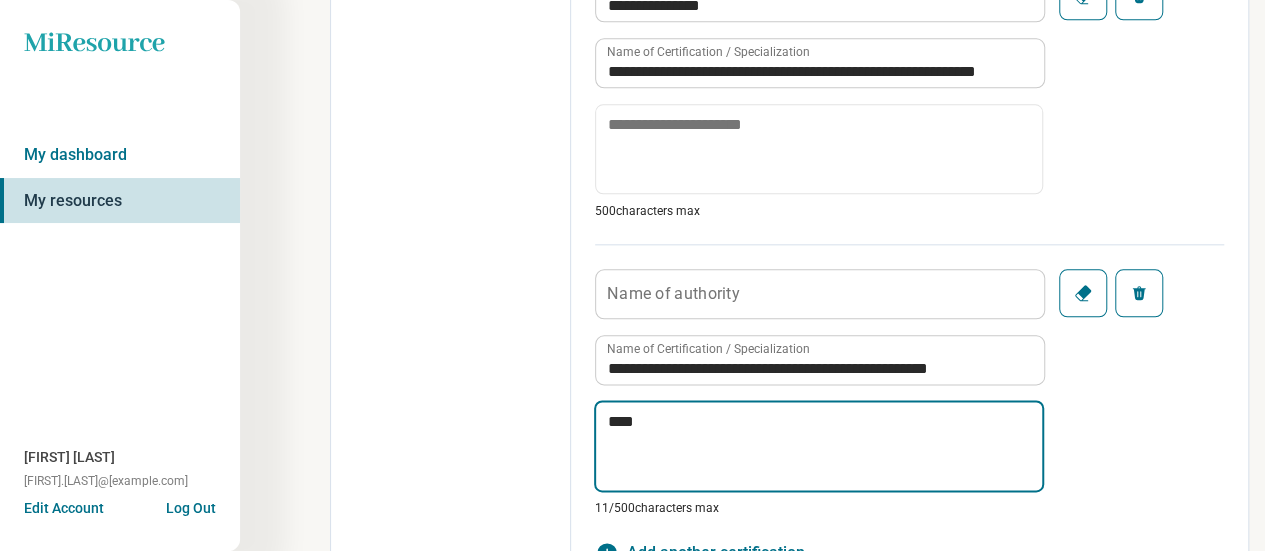 type on "*" 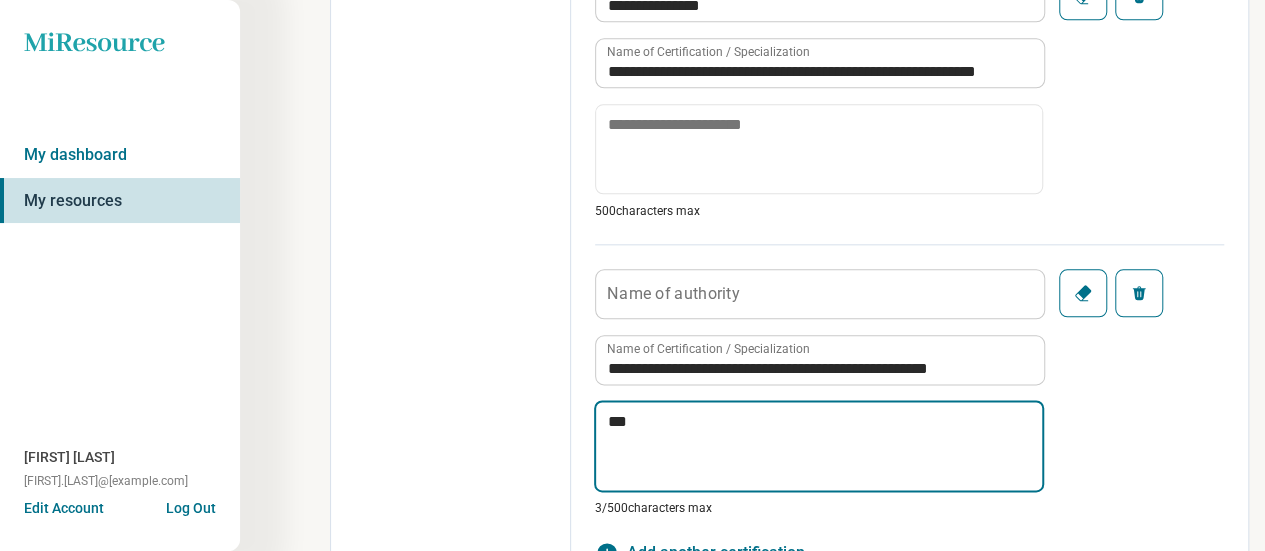 type on "*" 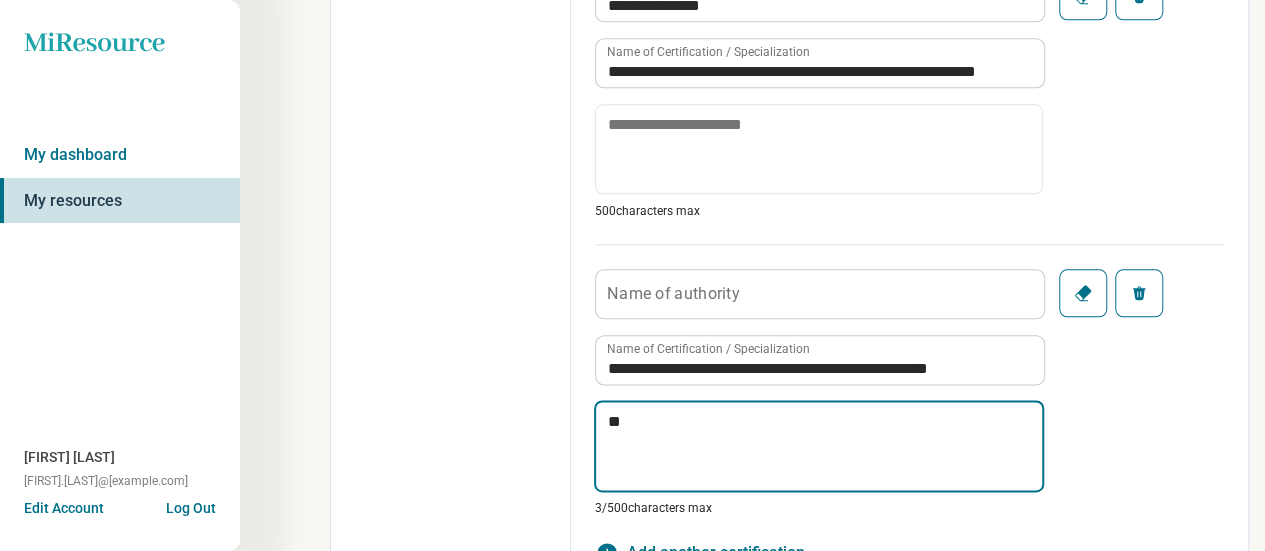 type on "*" 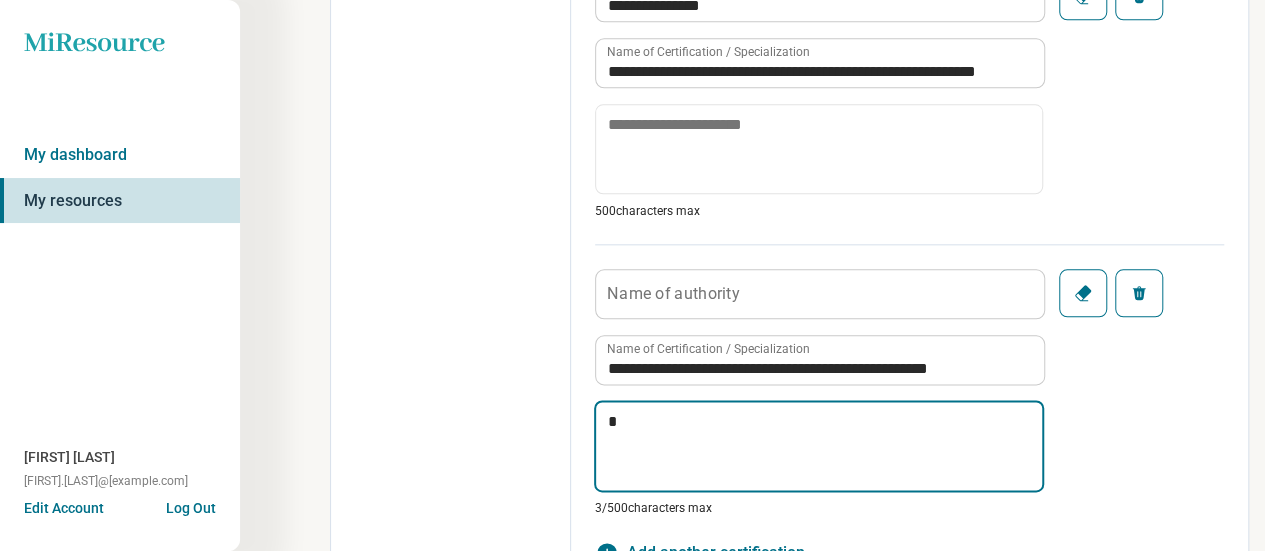 type on "*" 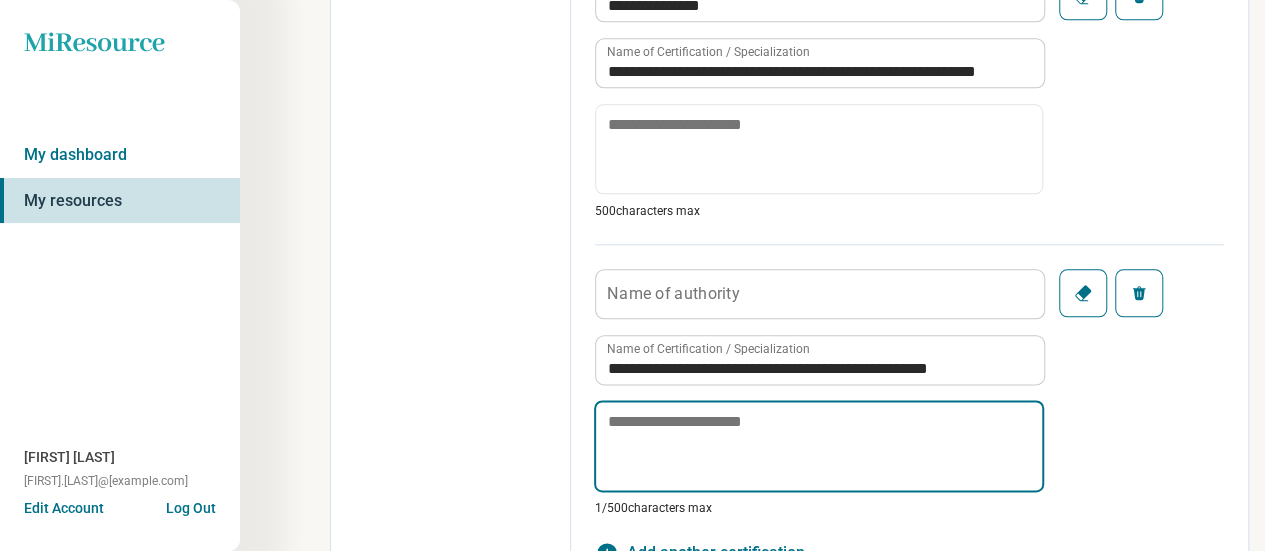 type on "*" 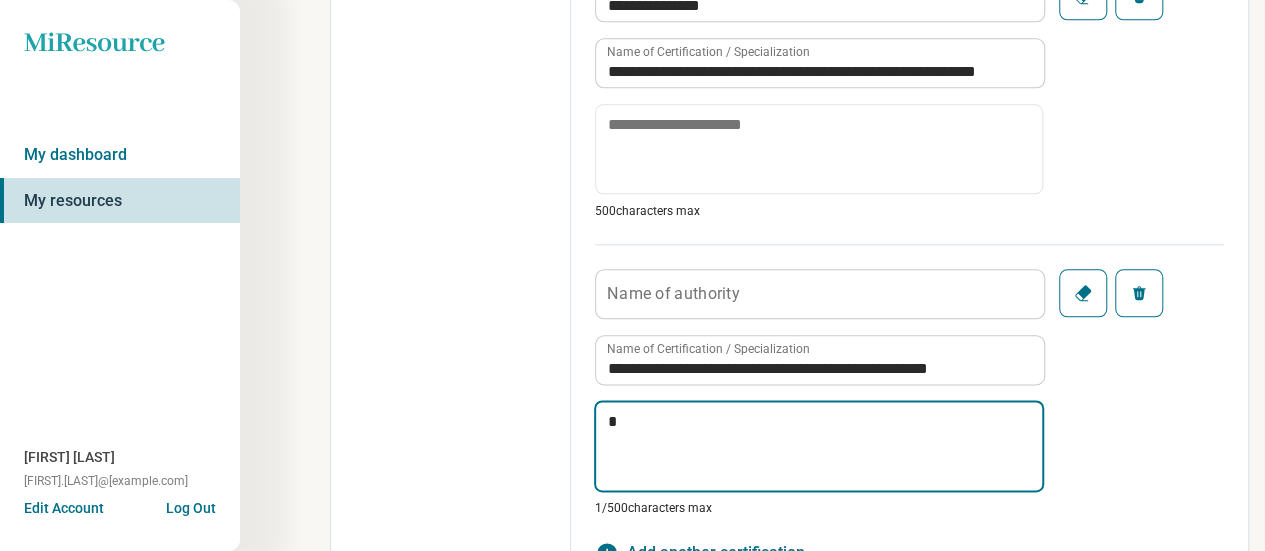 type on "*" 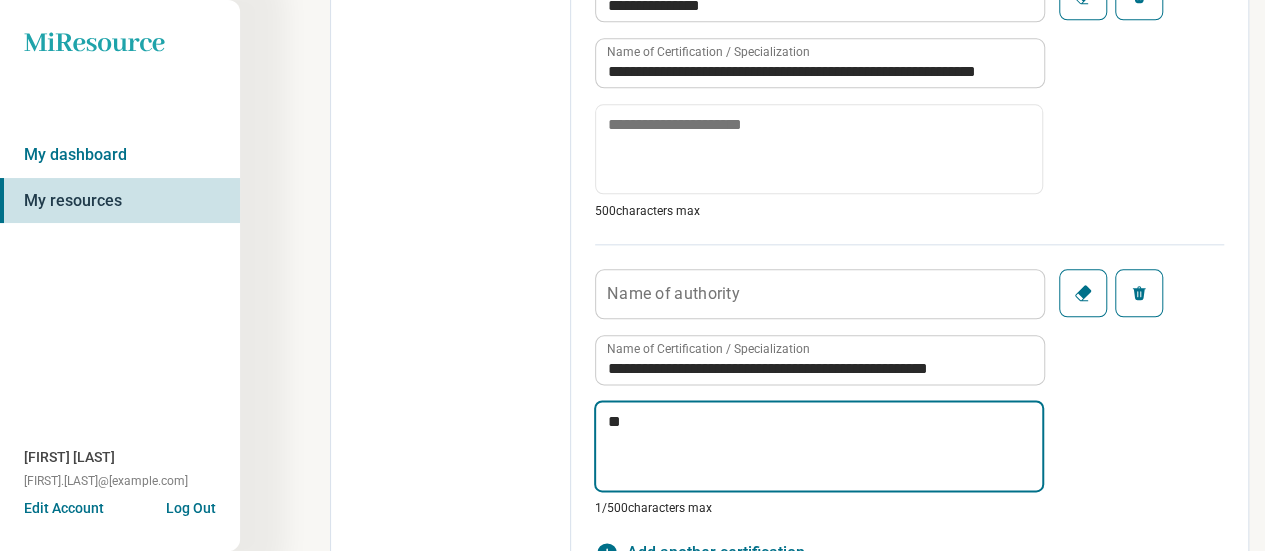 type on "*" 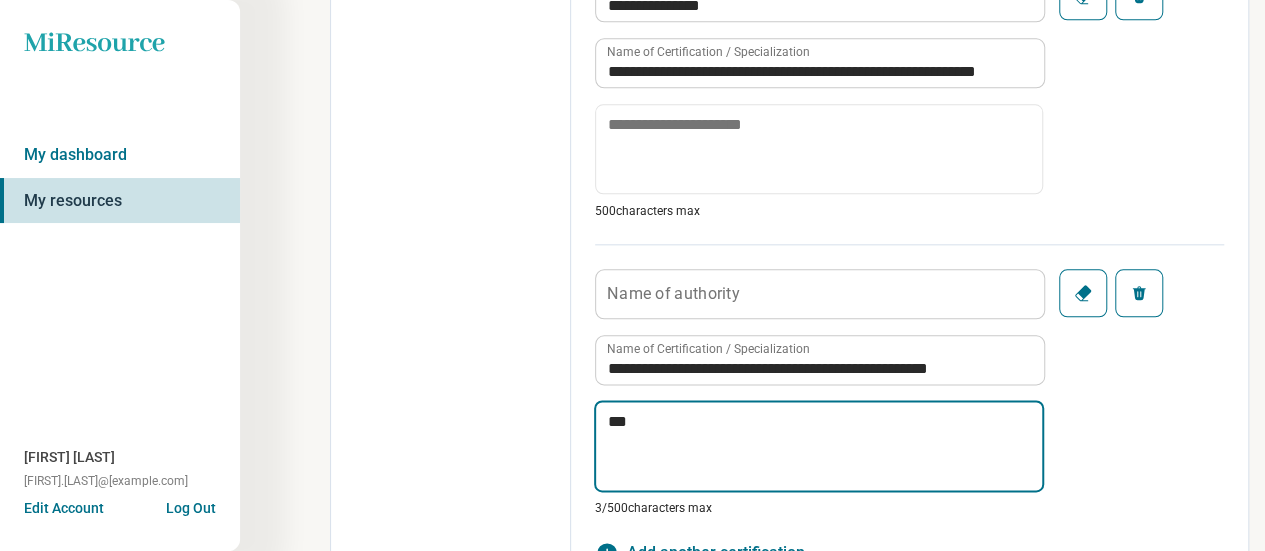 type on "*" 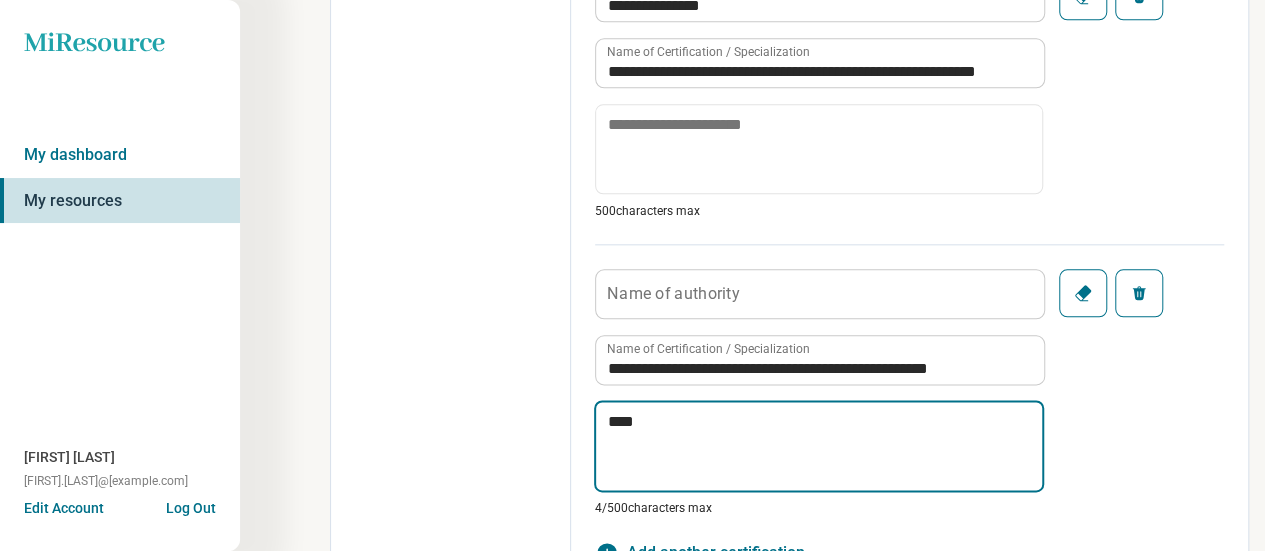 type on "*" 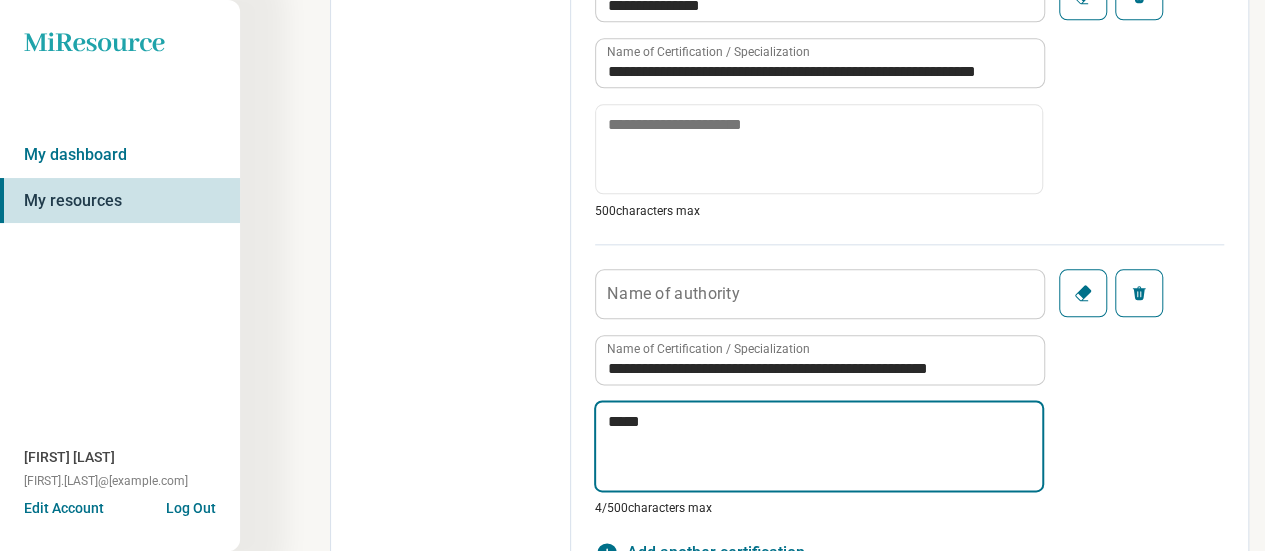 type on "*" 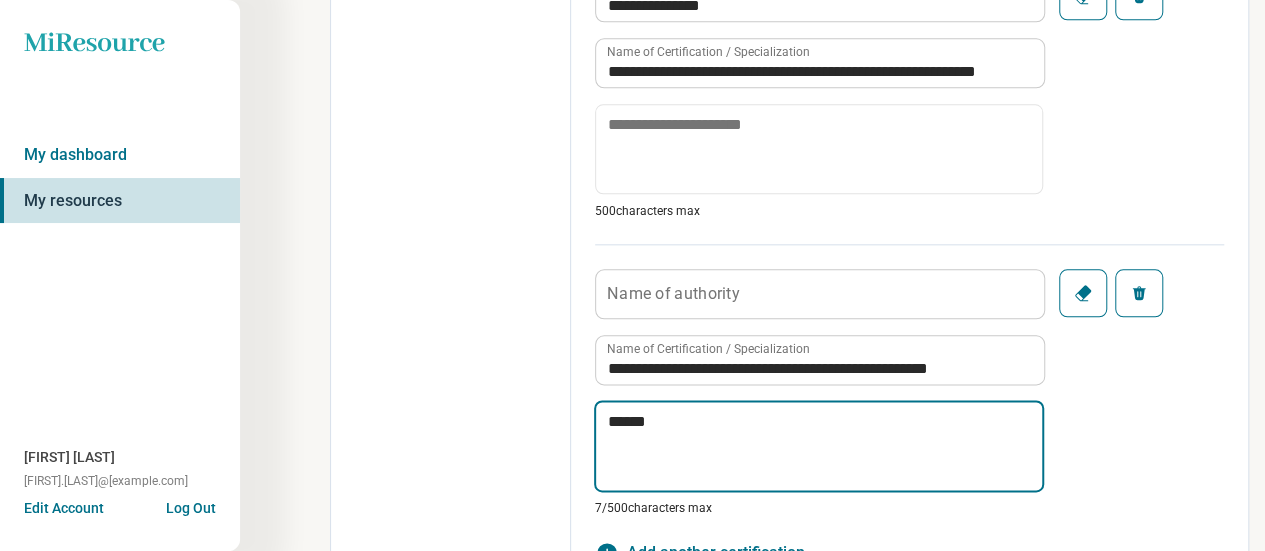 type on "*" 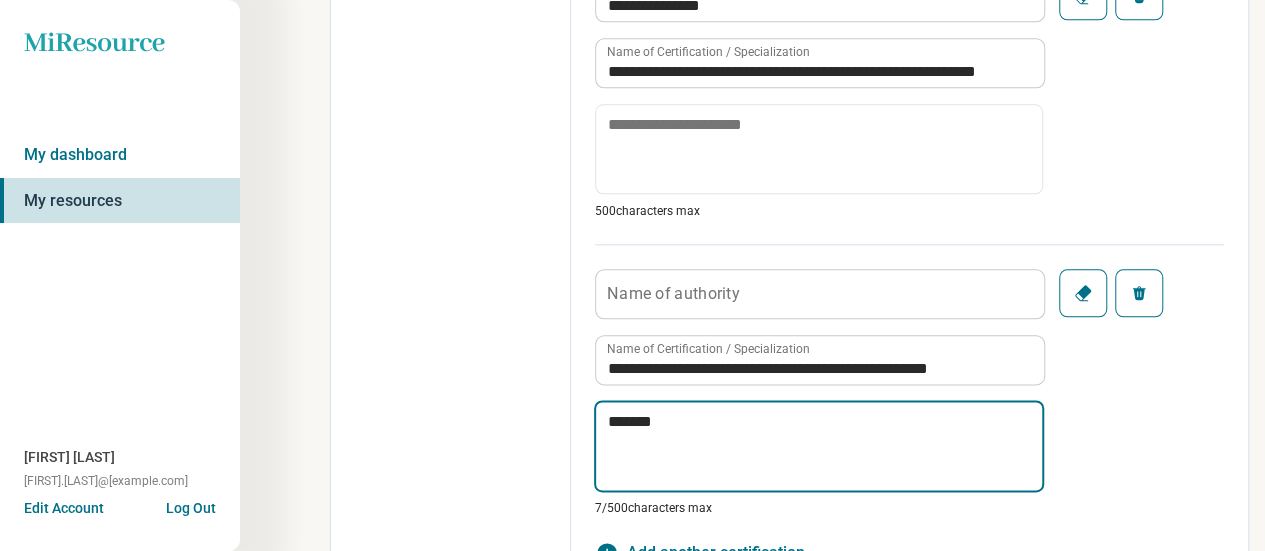 type on "*" 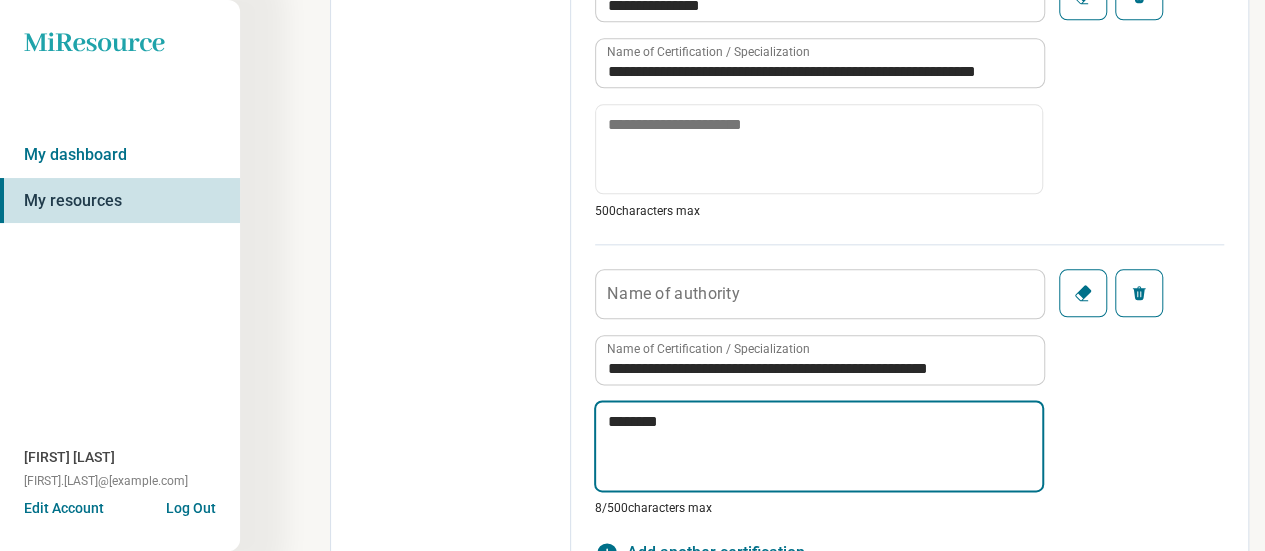 type on "*" 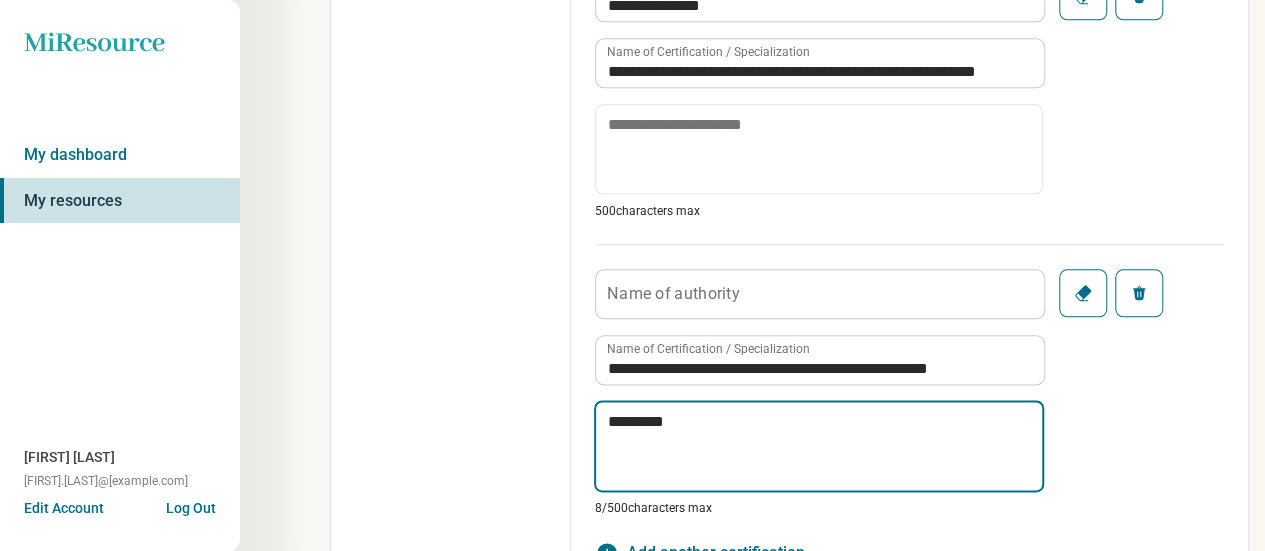type on "*" 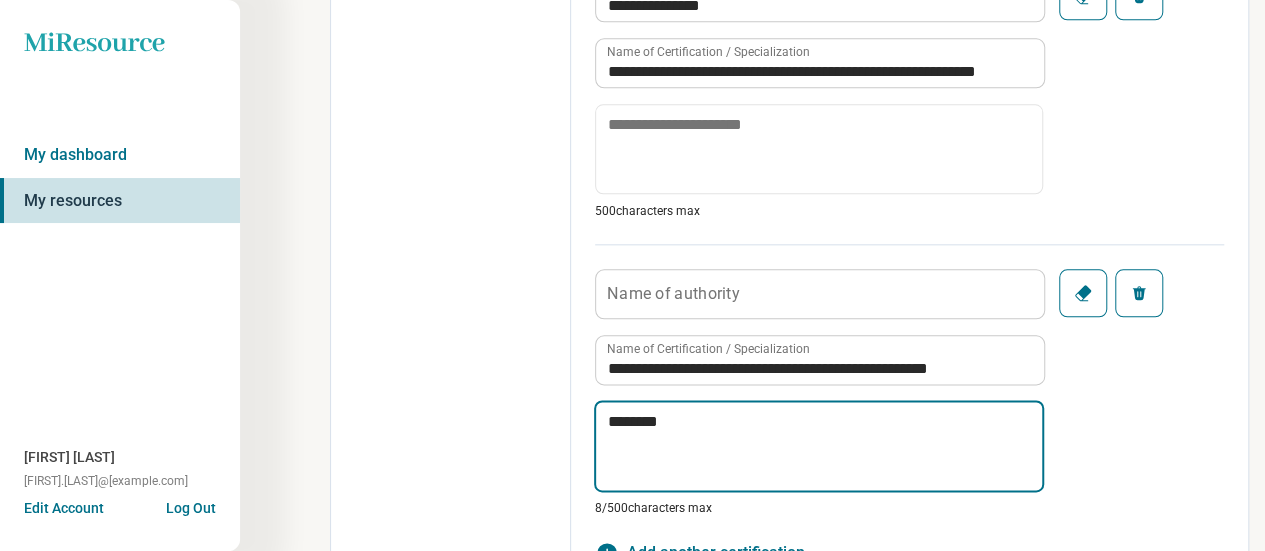 type on "*" 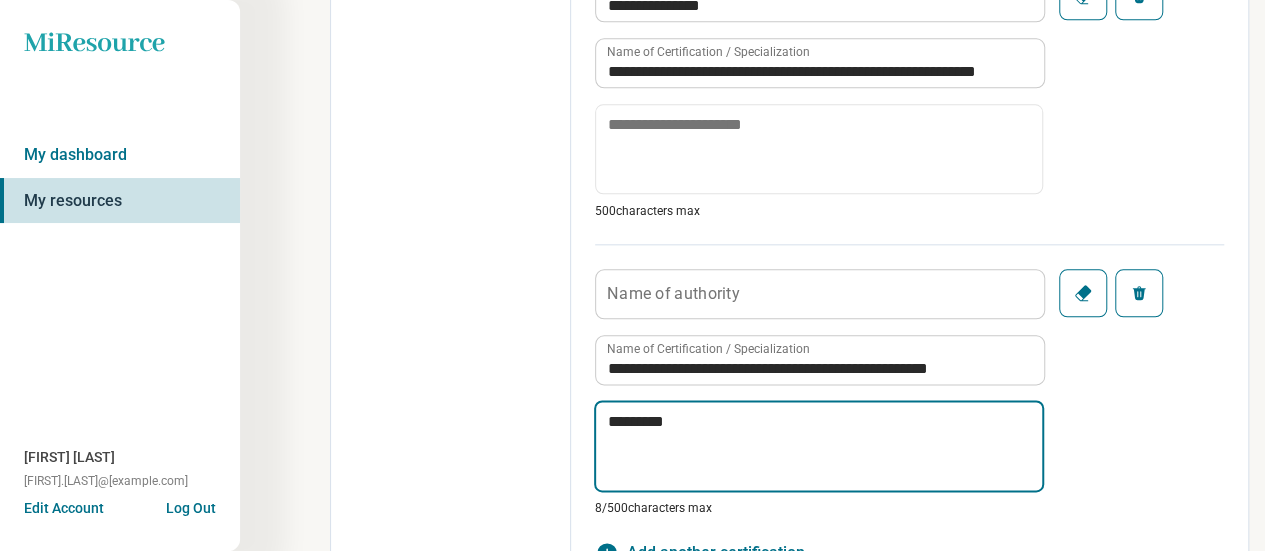 type on "*" 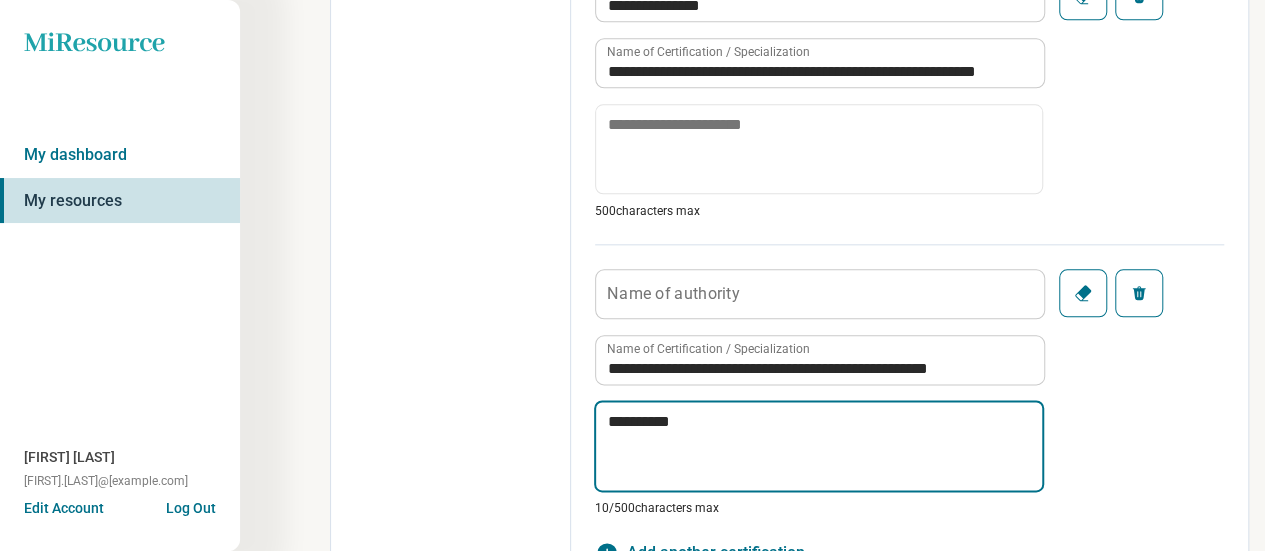 type on "*" 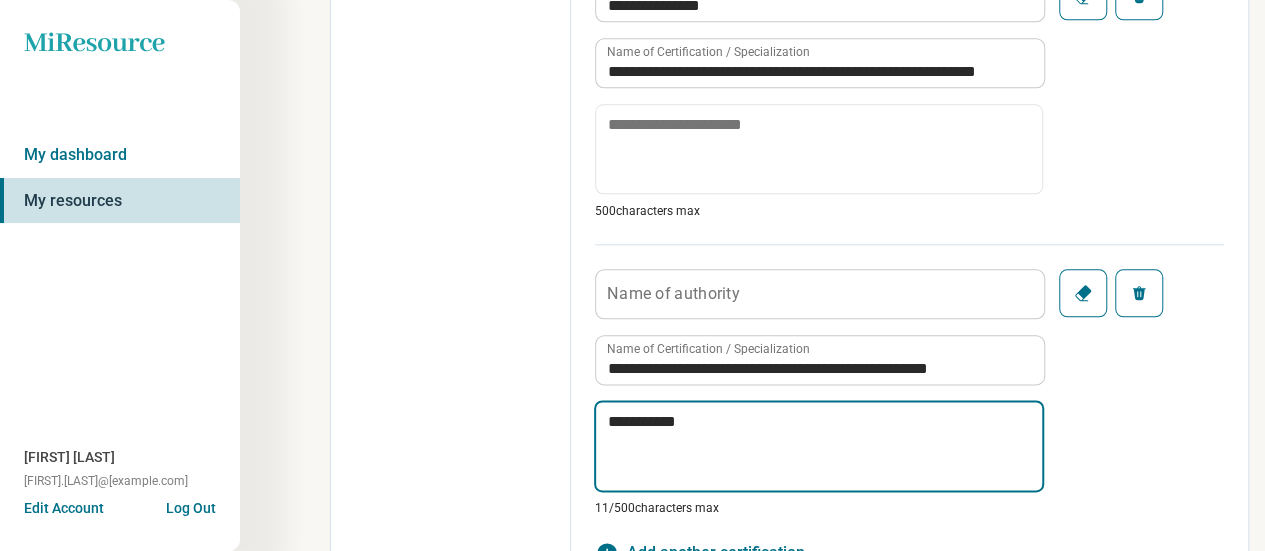 type on "*" 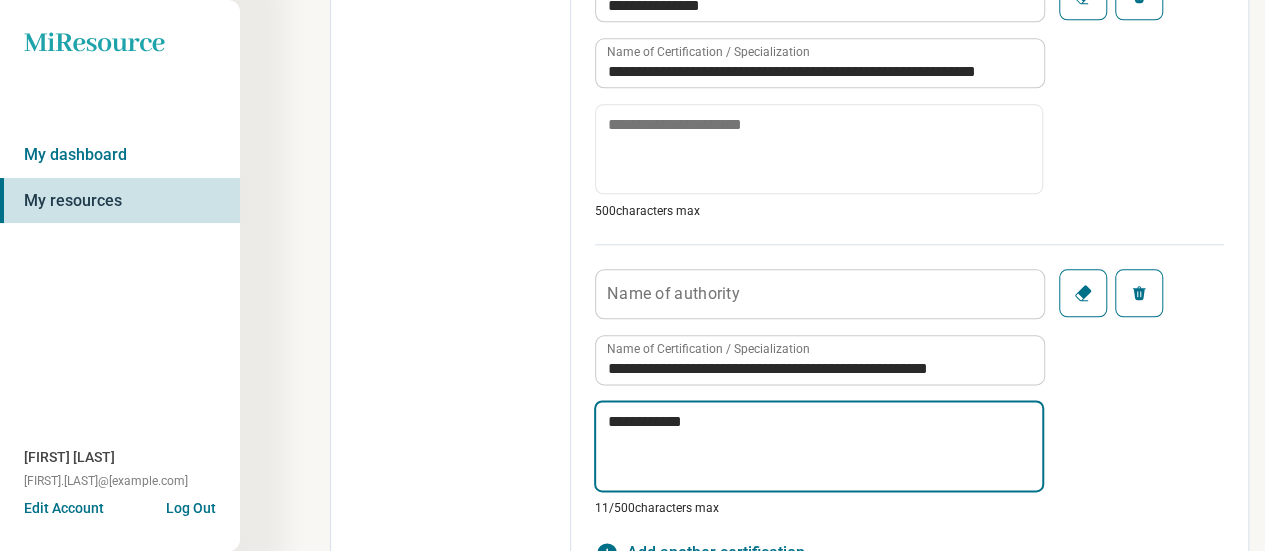 type on "*" 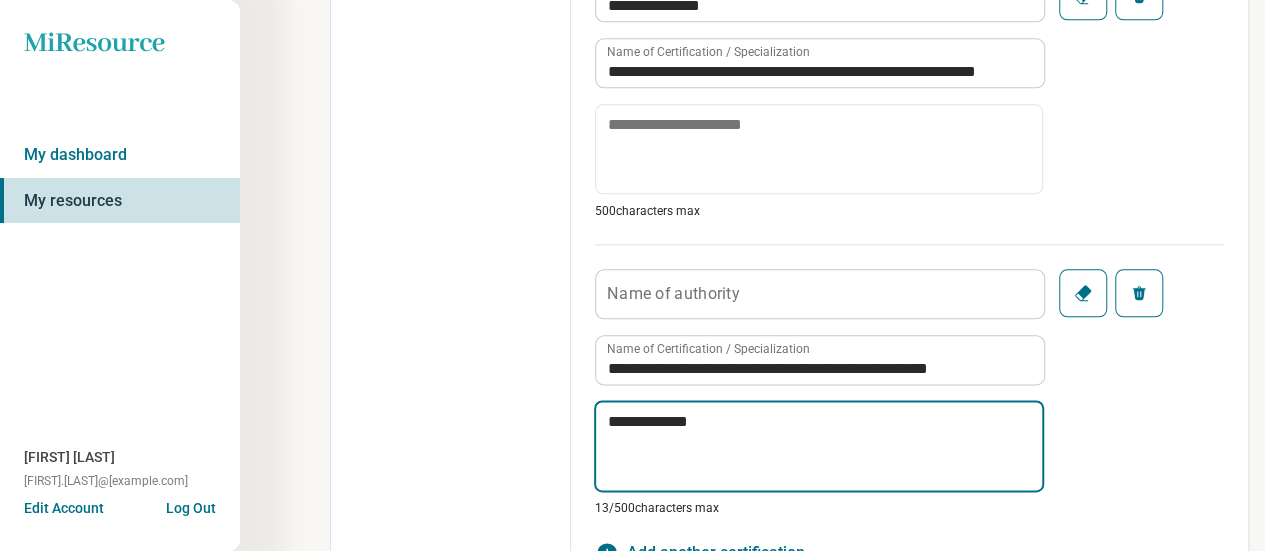 type on "*" 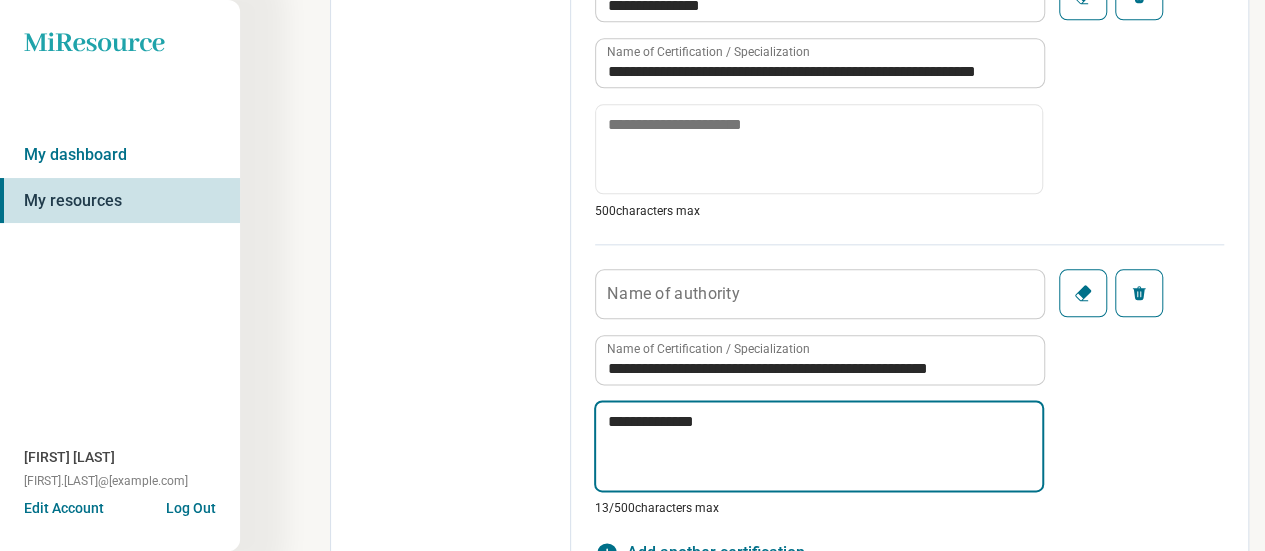 type on "*" 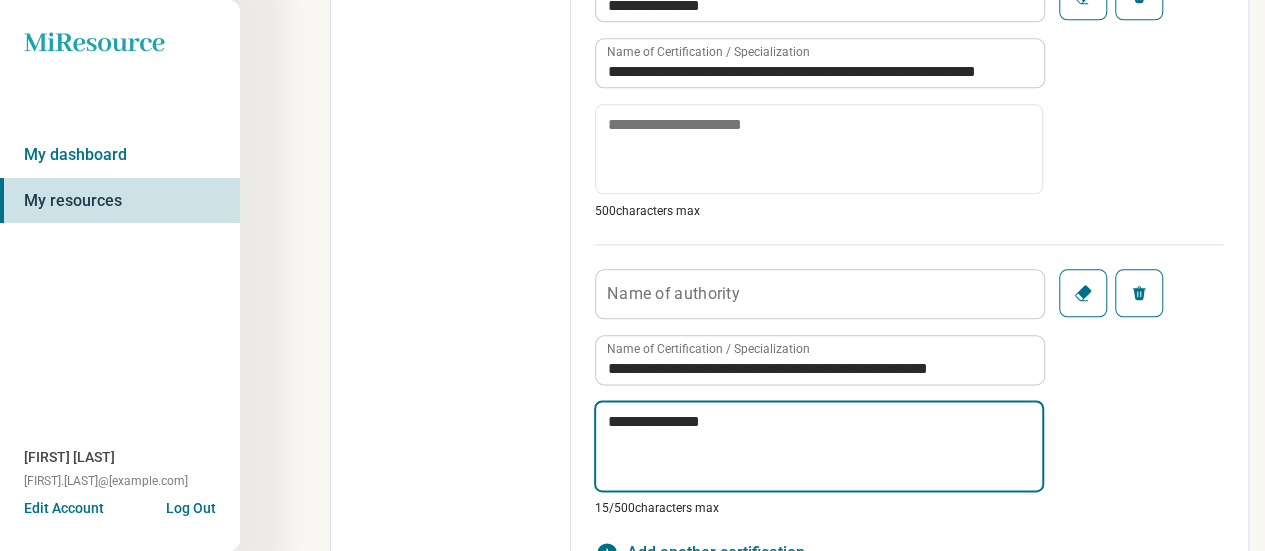 type on "*" 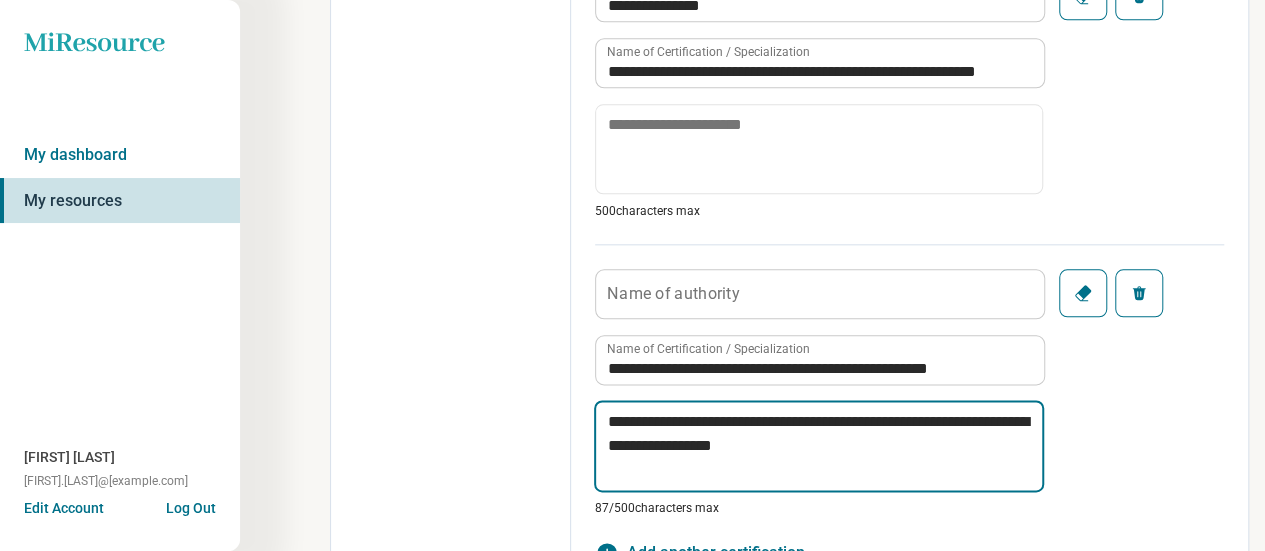 click on "**********" at bounding box center (819, 446) 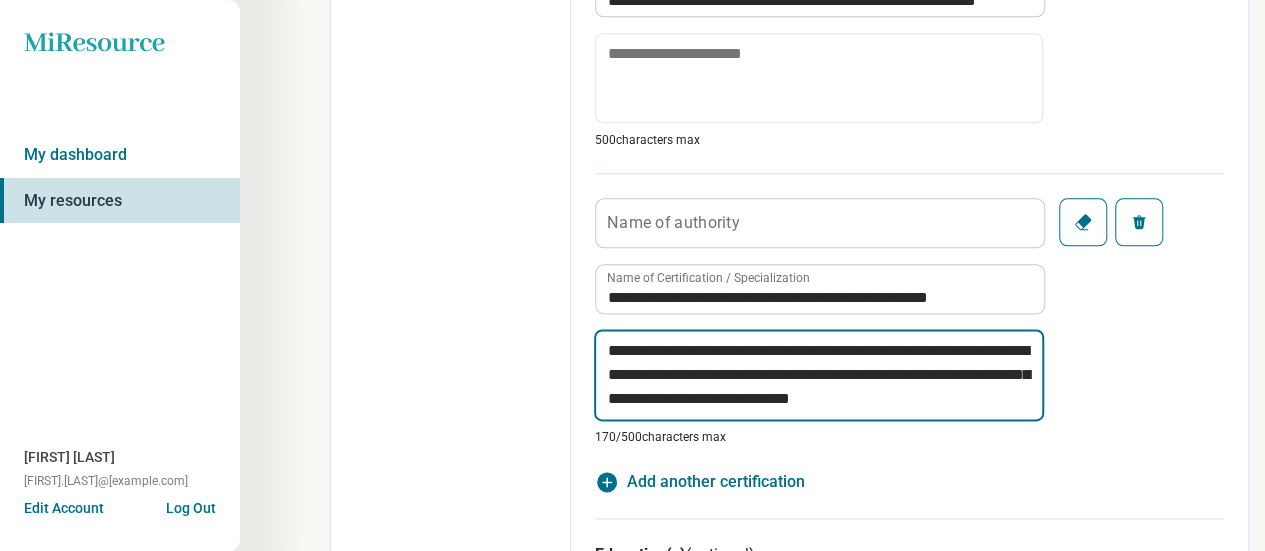 scroll, scrollTop: 1121, scrollLeft: 0, axis: vertical 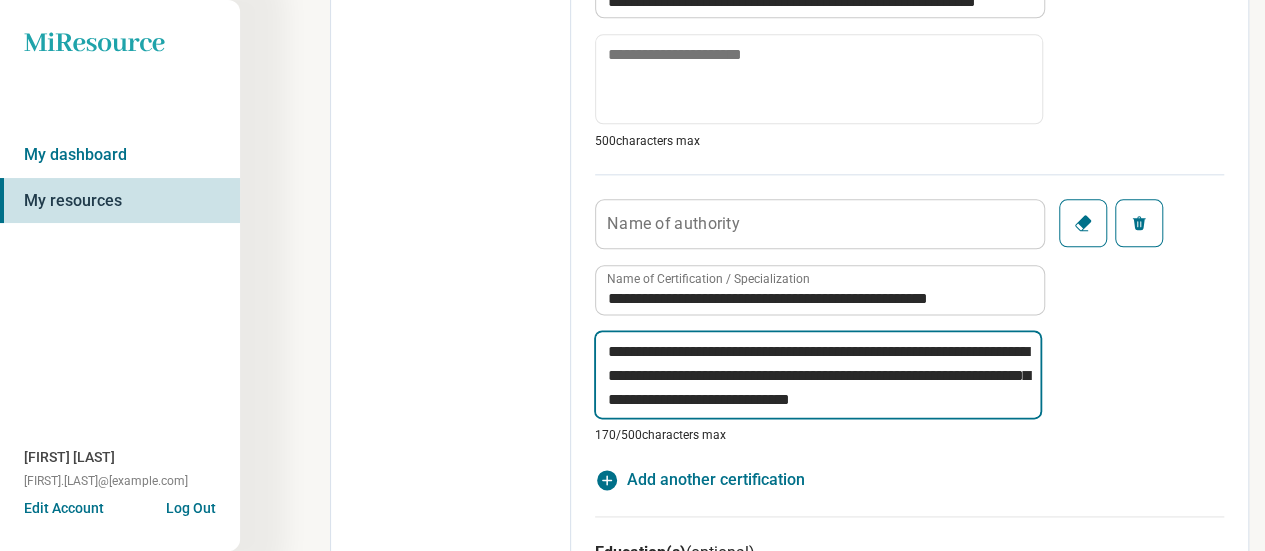 click on "**********" at bounding box center (818, 374) 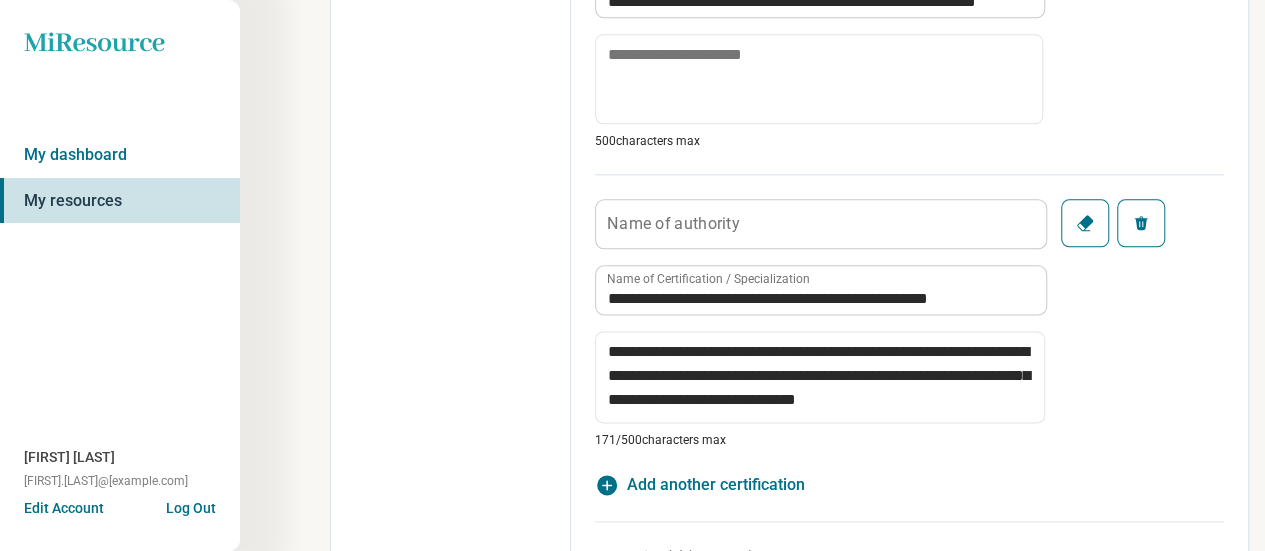 click on "Name of authority" at bounding box center [673, 223] 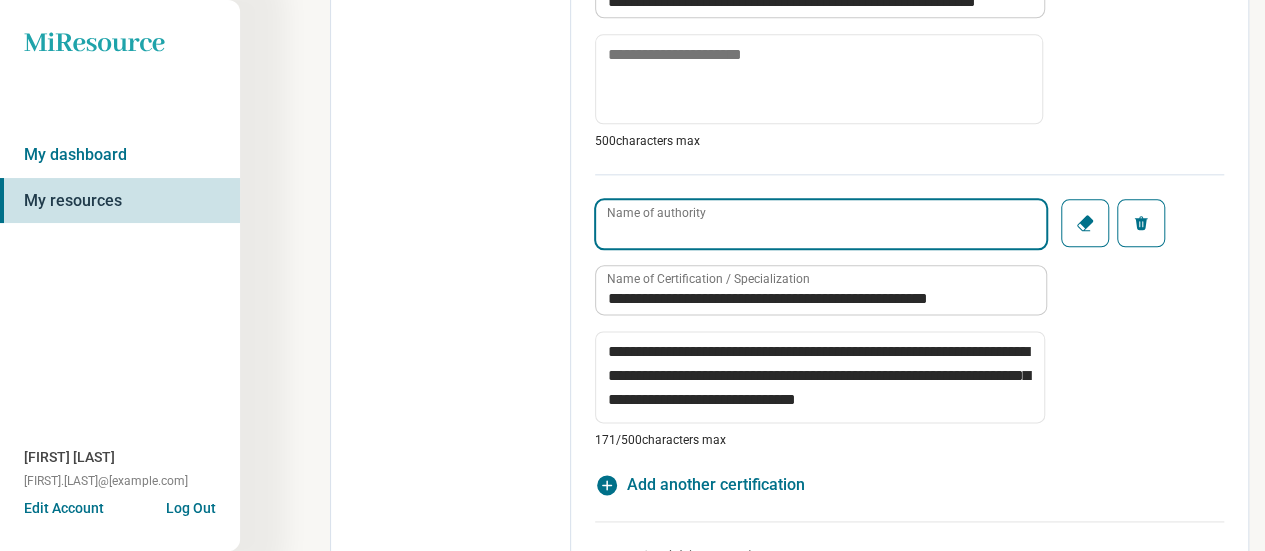 click on "Name of authority" at bounding box center [821, 224] 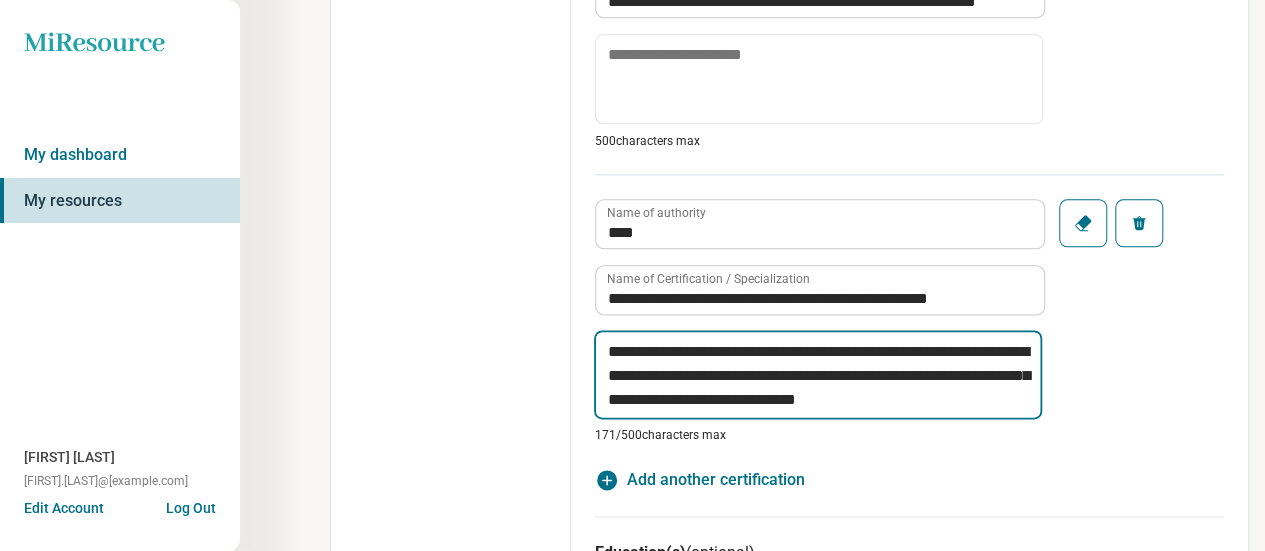click on "**********" at bounding box center (818, 374) 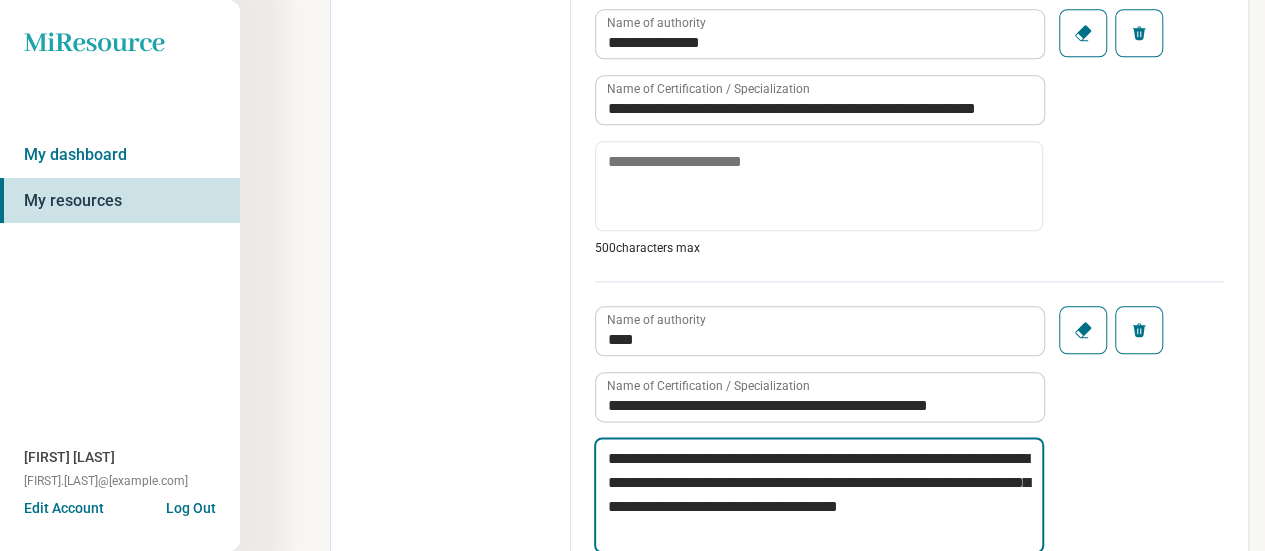 scroll, scrollTop: 1011, scrollLeft: 0, axis: vertical 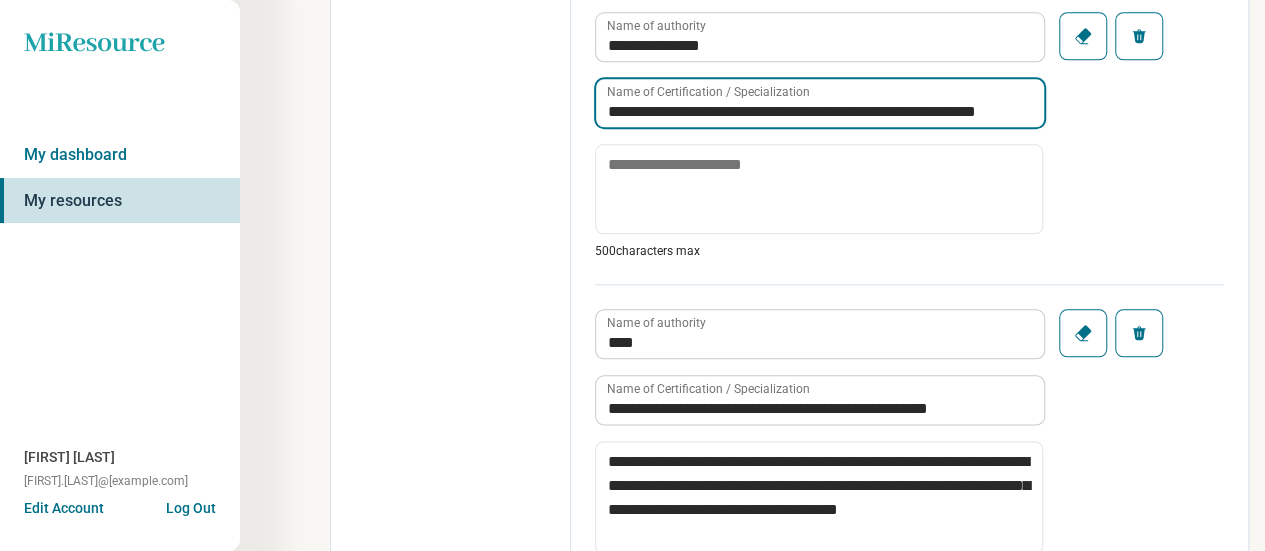 click on "**********" at bounding box center [820, 103] 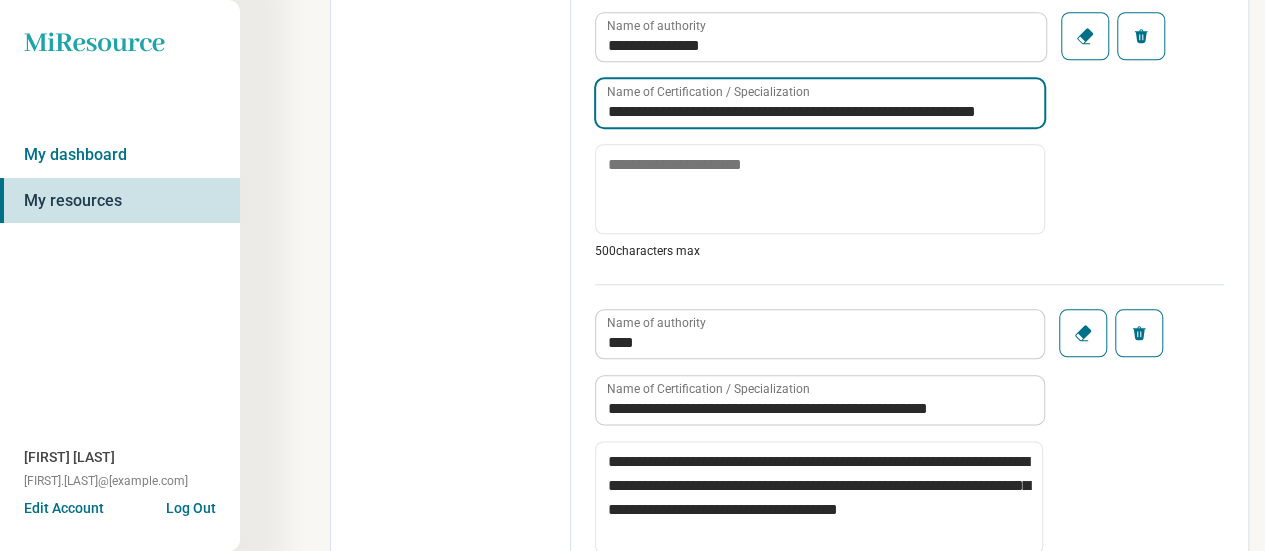 scroll, scrollTop: 1088, scrollLeft: 0, axis: vertical 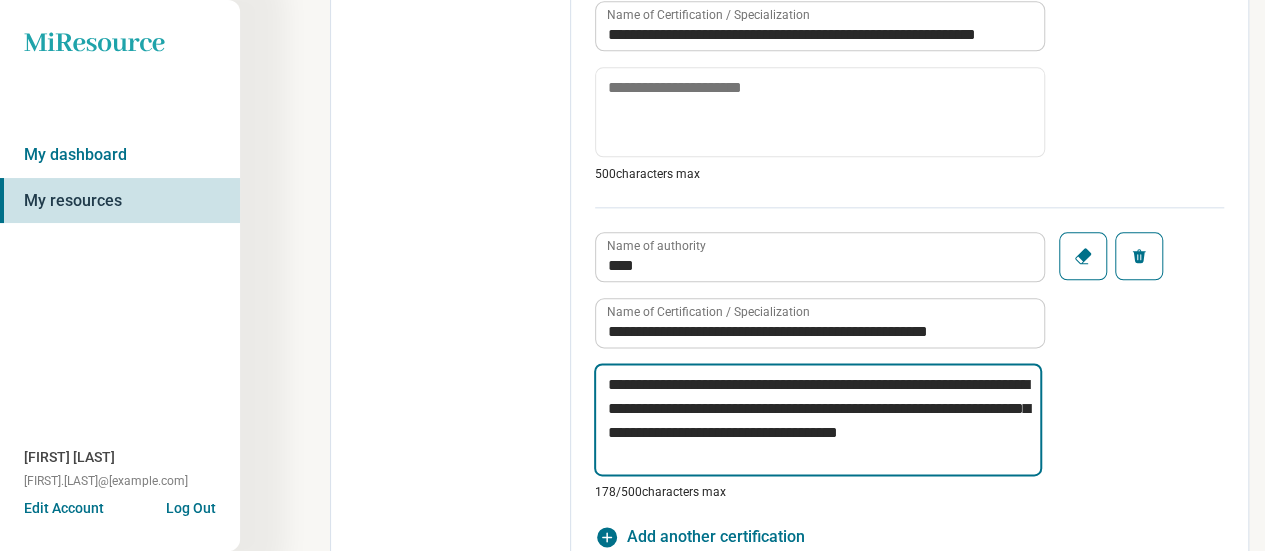click on "**********" at bounding box center [818, 419] 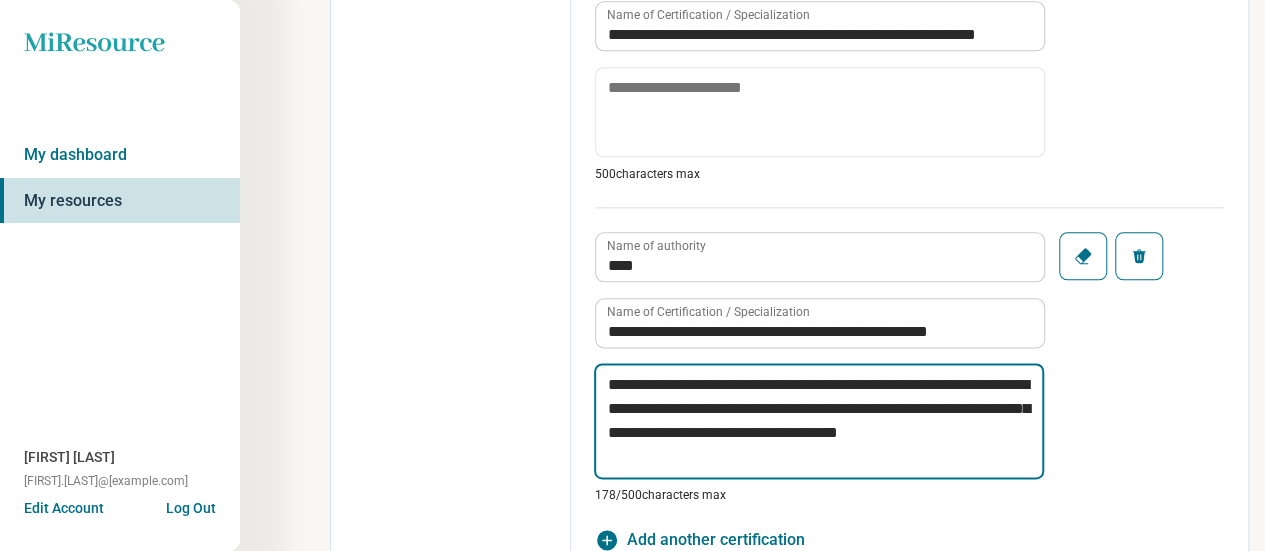 click on "**********" at bounding box center [819, 421] 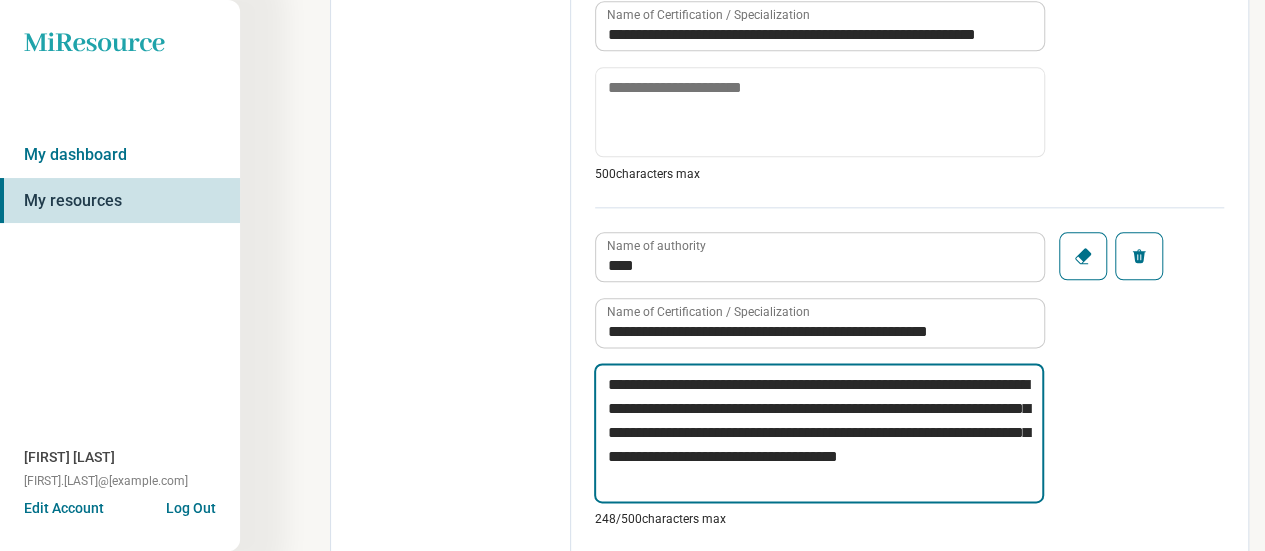 click on "**********" at bounding box center (819, 433) 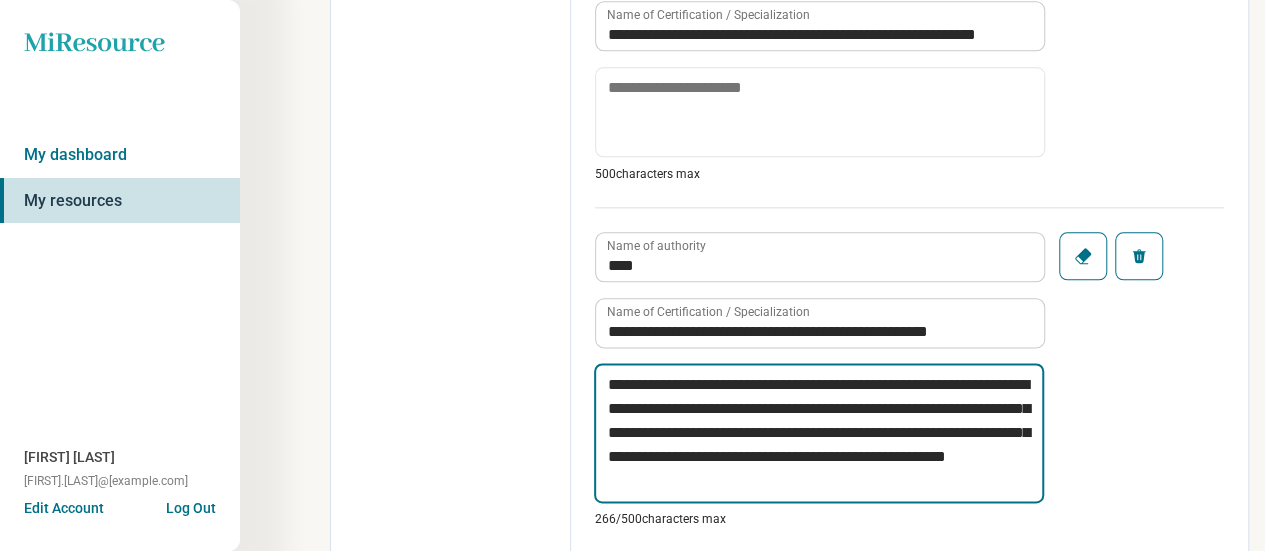 click on "**********" at bounding box center [819, 433] 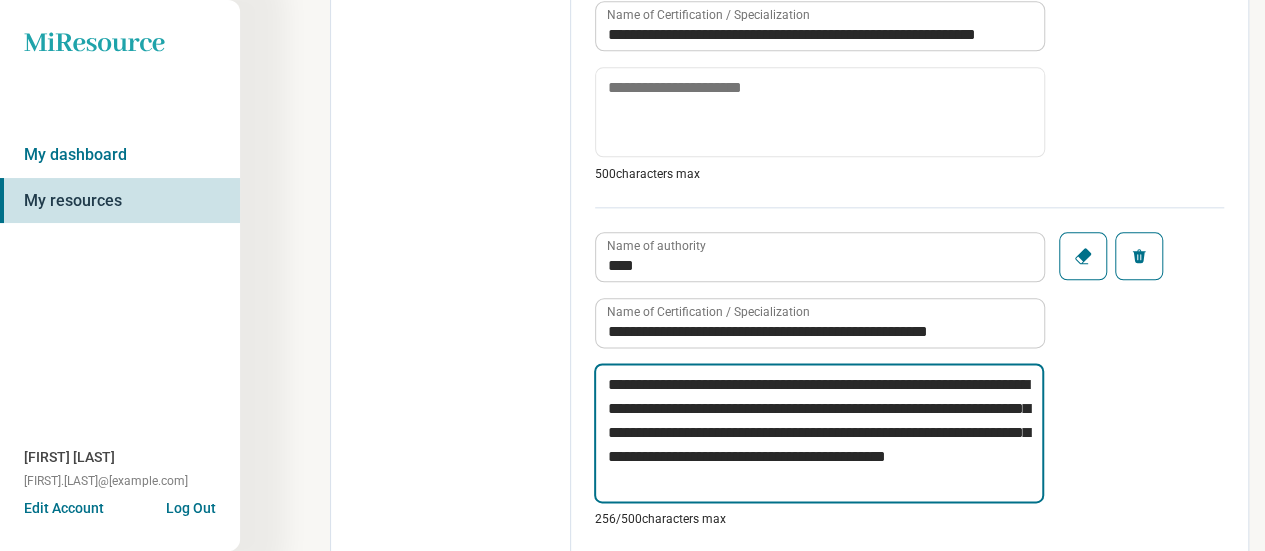 drag, startPoint x: 840, startPoint y: 407, endPoint x: 1034, endPoint y: 403, distance: 194.04123 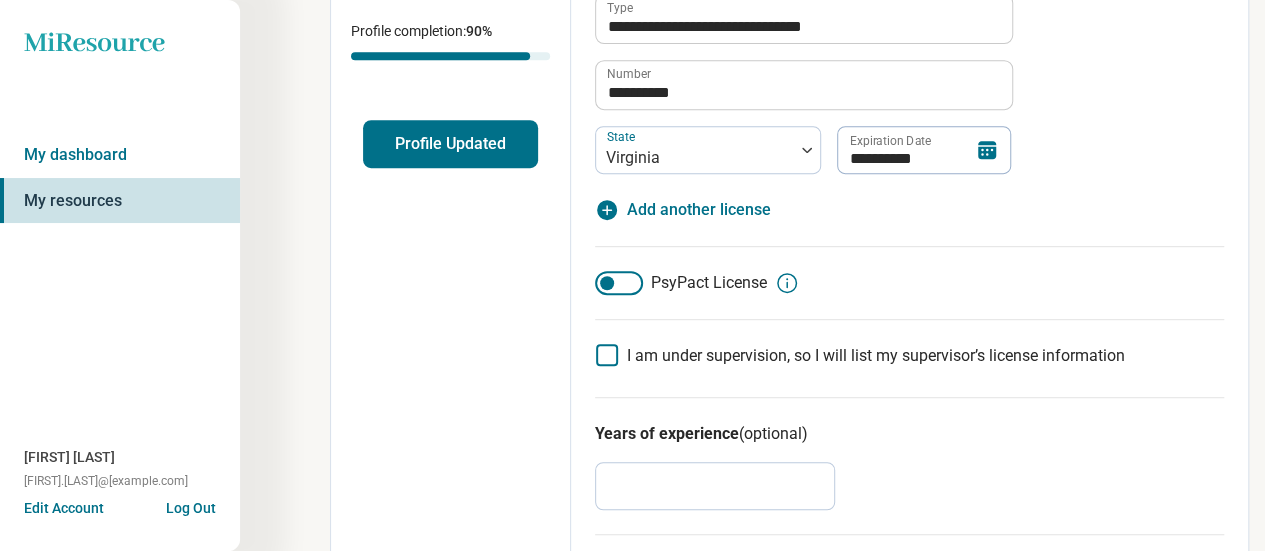 scroll, scrollTop: 0, scrollLeft: 0, axis: both 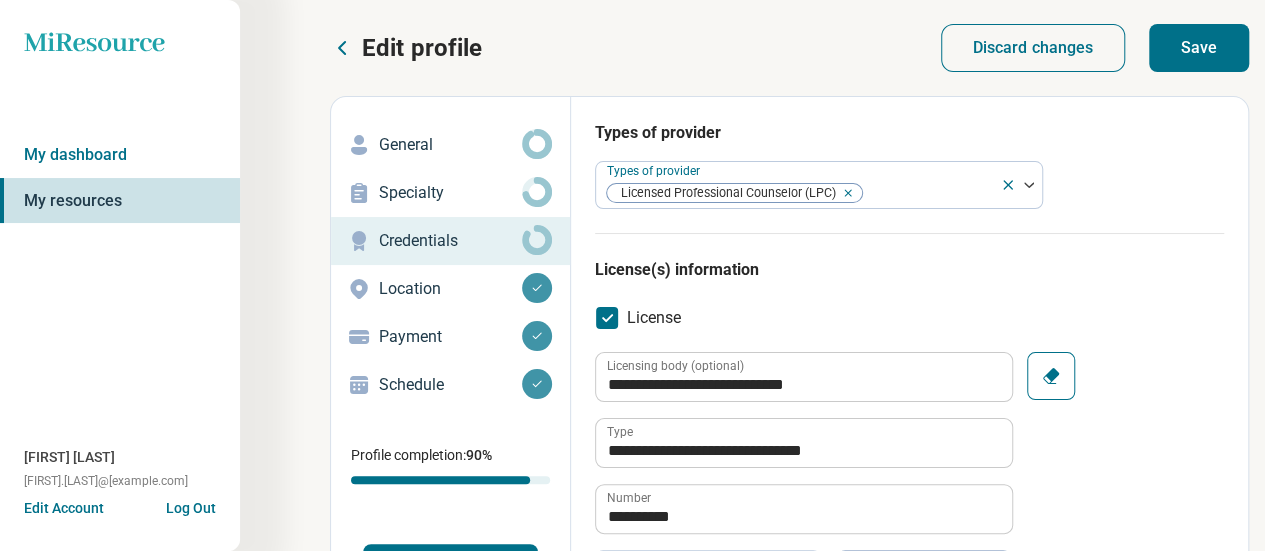 click on "Save" at bounding box center [1199, 48] 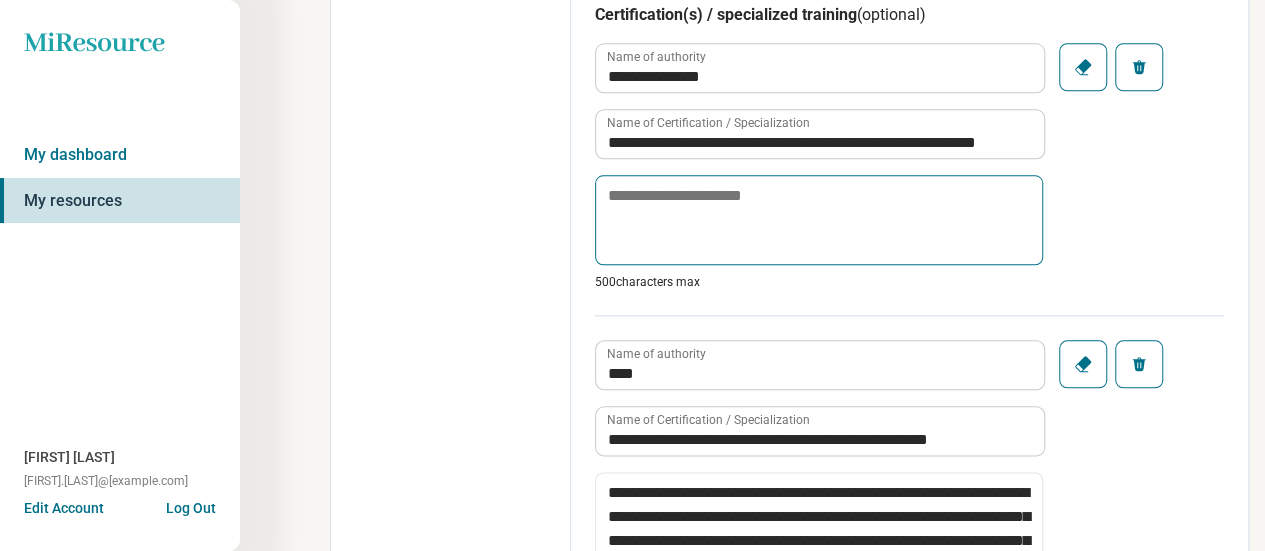 scroll, scrollTop: 989, scrollLeft: 0, axis: vertical 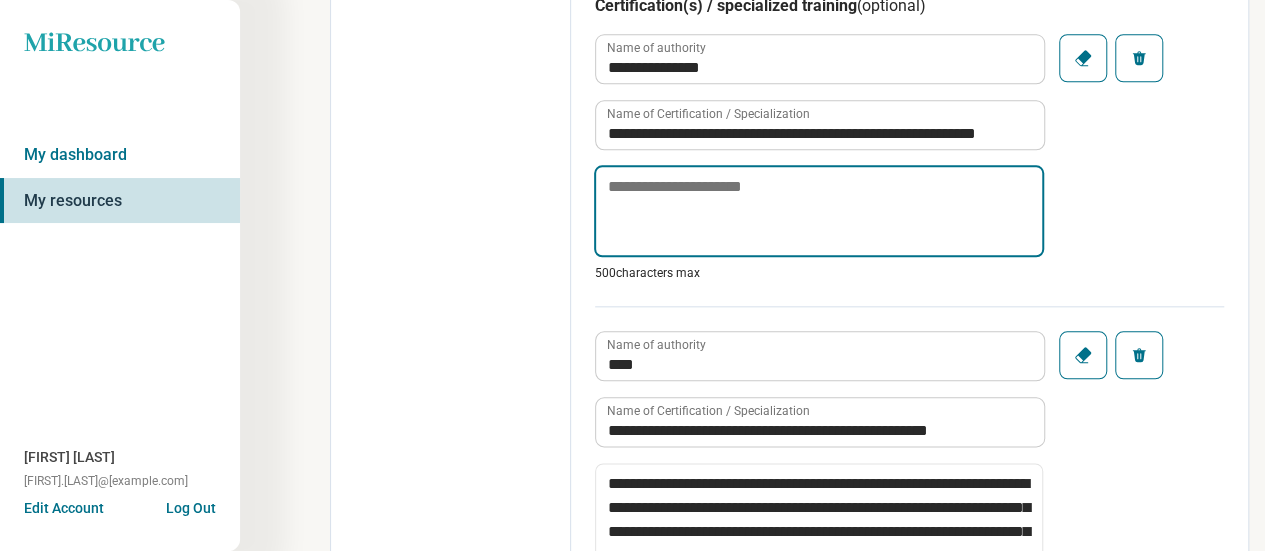 click at bounding box center [819, 211] 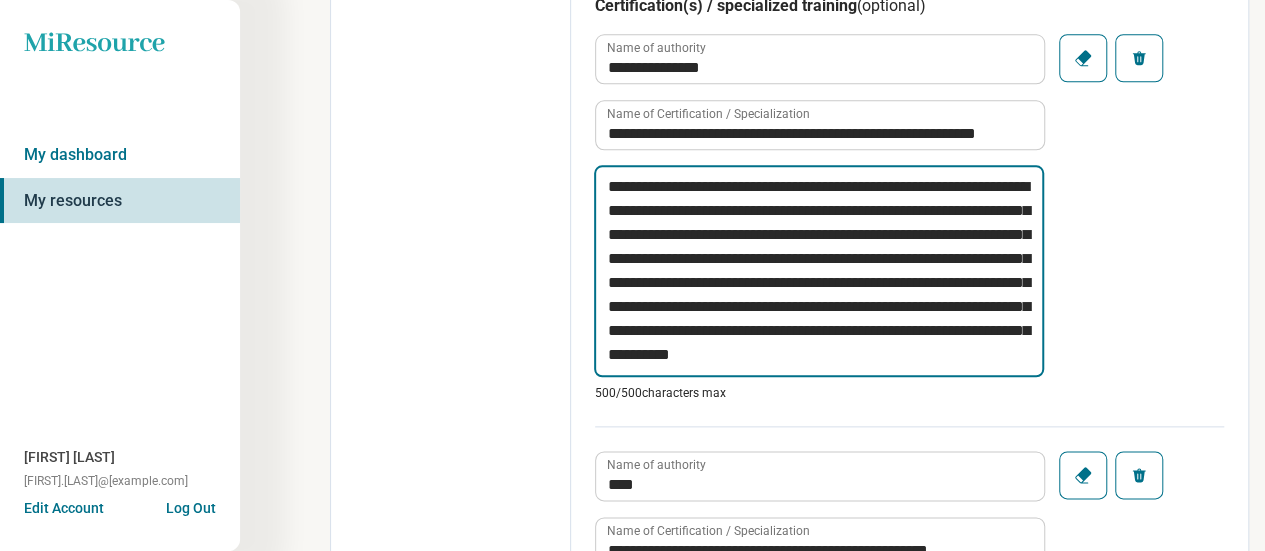 scroll, scrollTop: 48, scrollLeft: 0, axis: vertical 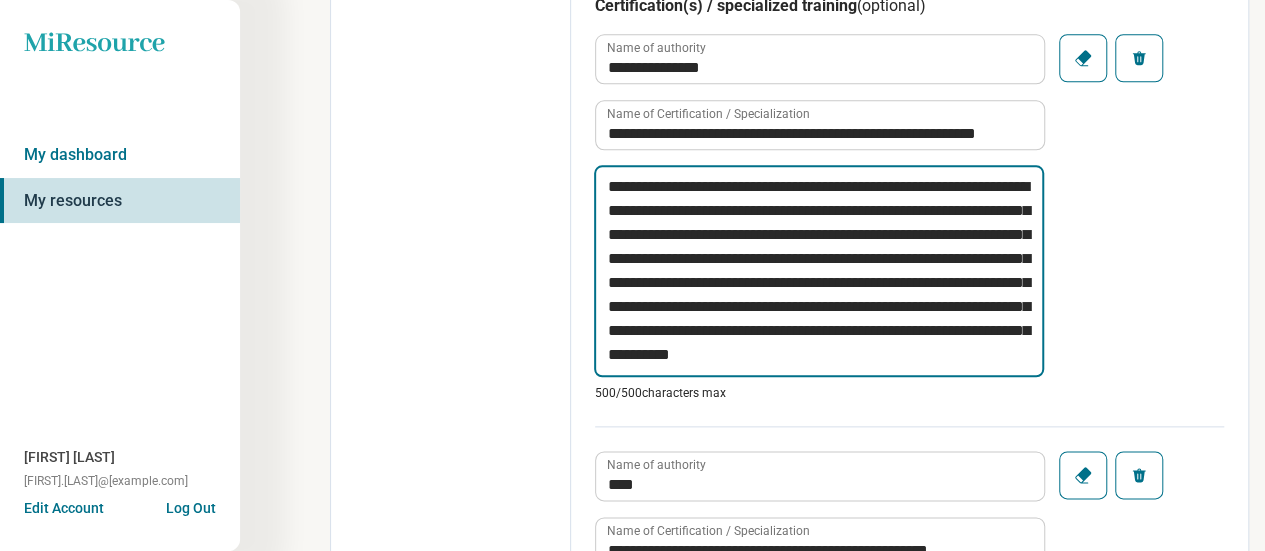click on "**********" at bounding box center [819, 271] 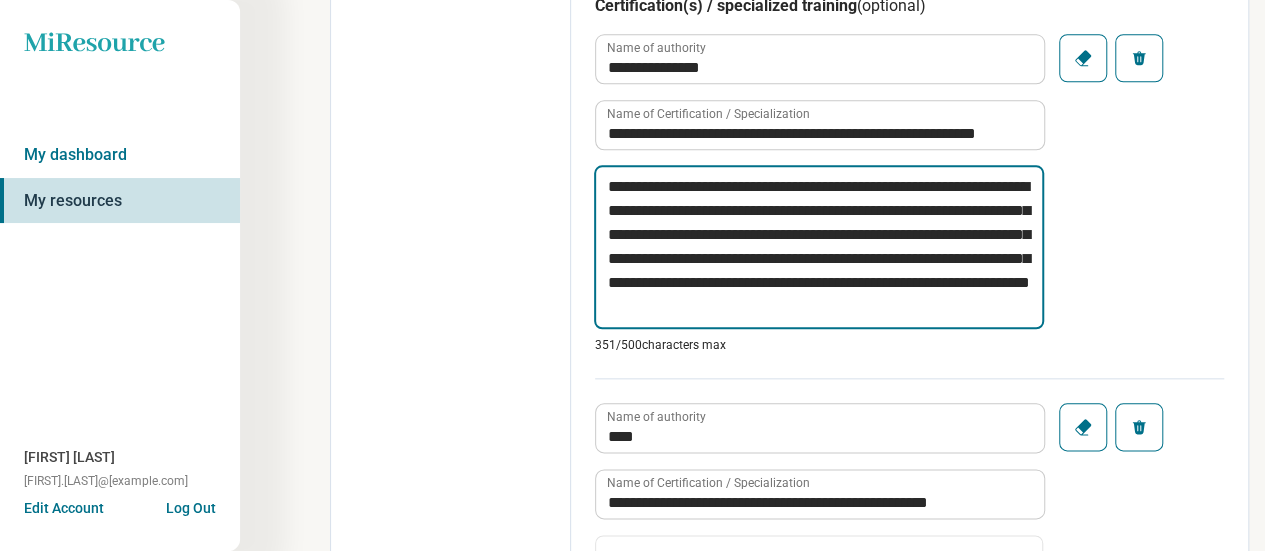 scroll, scrollTop: 0, scrollLeft: 0, axis: both 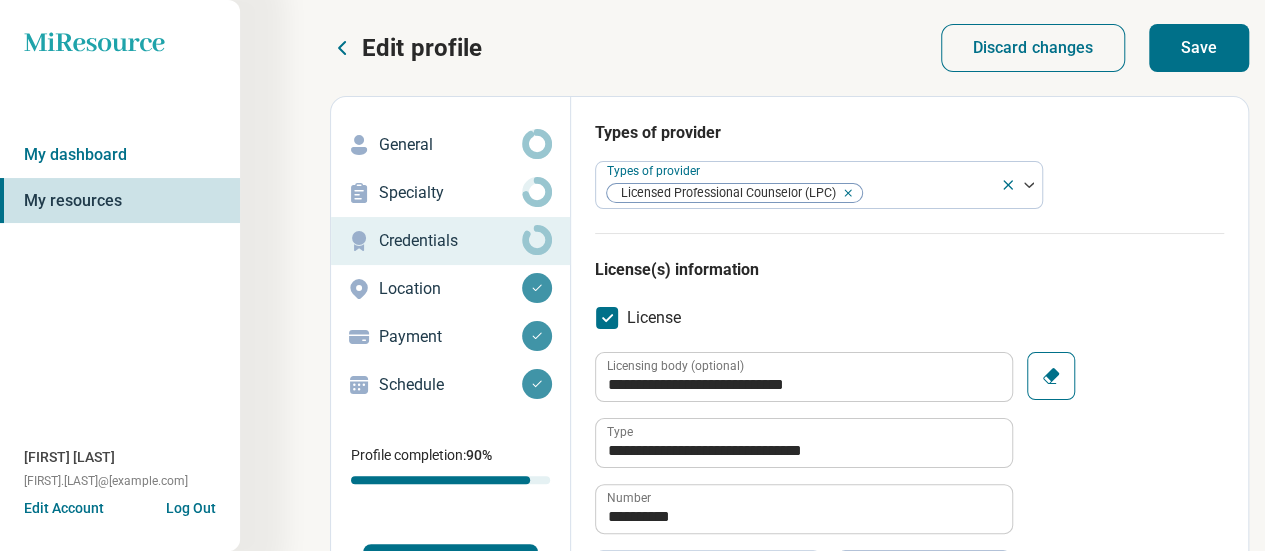 click on "Save" at bounding box center [1199, 48] 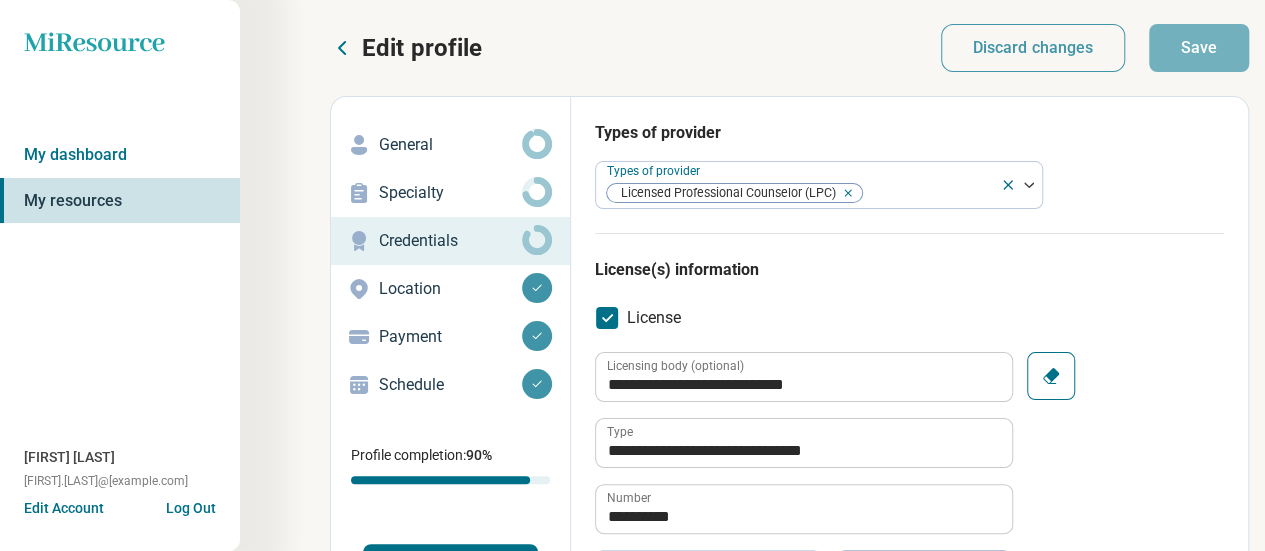 click on "Location" at bounding box center [450, 289] 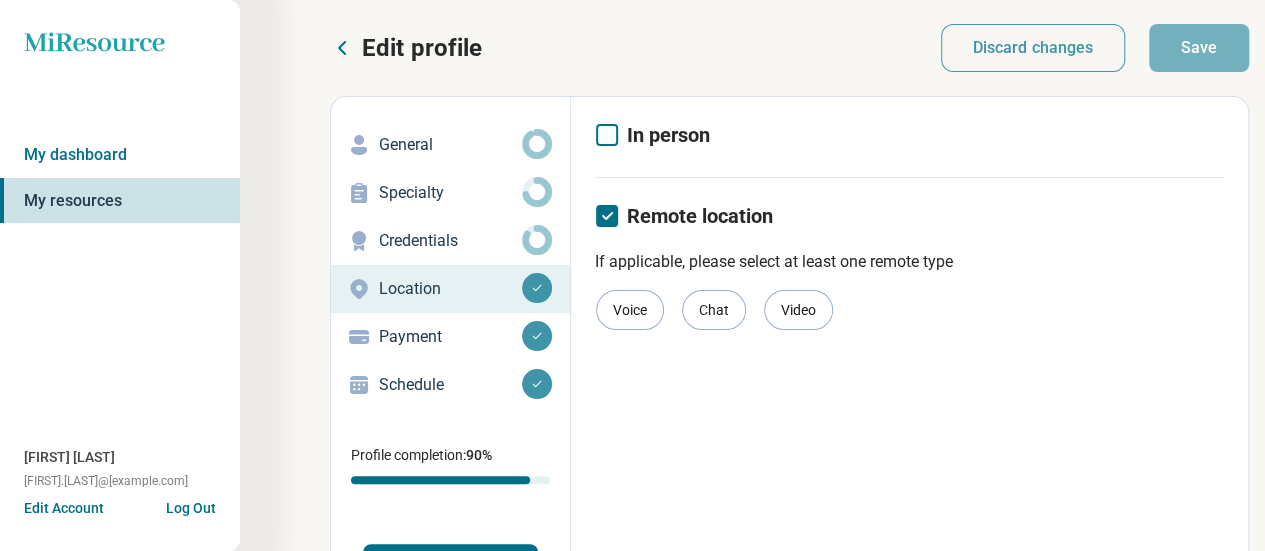 click on "Payment" at bounding box center (450, 337) 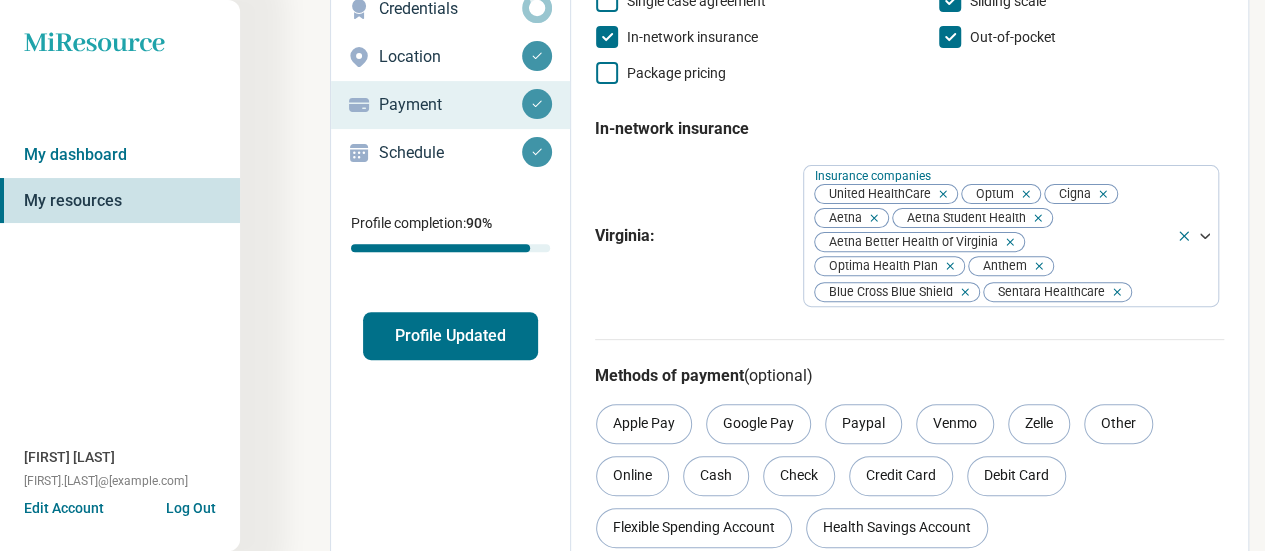 scroll, scrollTop: 239, scrollLeft: 0, axis: vertical 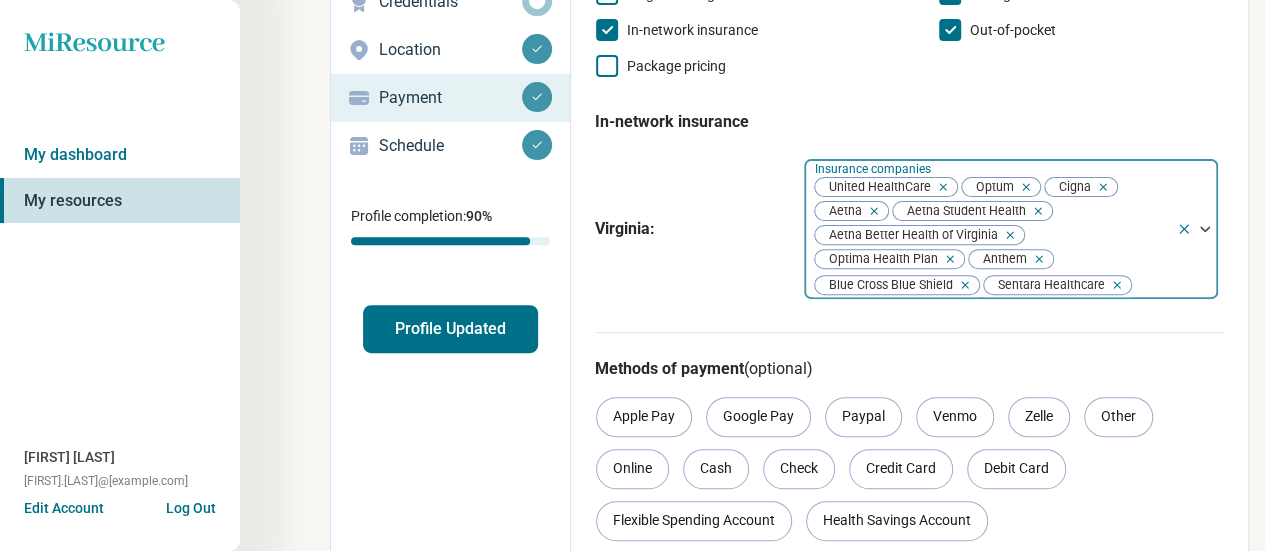 click at bounding box center [1197, 229] 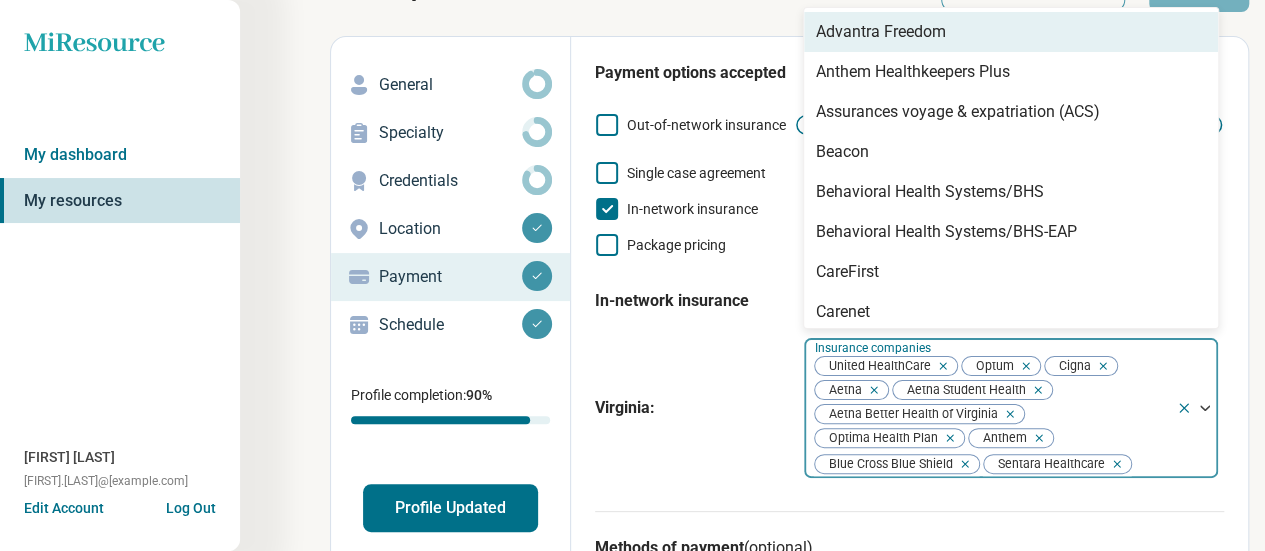 scroll, scrollTop: 59, scrollLeft: 0, axis: vertical 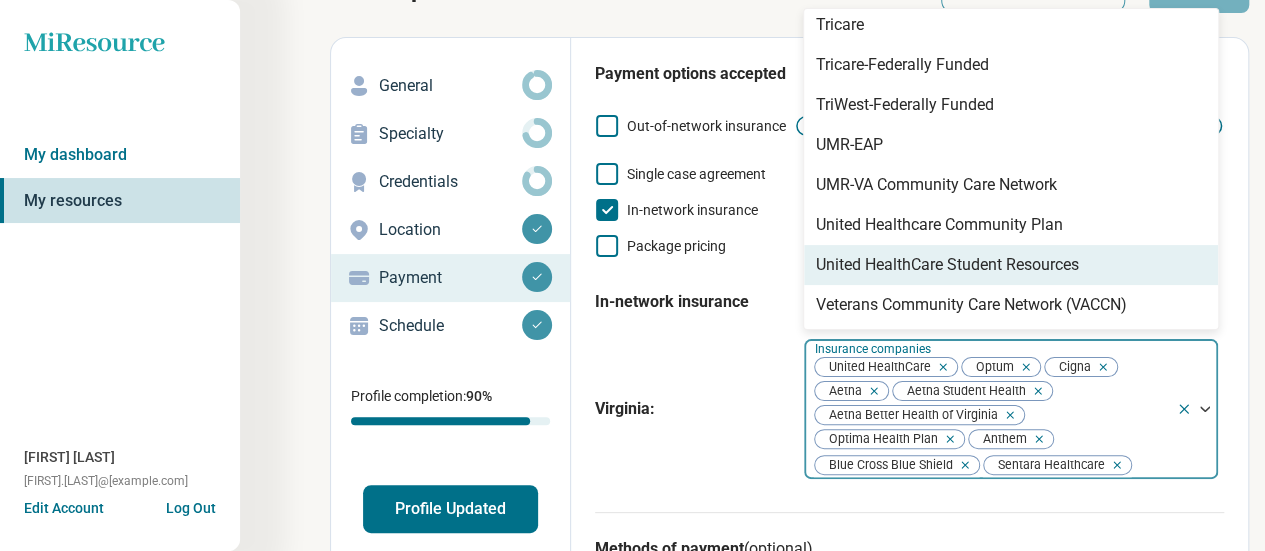 click on "[STATE] : 36 results available. Use Up and Down to choose options, press Enter to select the currently focused option, press Escape to exit the menu, press Tab to select the option and exit the menu. Insurance companies United HealthCare Optum Cigna Aetna Aetna Student Health Aetna Better Health of [STATE] Optima Health Plan Anthem Blue Cross Blue Shield Sentara Healthcare Advantra Freedom Anthem Healthkeepers Plus Assurances voyage & expatriation (ACS) Beacon Behavioral Health Systems/BHS Behavioral Health Systems/BHS-EAP CareFirst Carenet Cigna-EAP GEHA Humana Humana Healthy Horizons ISO Kaiser Permanente Magellan MedCost Medicaid Medicare Military insurance (e.g., TRICARE) Multiplan New Directions Behavioral Health OneNet Optima Family Care Optima Health Family Care OptumHumana Private Healthcare Systems (PHCS) SecureHorizons Sentara Community Plan Tricare Tricare-Federally Funded TriWest-Federally Funded UMR-EAP UMR-VA Community Care Network United Healthcare Community Plan" at bounding box center (909, 409) 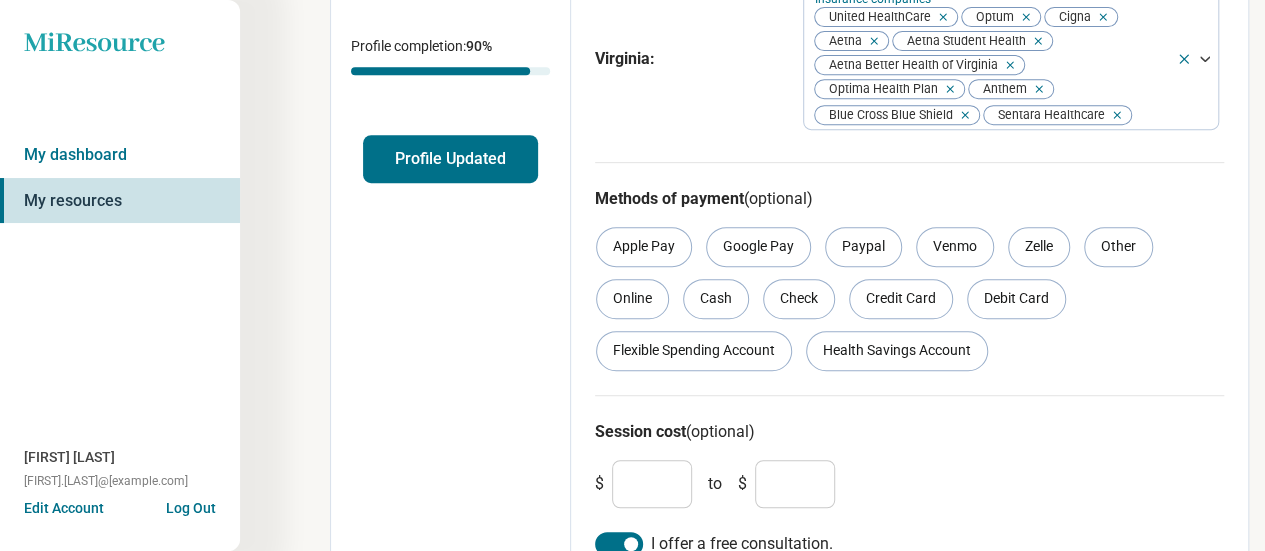 scroll, scrollTop: 410, scrollLeft: 0, axis: vertical 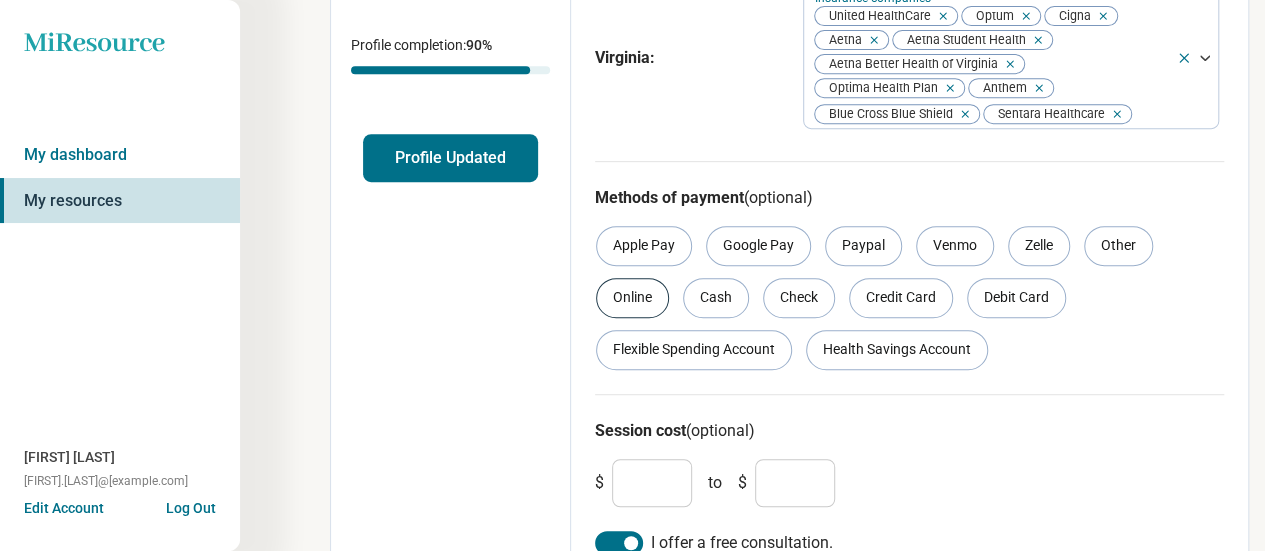 click on "Online" at bounding box center [632, 298] 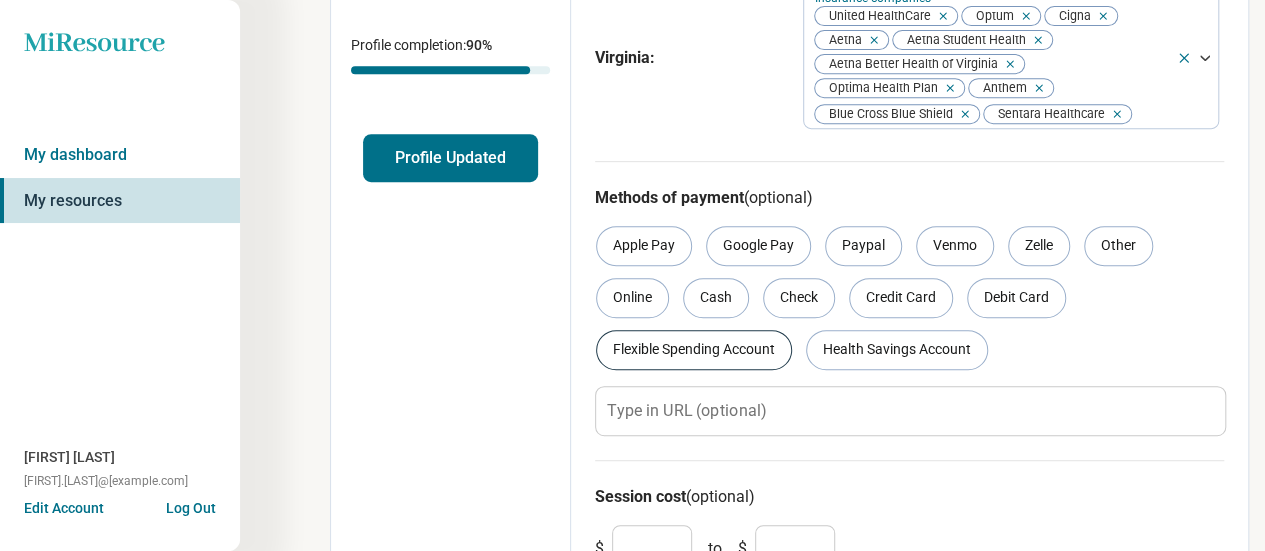 click on "Flexible Spending Account" at bounding box center (694, 350) 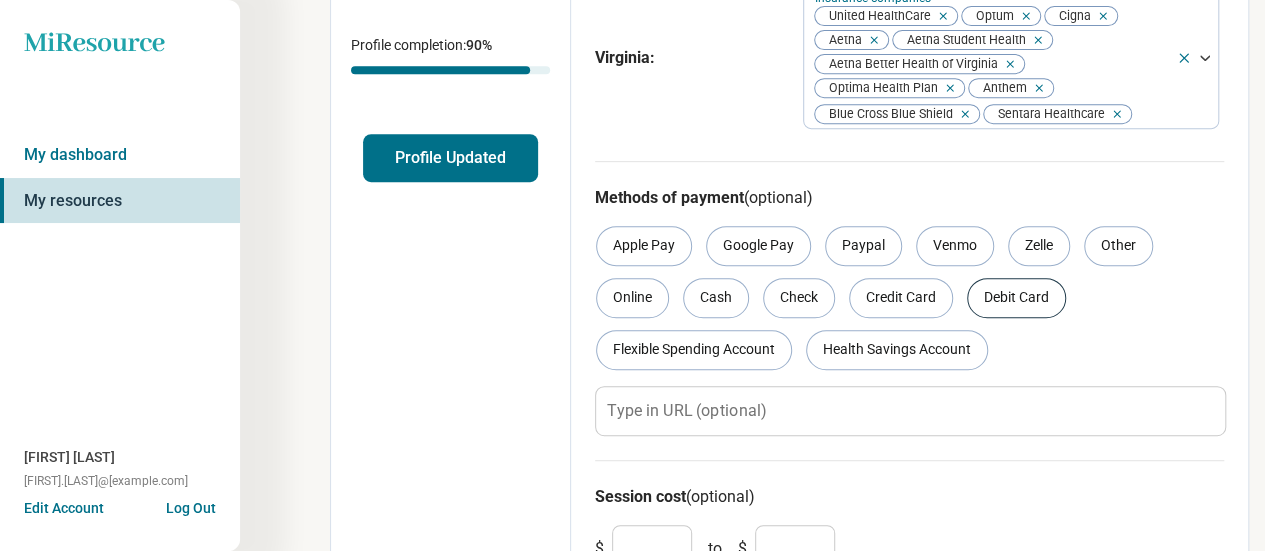 click on "Debit Card" at bounding box center [1016, 298] 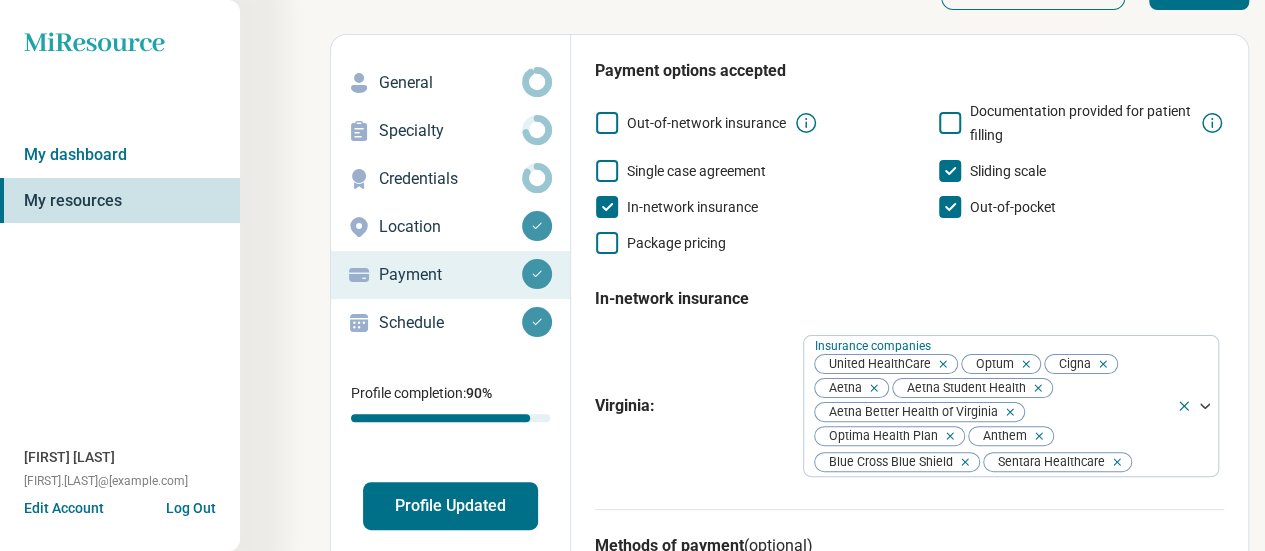 scroll, scrollTop: 0, scrollLeft: 0, axis: both 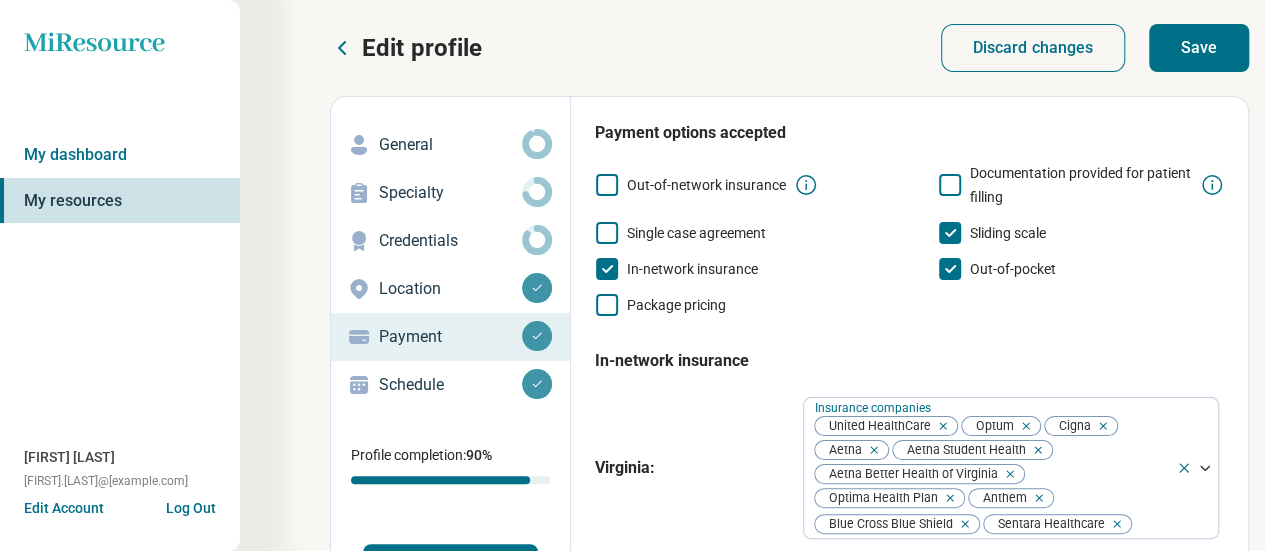 click on "Save" at bounding box center [1199, 48] 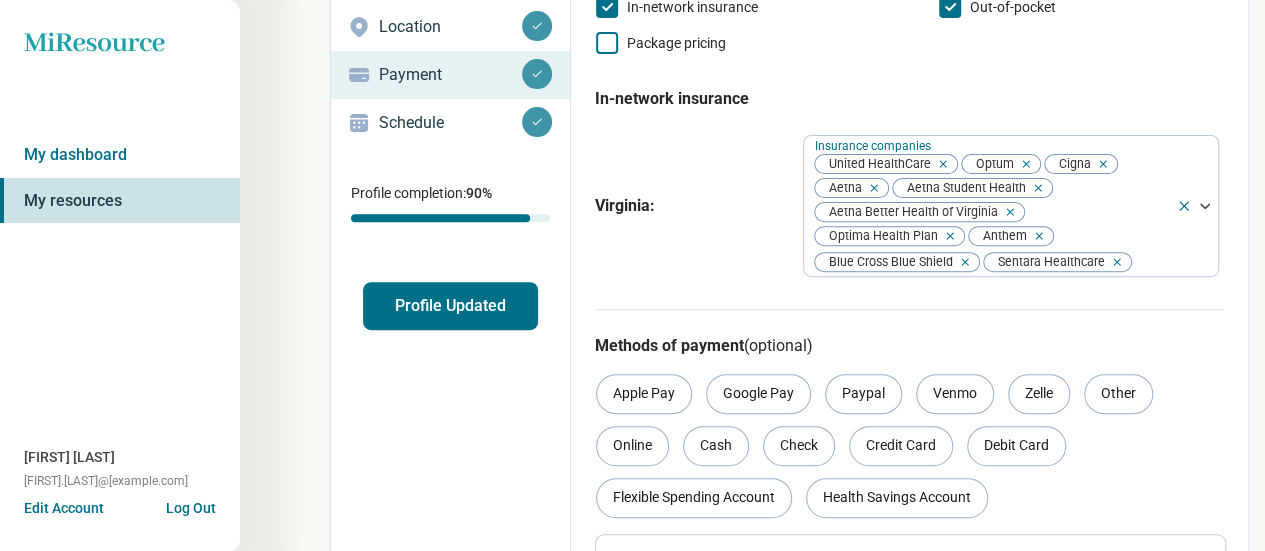 scroll, scrollTop: 268, scrollLeft: 0, axis: vertical 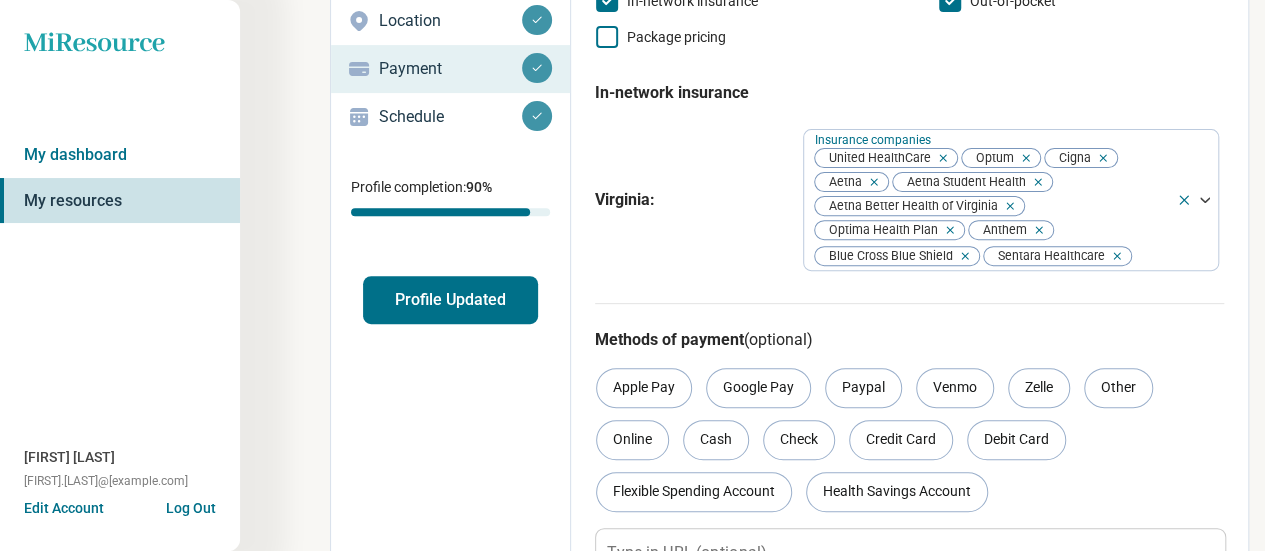 click on "Schedule" at bounding box center [450, 117] 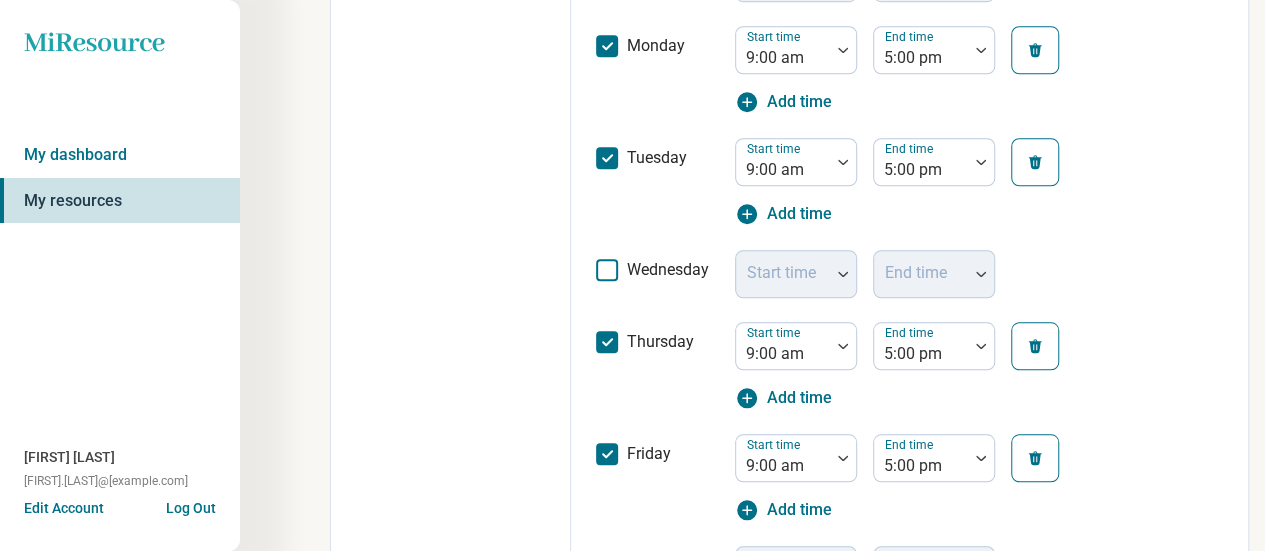 scroll, scrollTop: 778, scrollLeft: 0, axis: vertical 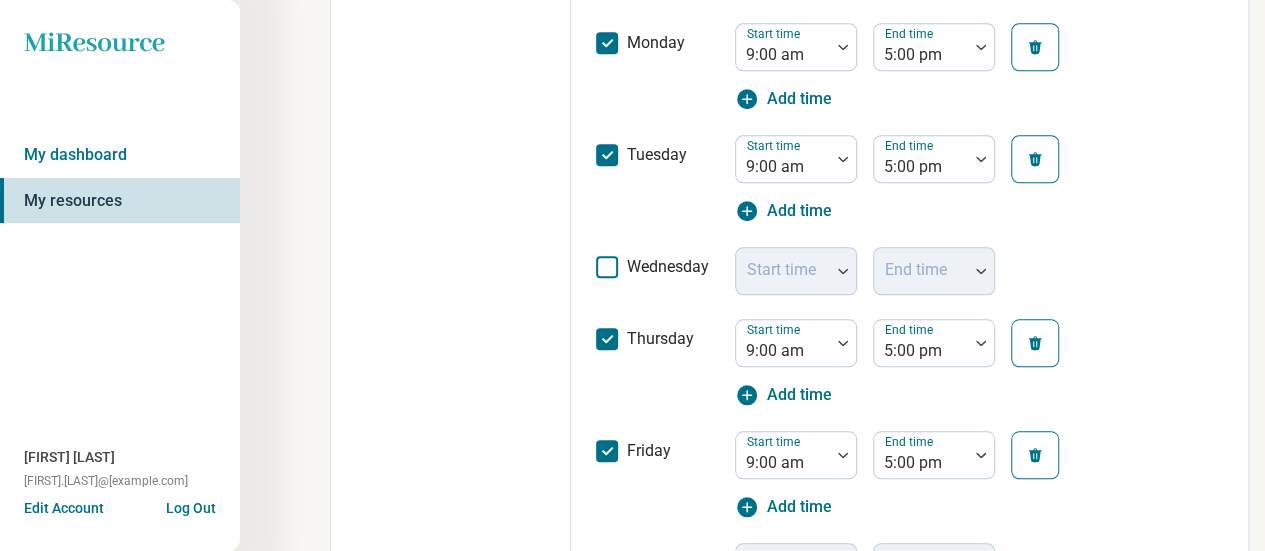click 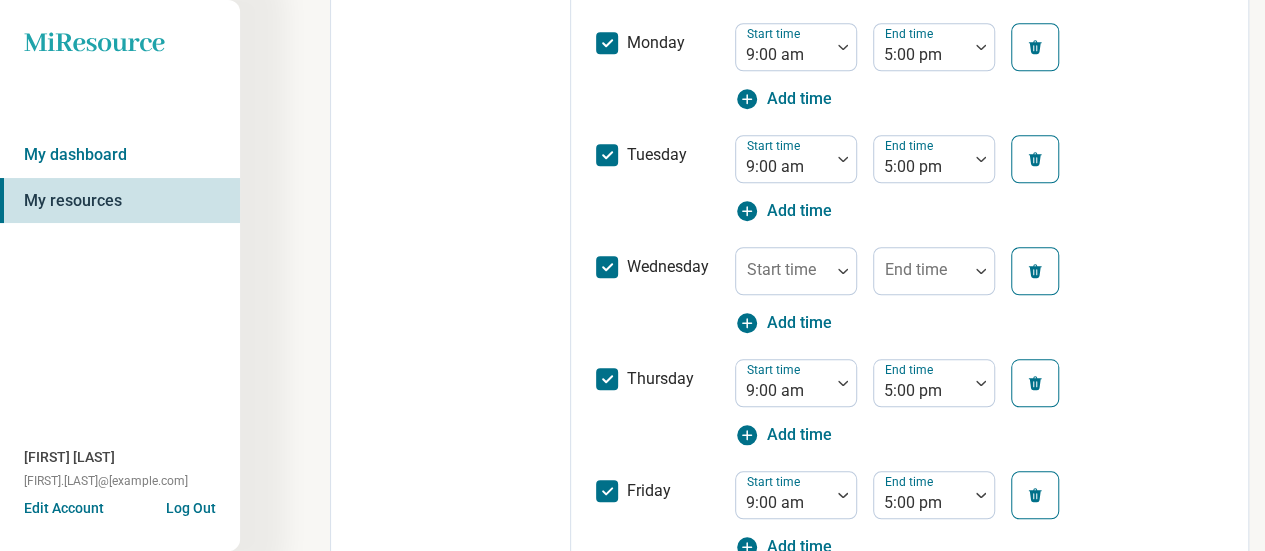 scroll, scrollTop: 10, scrollLeft: 0, axis: vertical 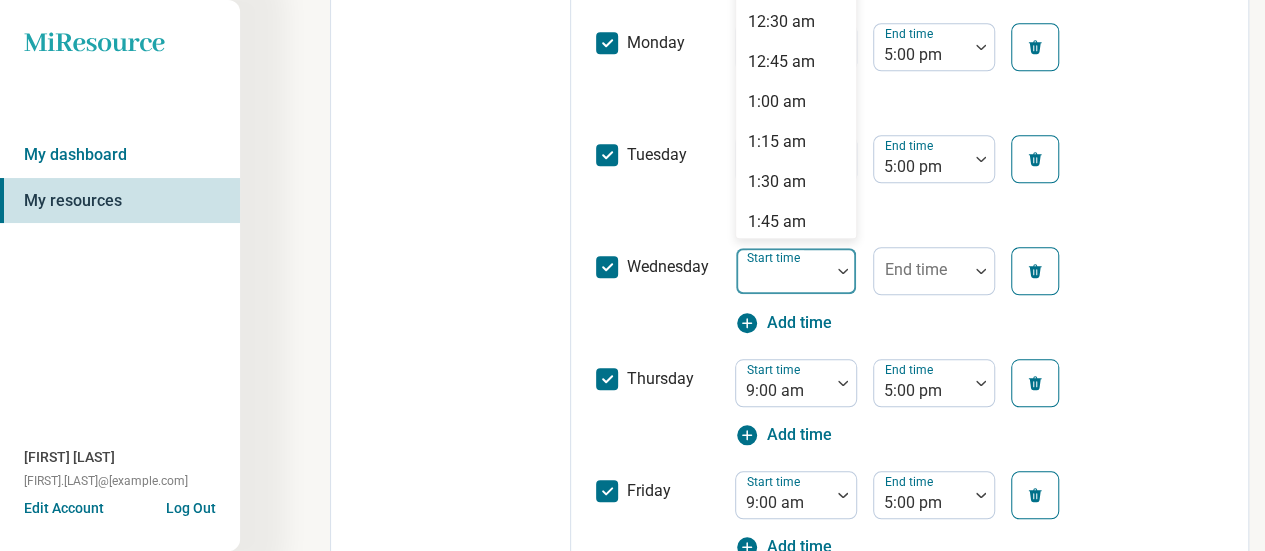 click on "Start time" at bounding box center (796, 271) 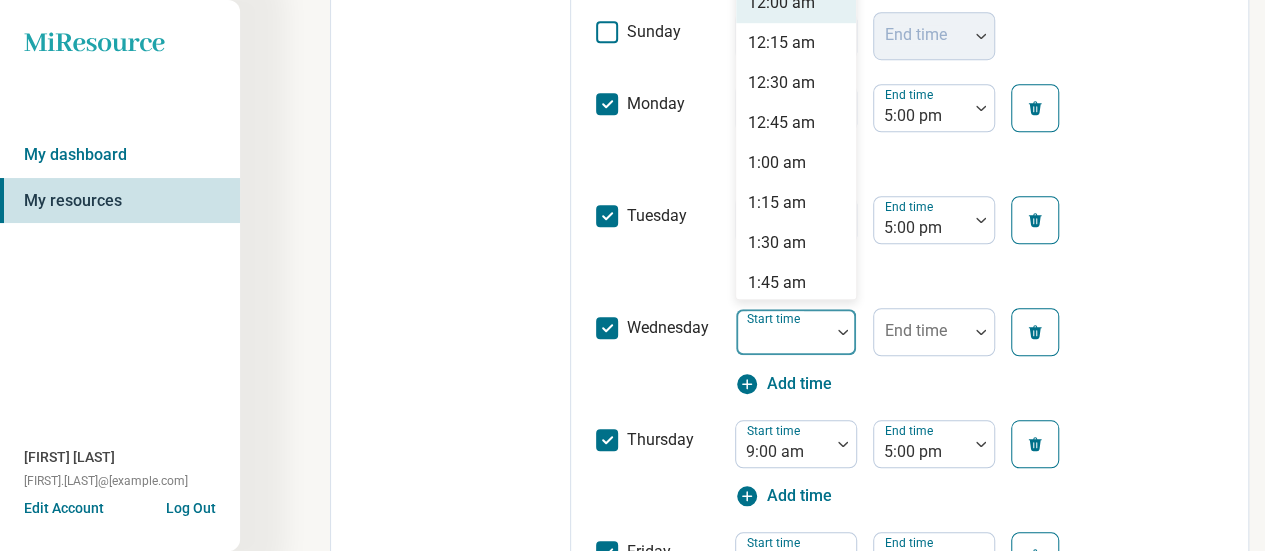scroll, scrollTop: 686, scrollLeft: 0, axis: vertical 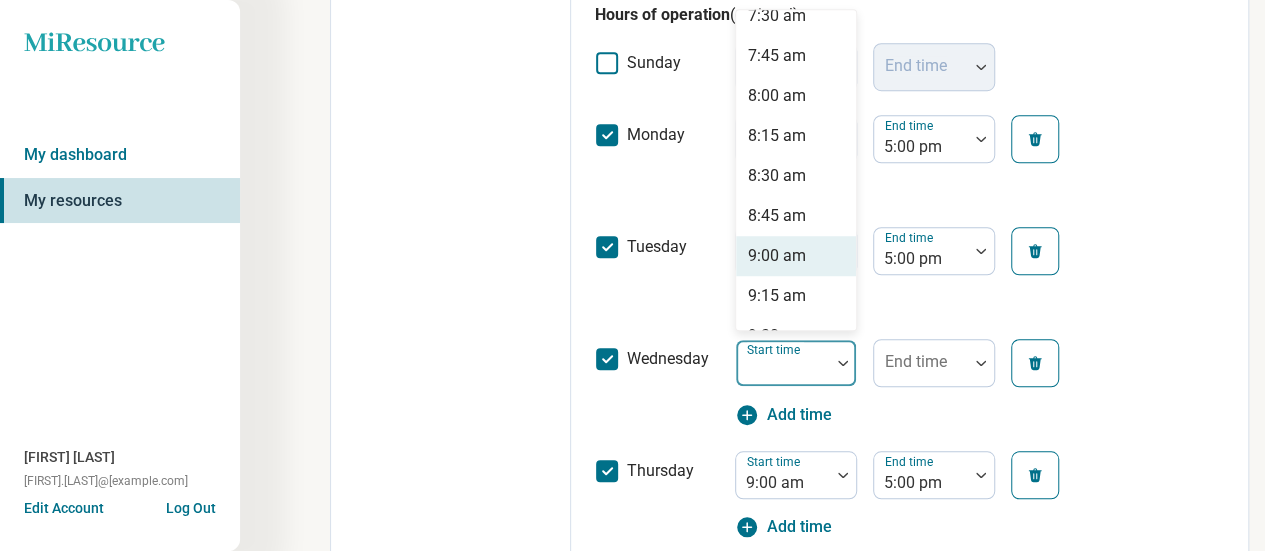 click on "9:00 am" at bounding box center (777, 256) 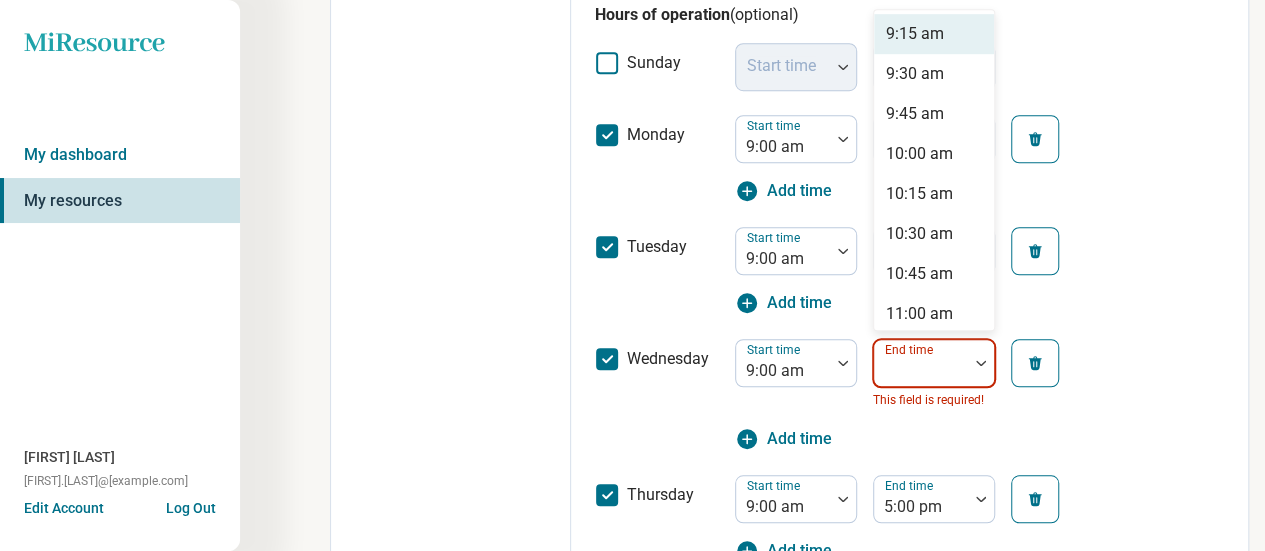 click on "End time" at bounding box center (934, 363) 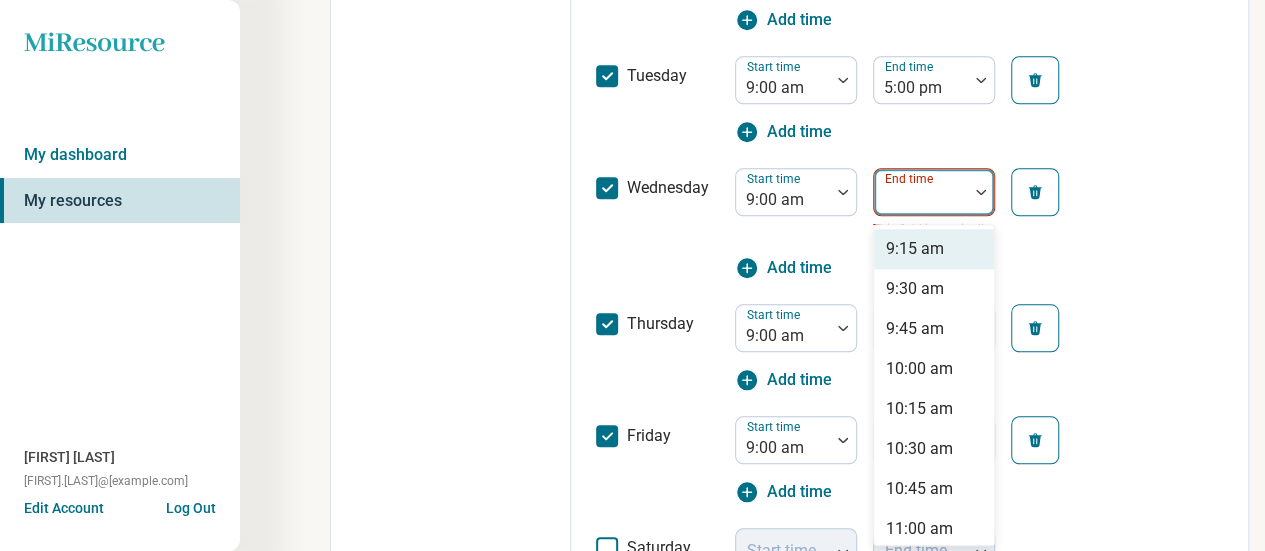 scroll, scrollTop: 858, scrollLeft: 0, axis: vertical 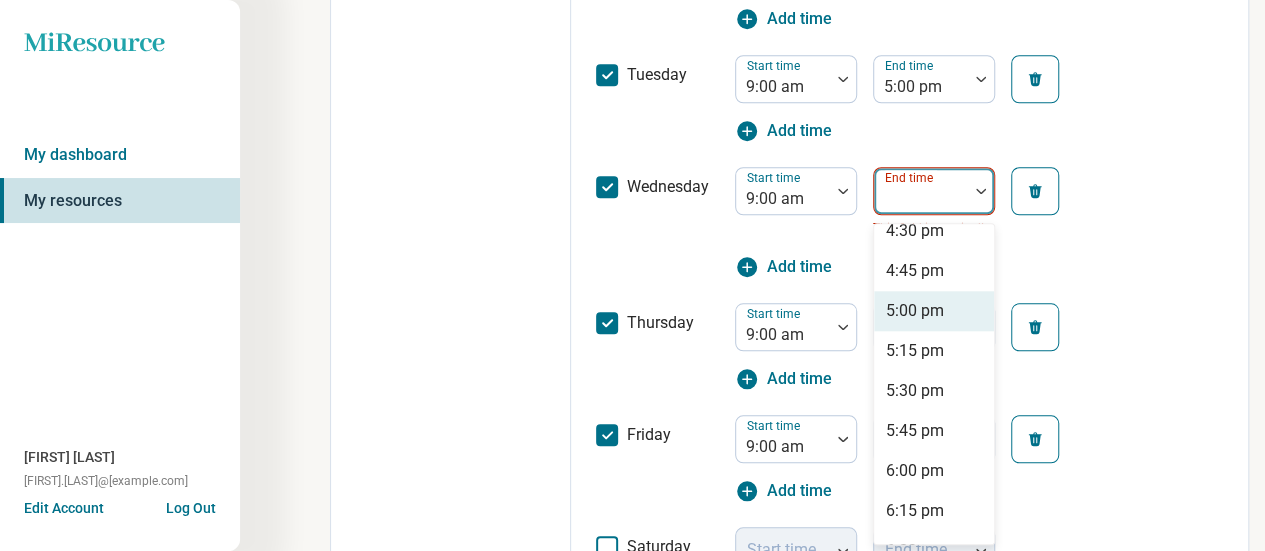click on "5:00 pm" at bounding box center (915, 311) 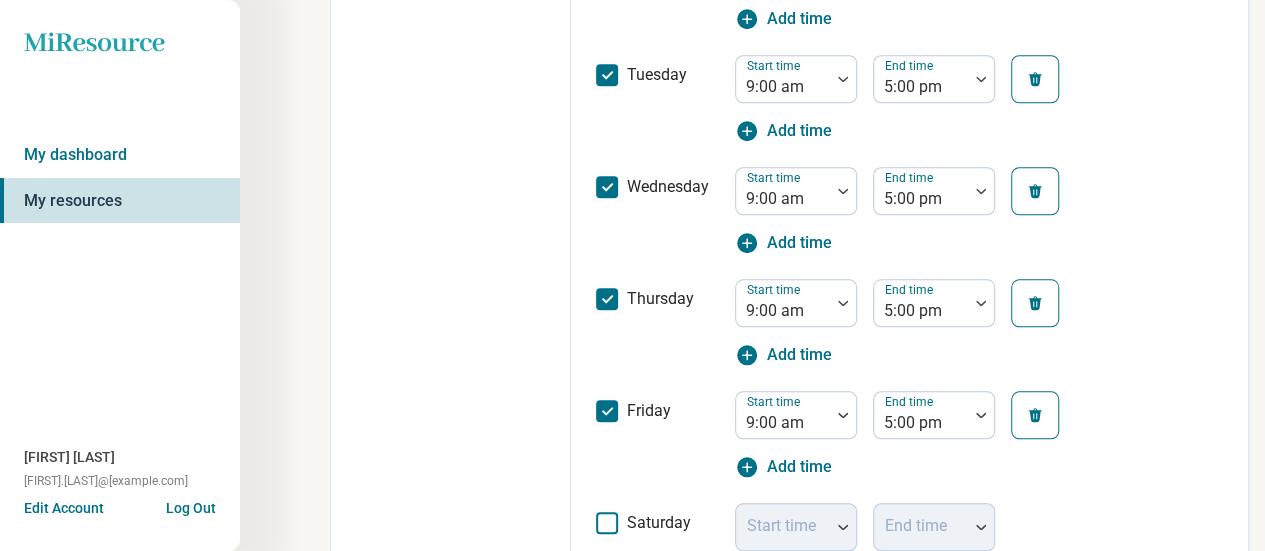 click on "Edit profile General Specialty Credentials Location Payment Schedule Profile completion:  90 % Profile Updated" at bounding box center (451, 116) 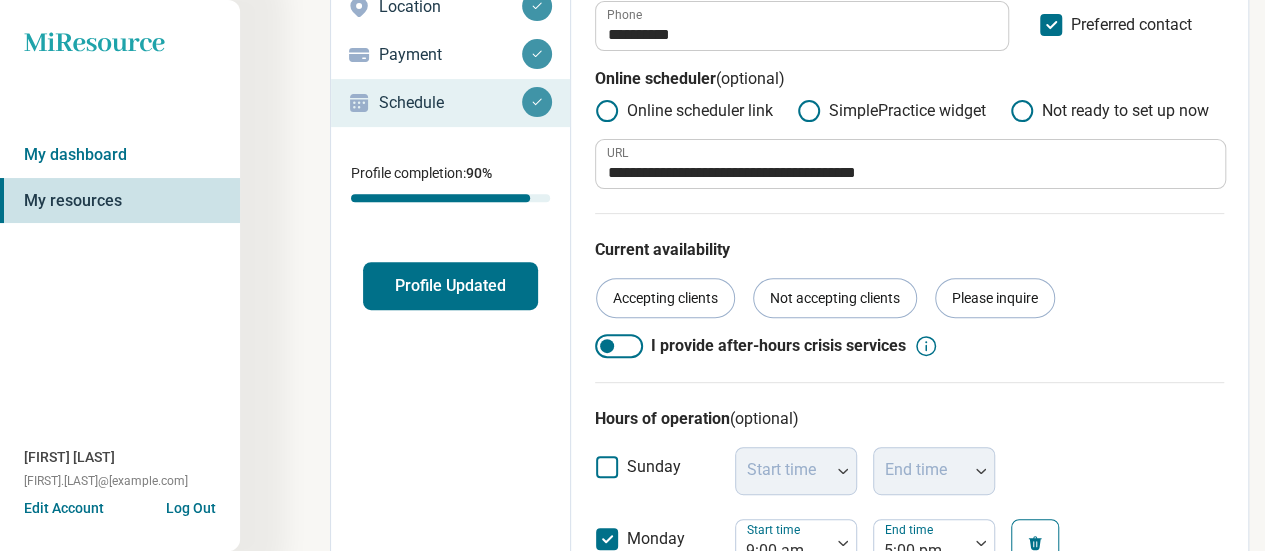 scroll, scrollTop: 264, scrollLeft: 0, axis: vertical 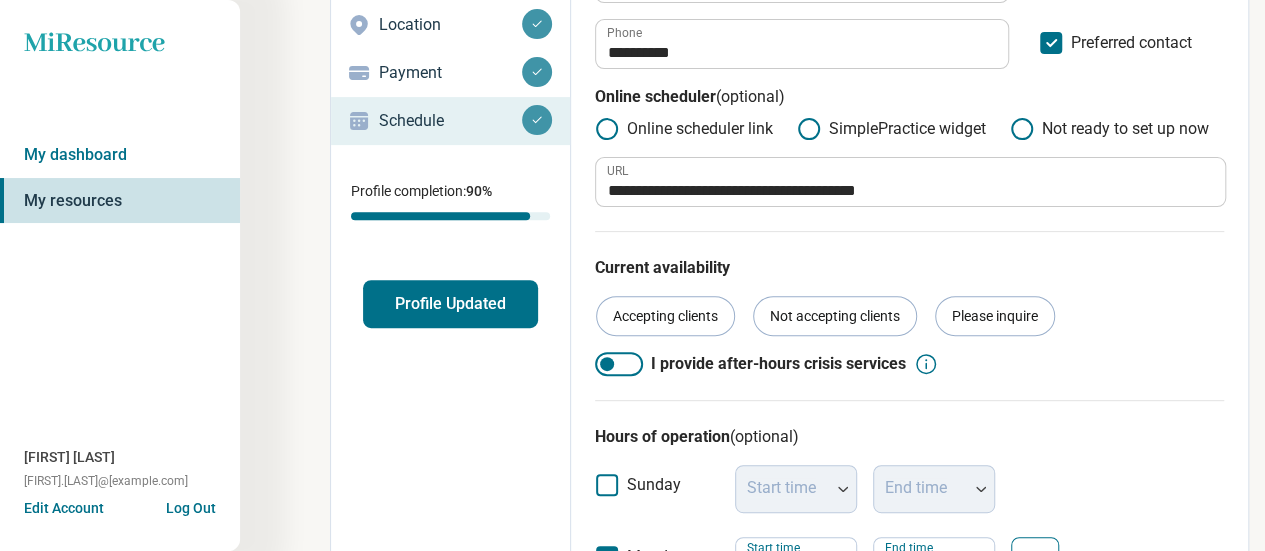 click on "Profile Updated" at bounding box center [450, 304] 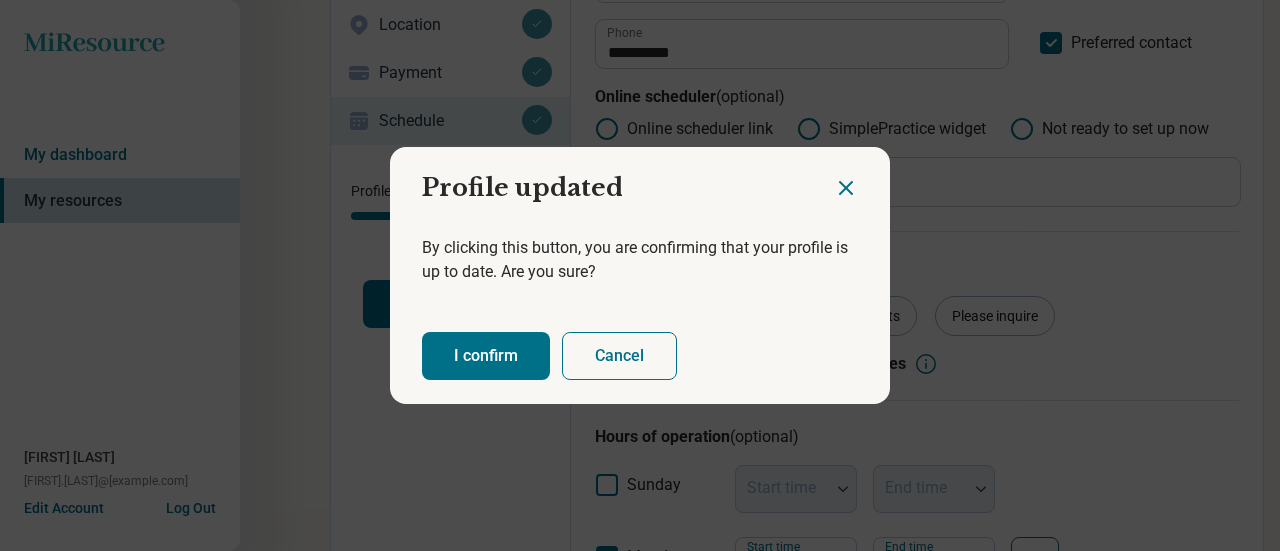 click on "I confirm" at bounding box center [486, 356] 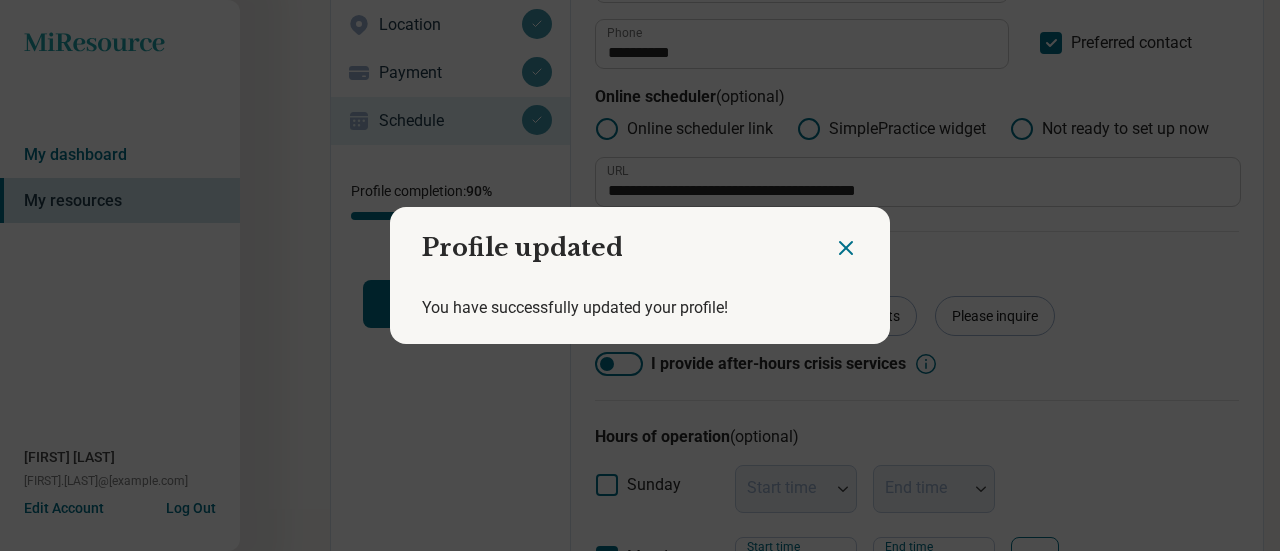 click 